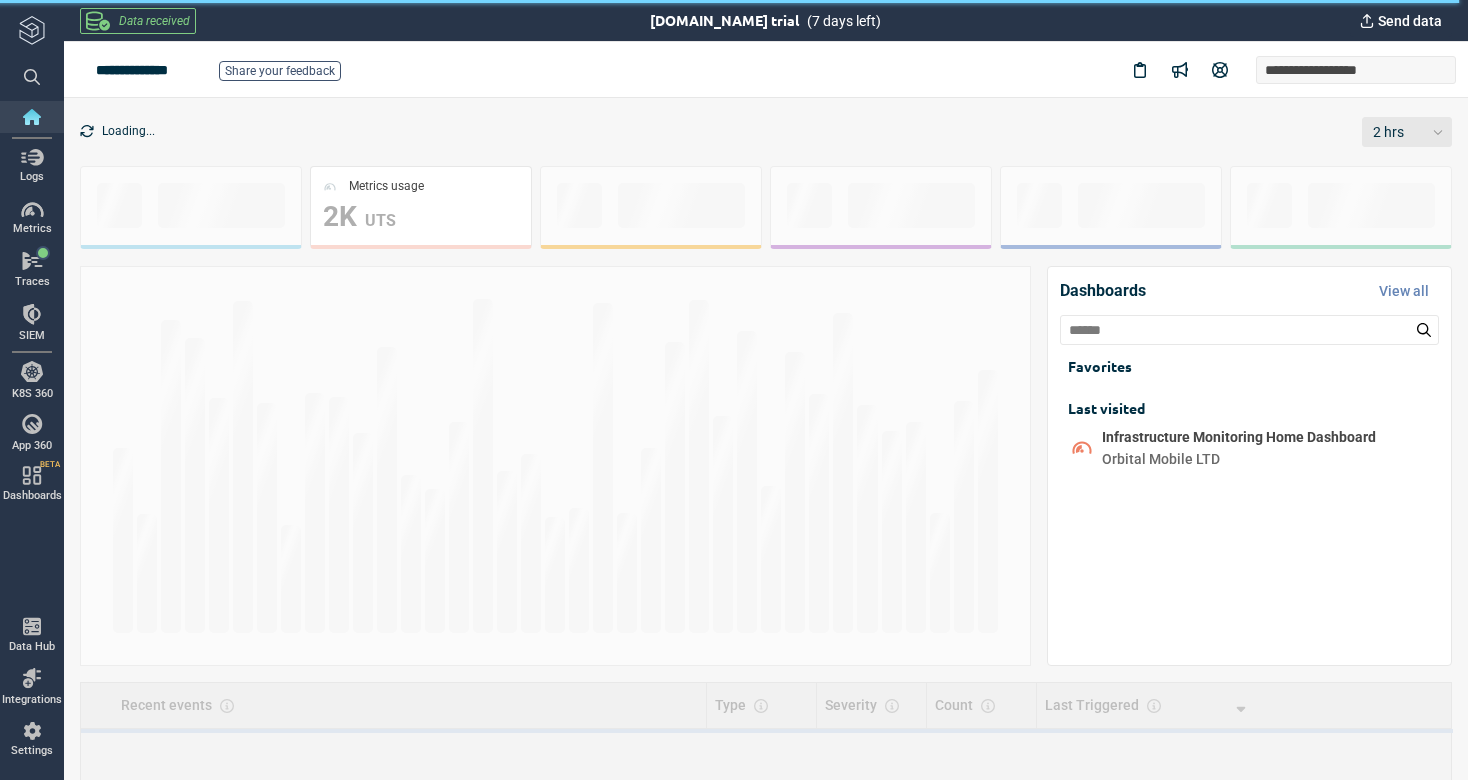 scroll, scrollTop: 0, scrollLeft: 0, axis: both 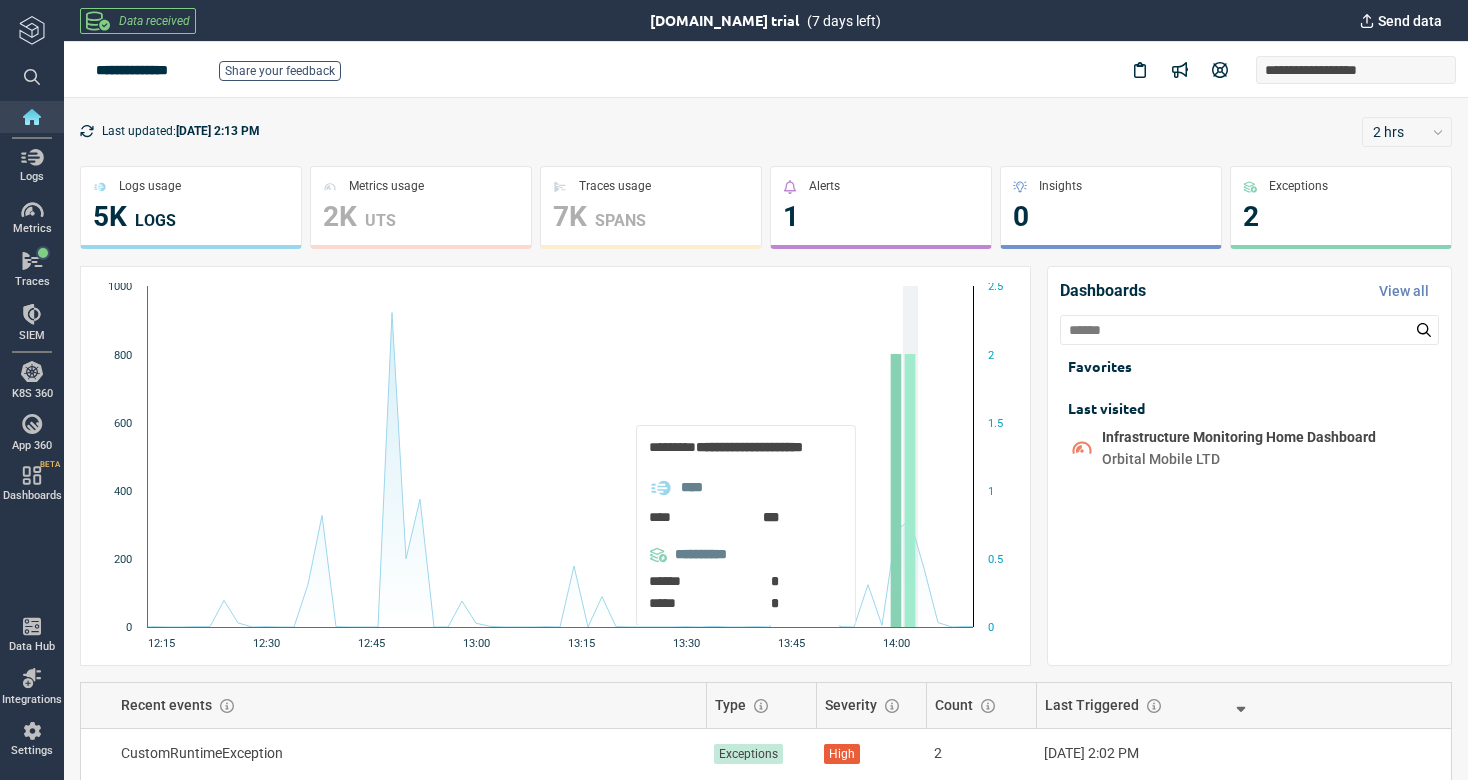 click 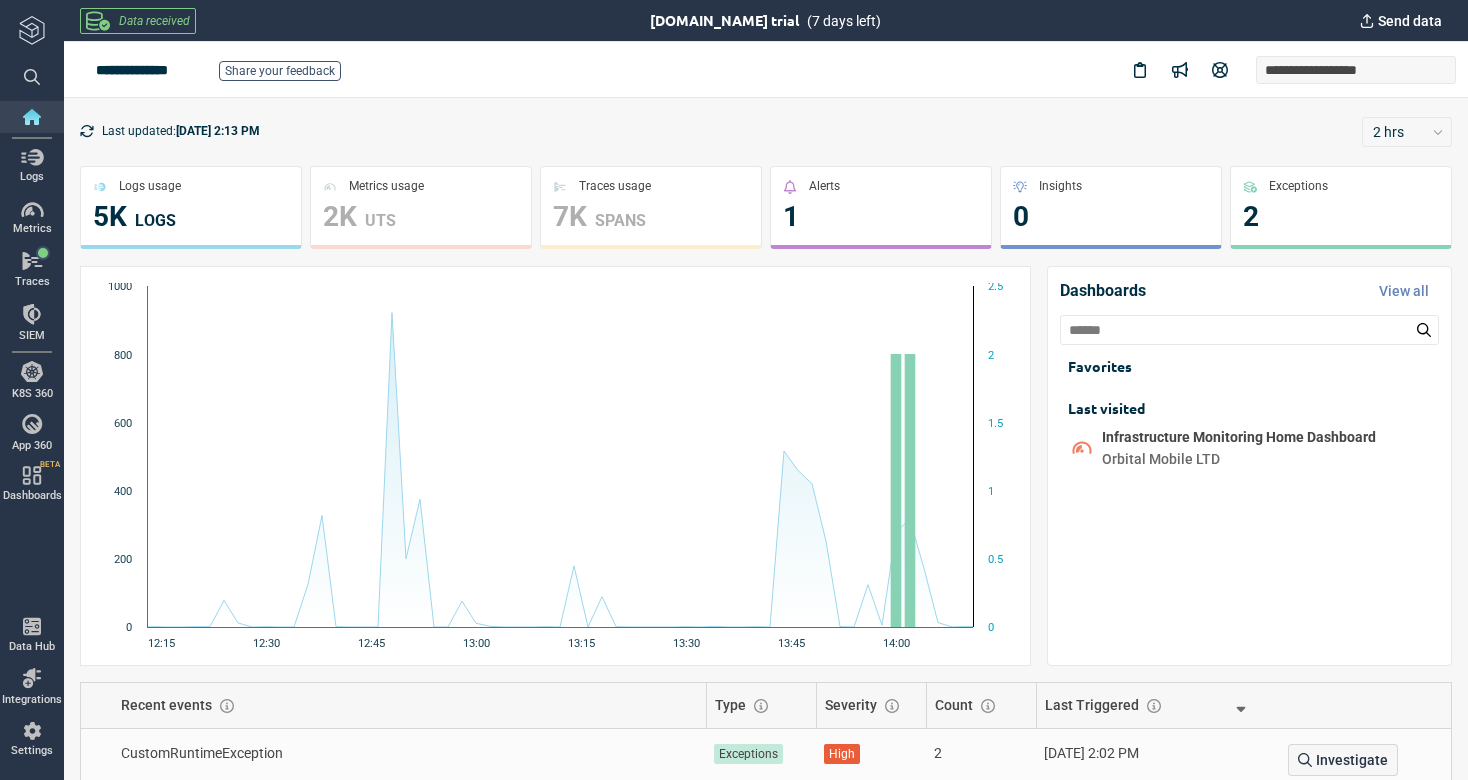 click on "Exceptions" at bounding box center [748, 754] 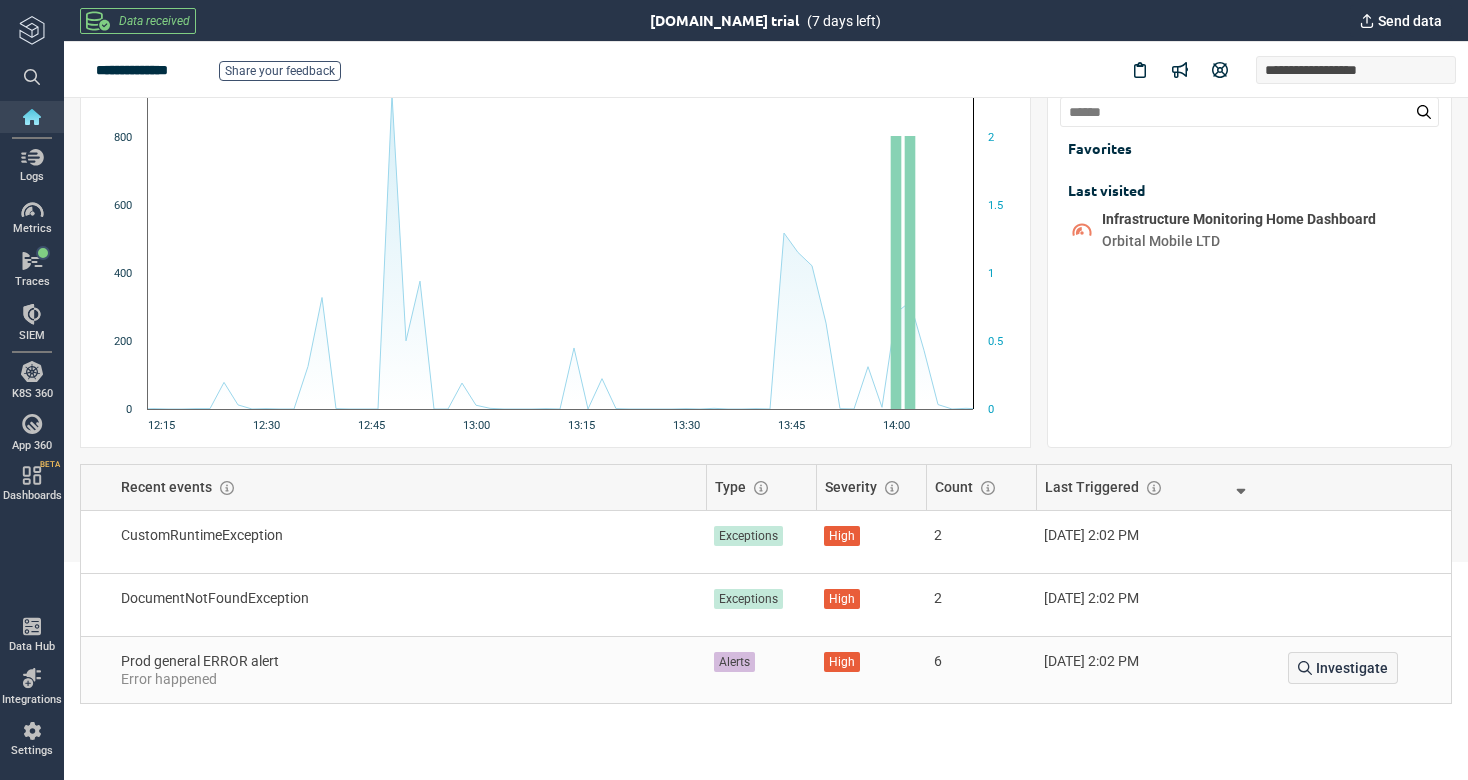 scroll, scrollTop: 218, scrollLeft: 0, axis: vertical 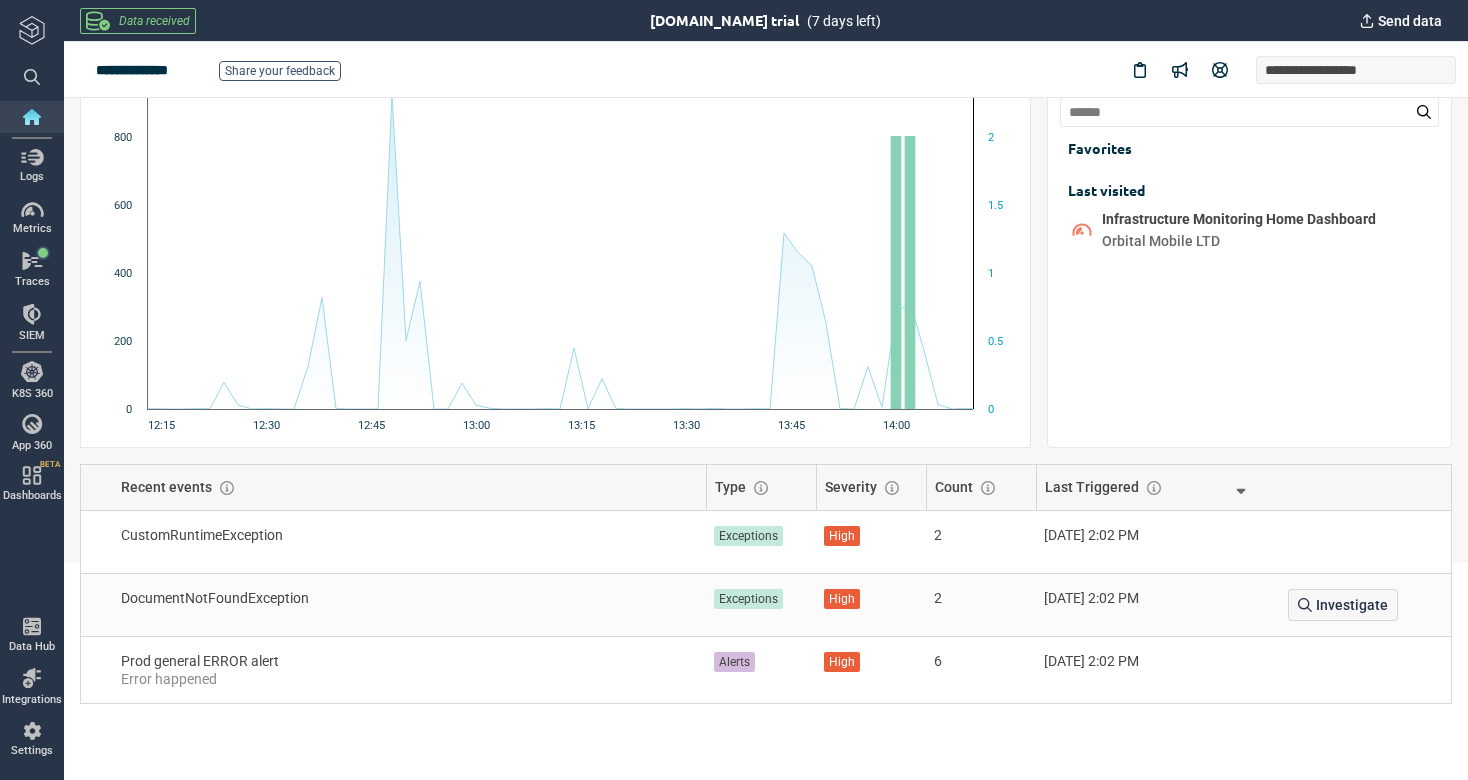 click on "DocumentNotFoundException" at bounding box center [409, 598] 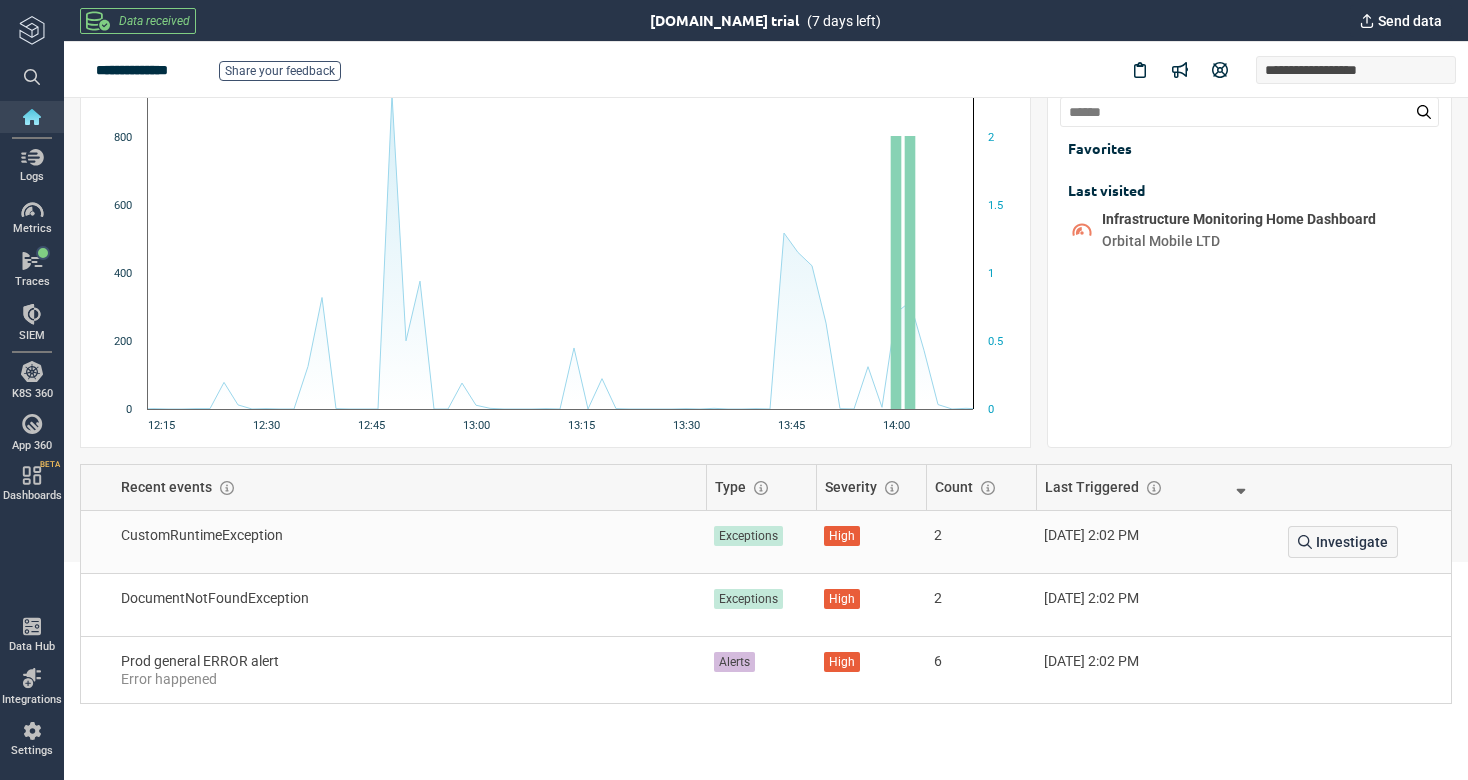 click on "CustomRuntimeException" at bounding box center [409, 535] 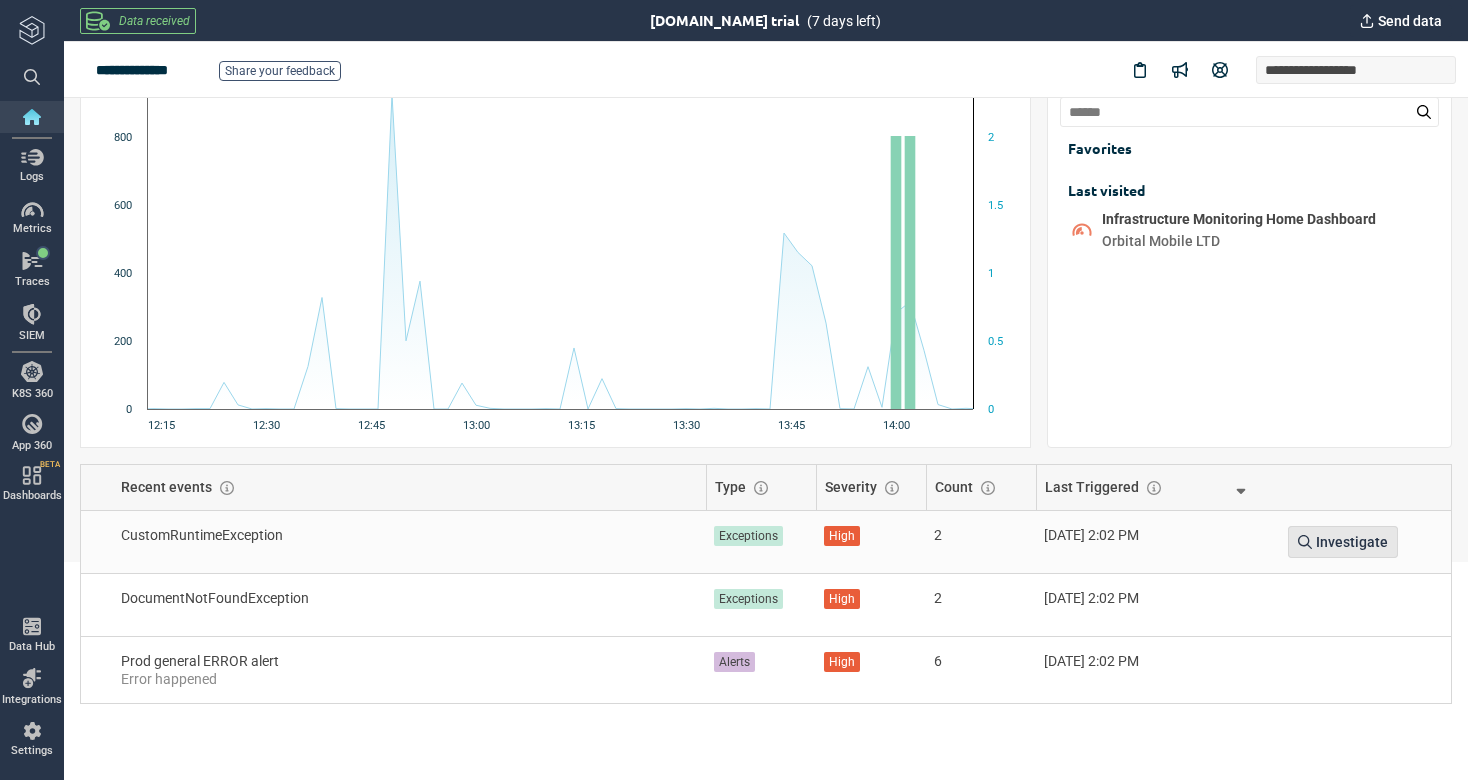 click on "Investigate" at bounding box center (1352, 542) 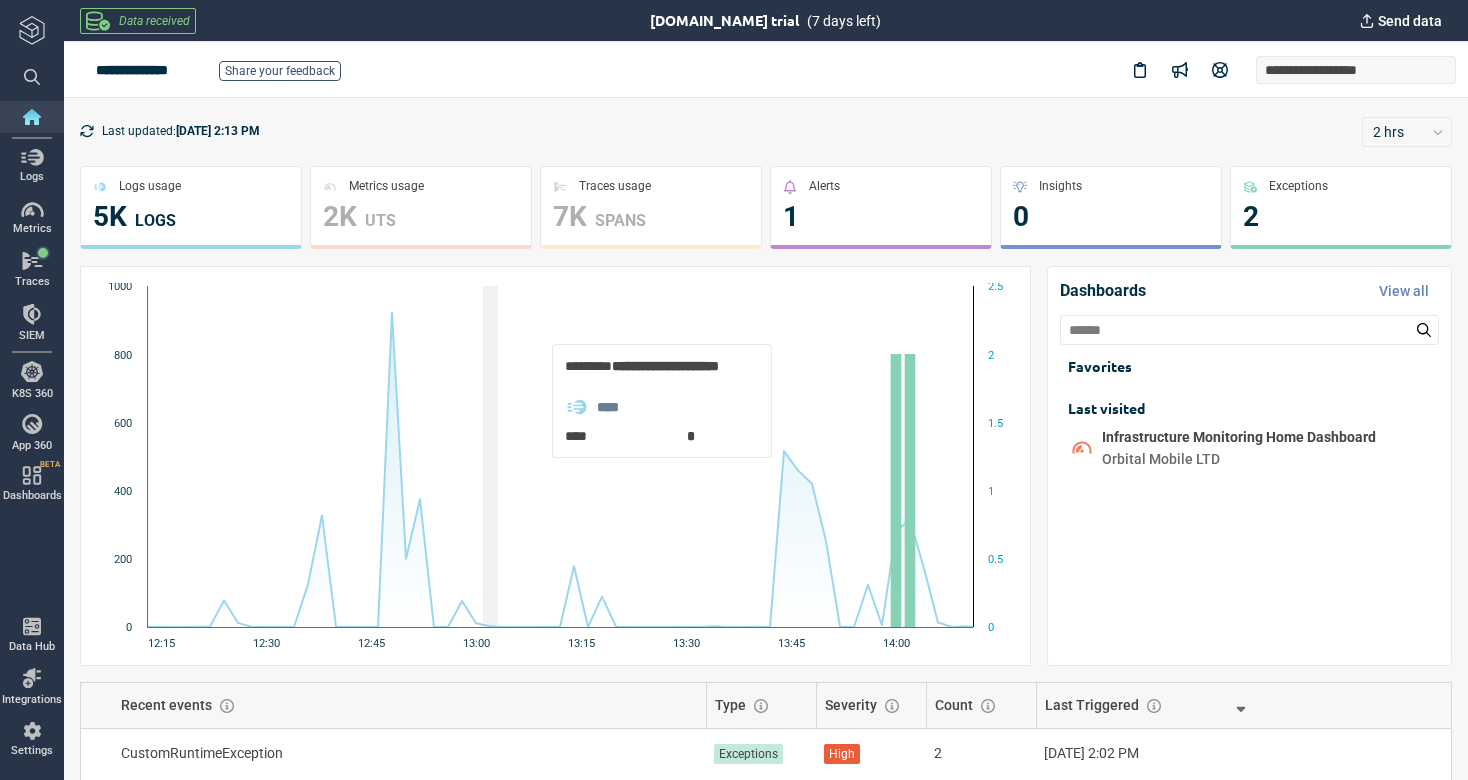 scroll, scrollTop: 0, scrollLeft: 0, axis: both 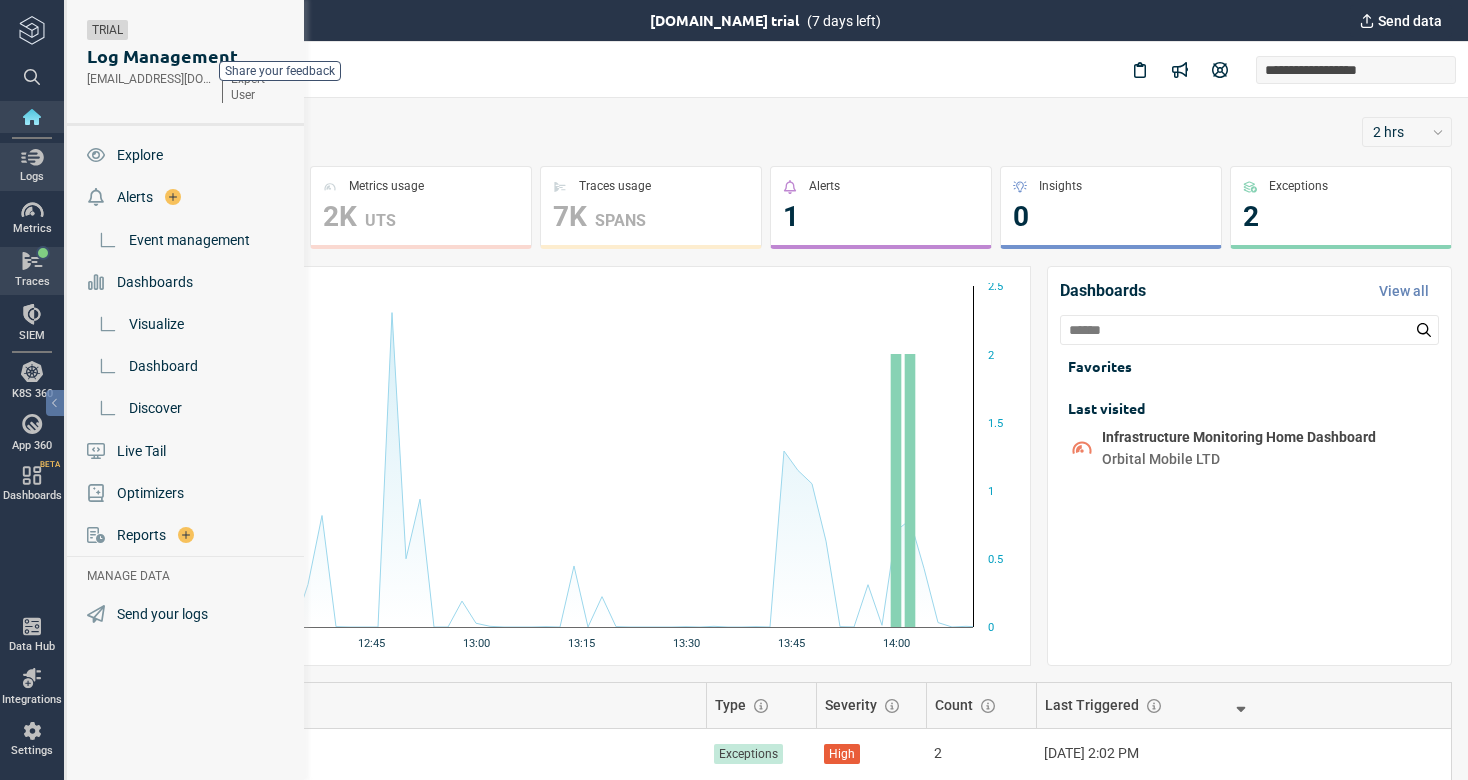 click on "Traces" at bounding box center [32, 271] 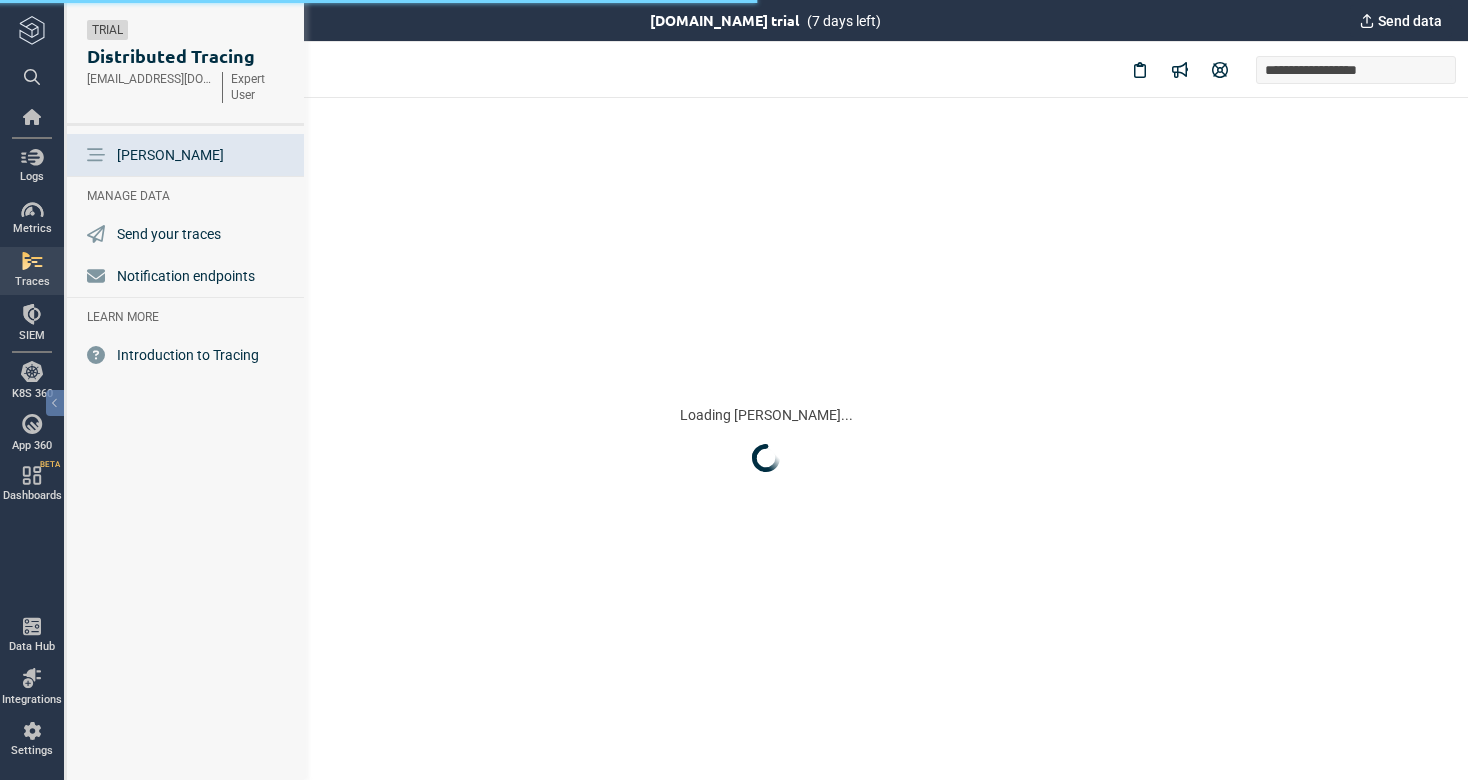 scroll, scrollTop: 0, scrollLeft: 0, axis: both 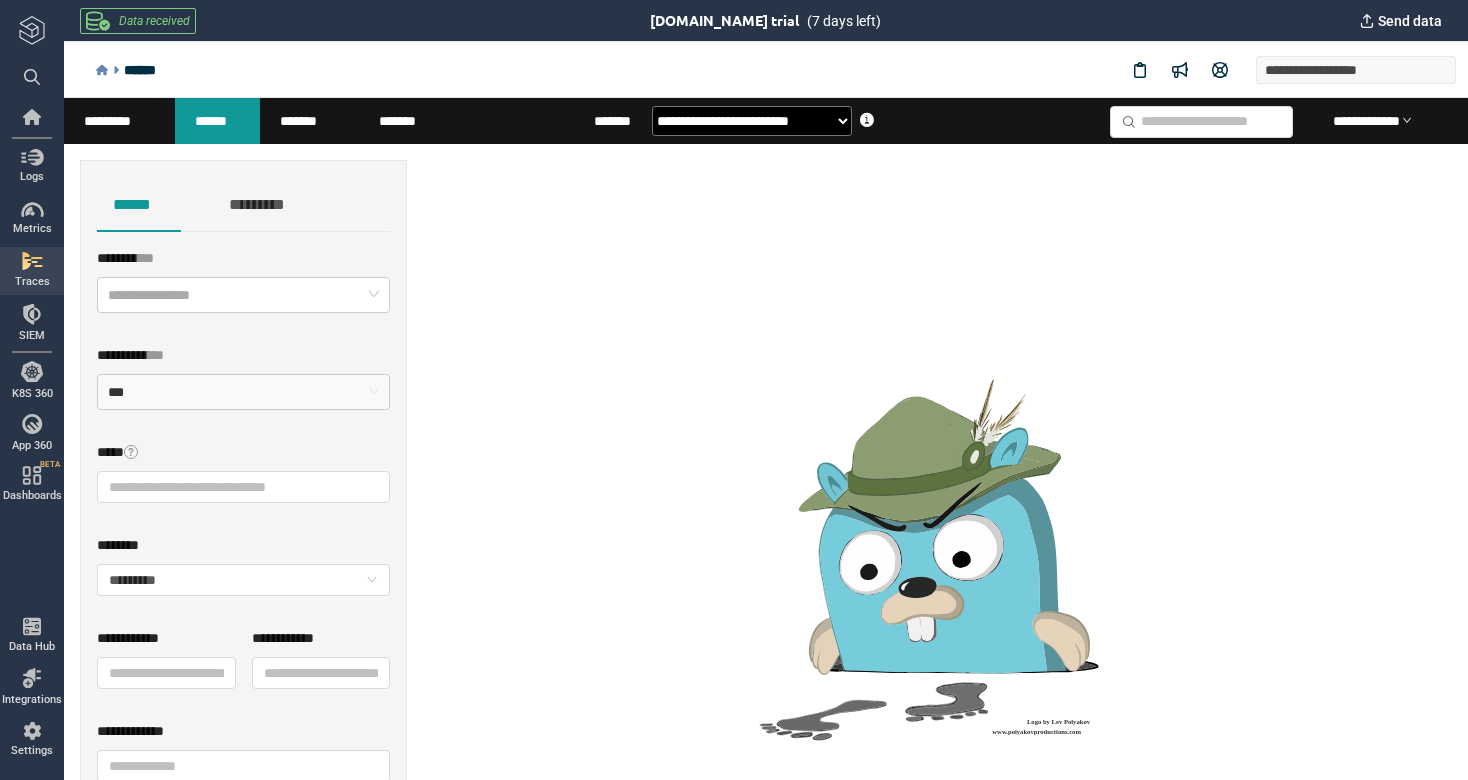 click on "*********" at bounding box center (119, 121) 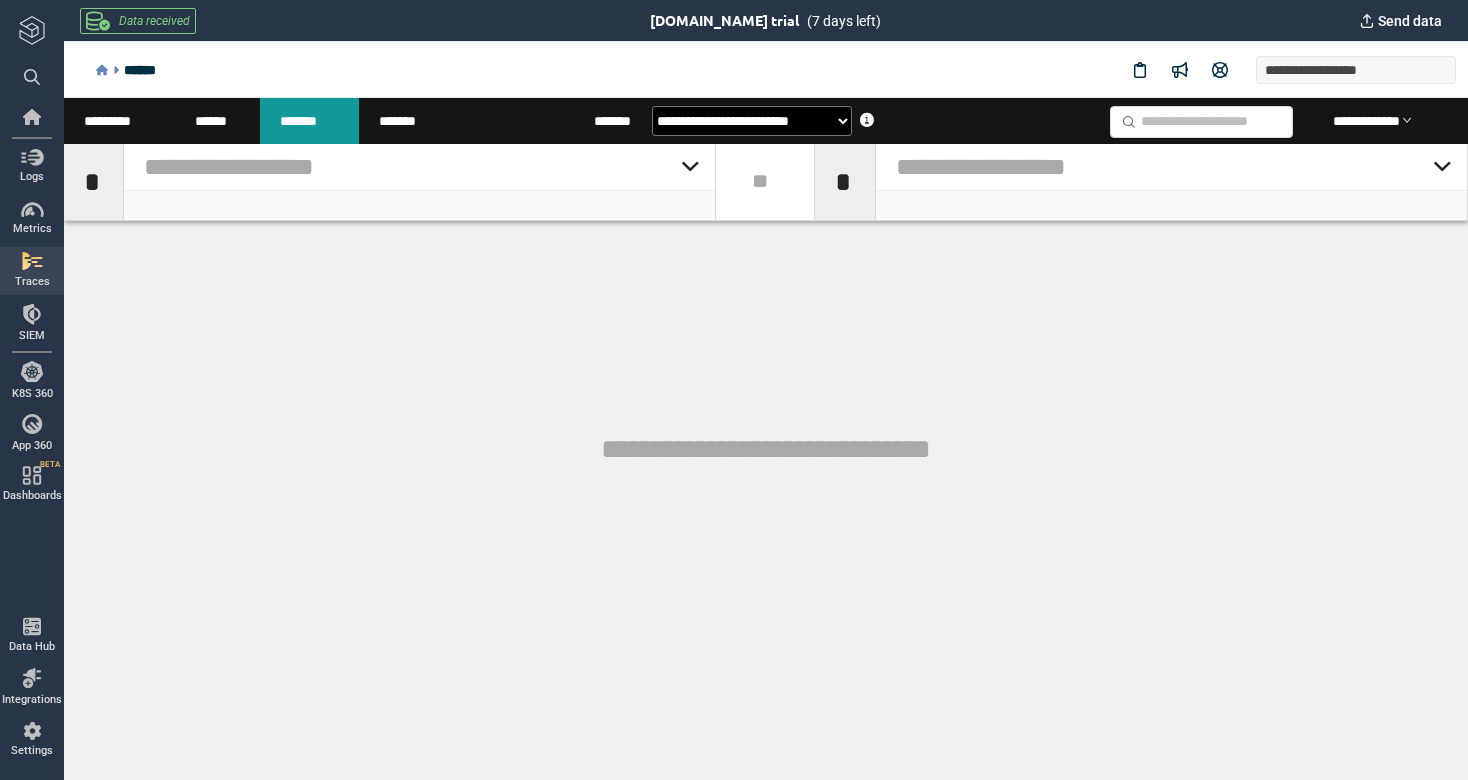click on "*******" at bounding box center (404, 121) 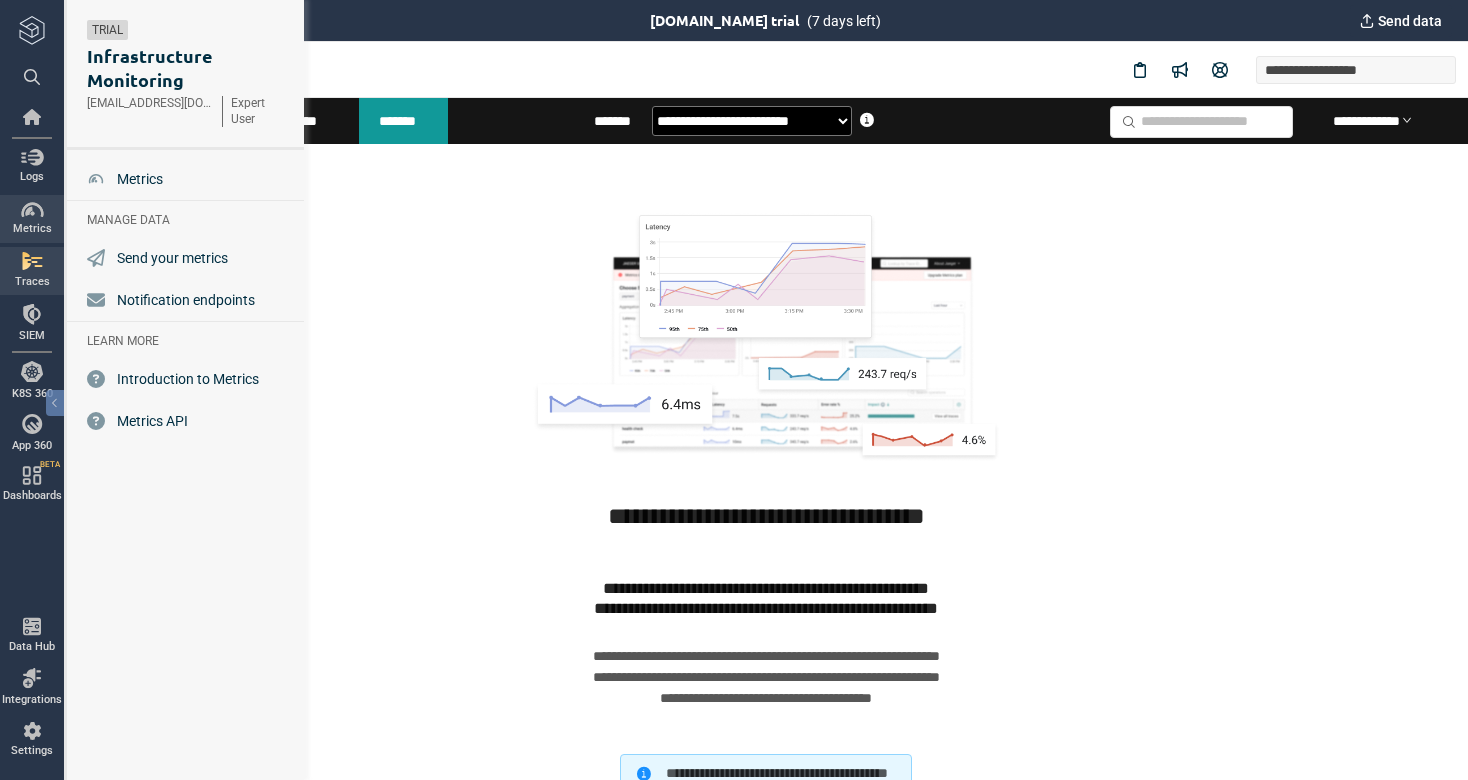 click at bounding box center [32, 210] 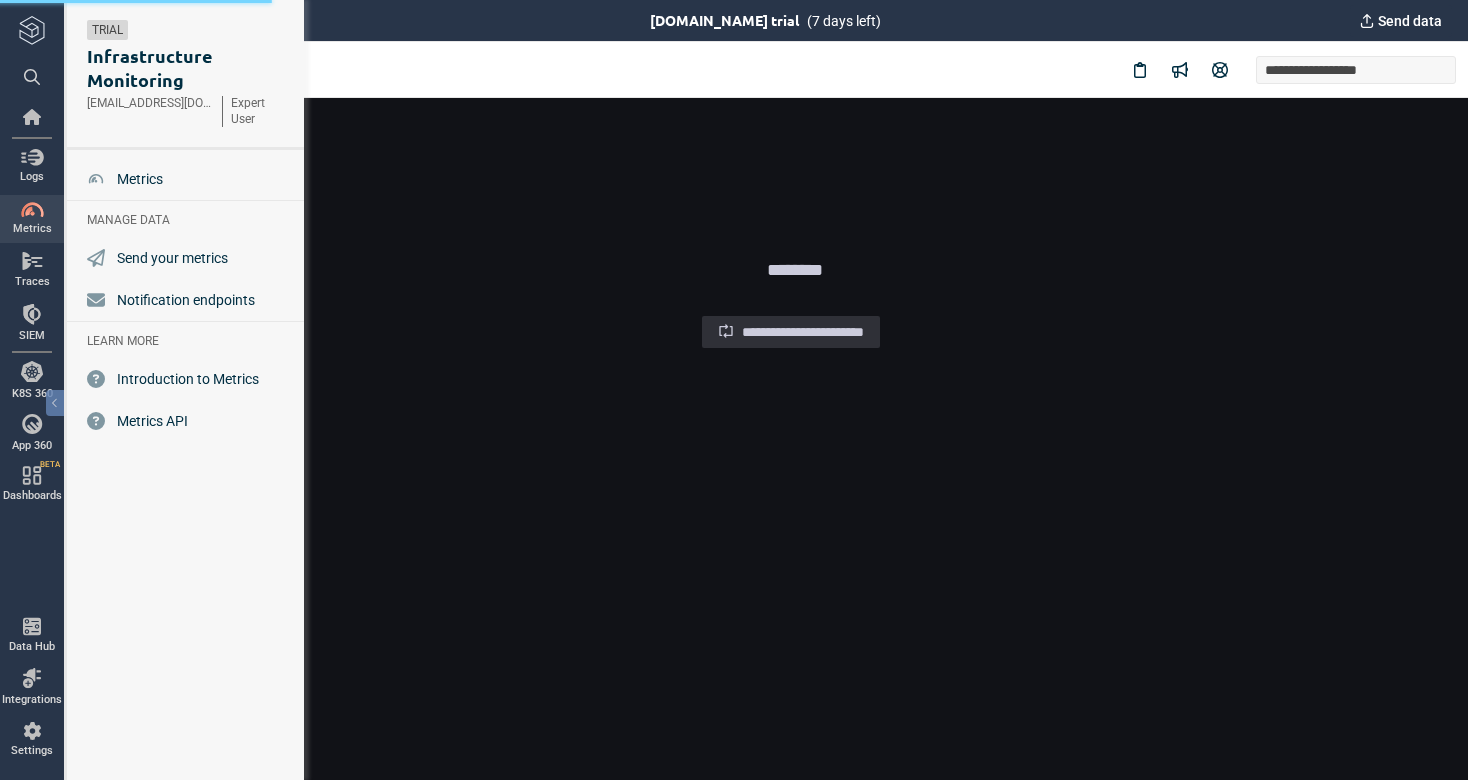 scroll, scrollTop: 0, scrollLeft: 0, axis: both 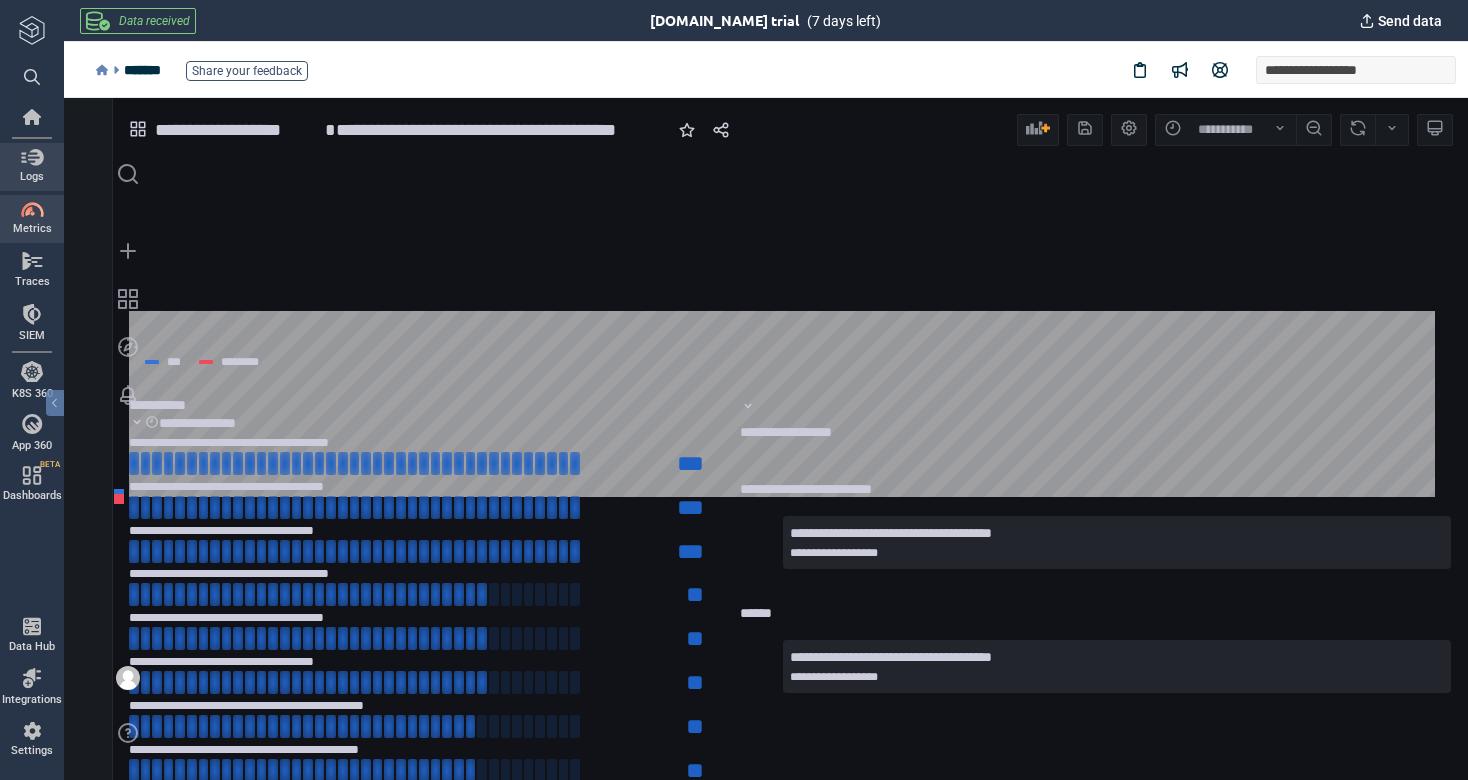 click at bounding box center [32, 157] 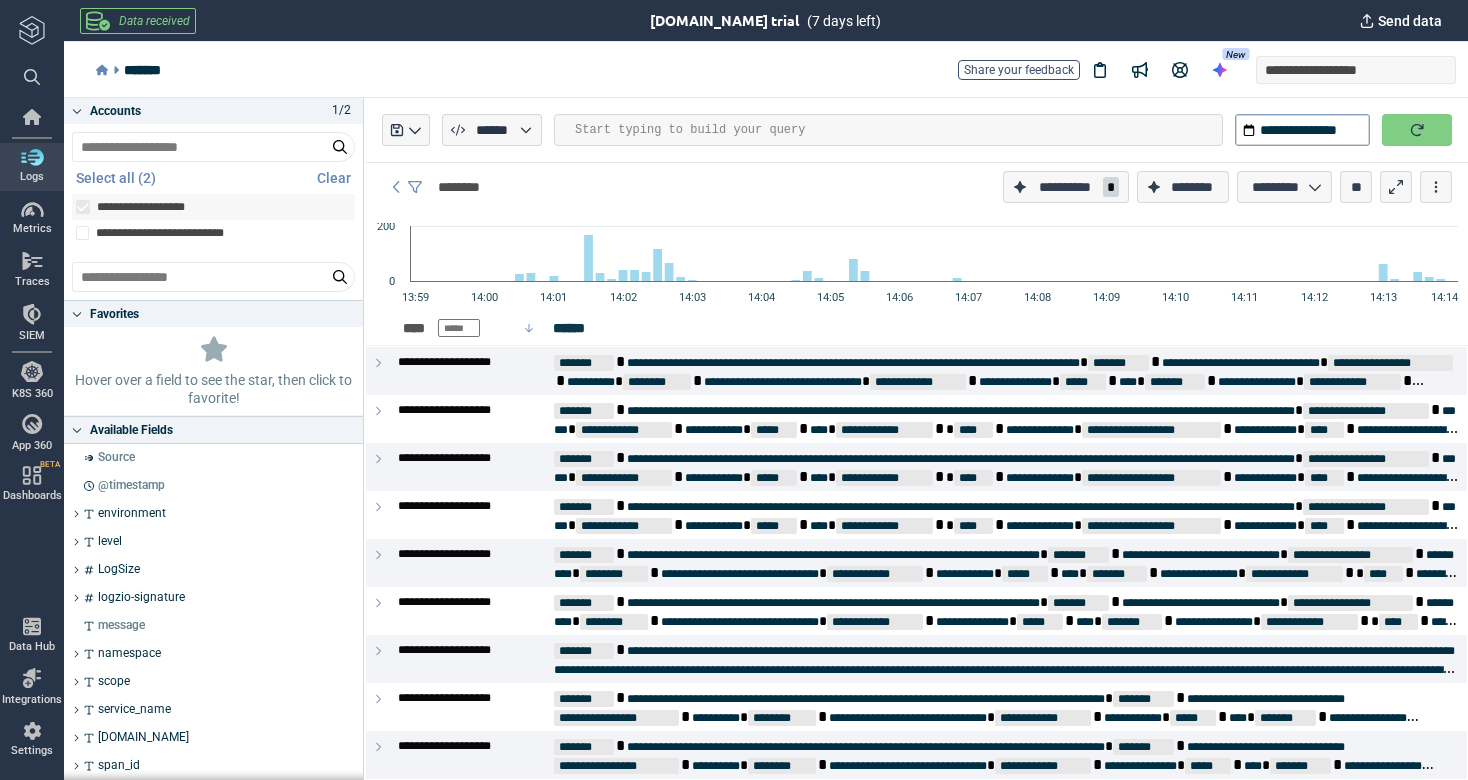 scroll, scrollTop: 0, scrollLeft: 0, axis: both 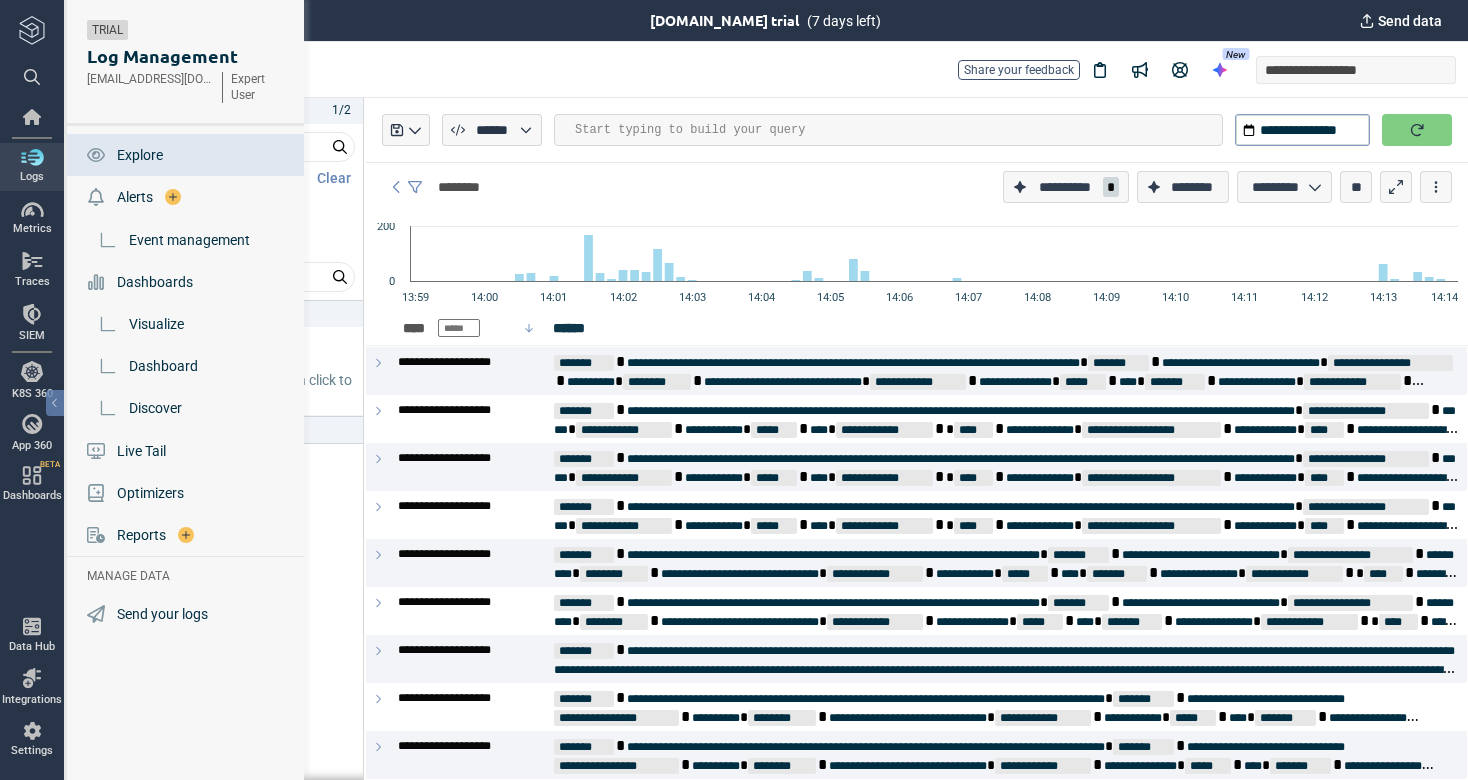 click on "Logs" at bounding box center [32, 167] 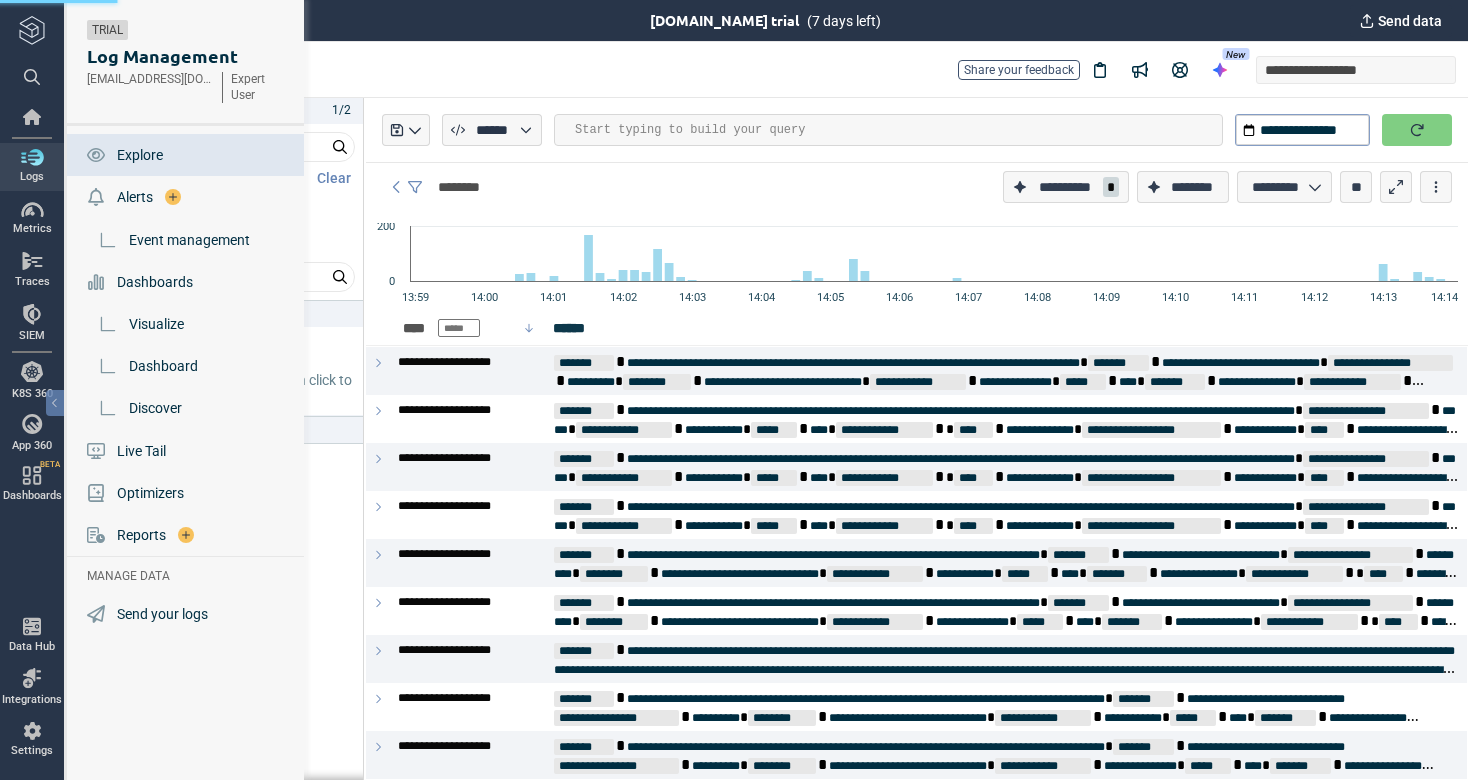 click at bounding box center (32, 157) 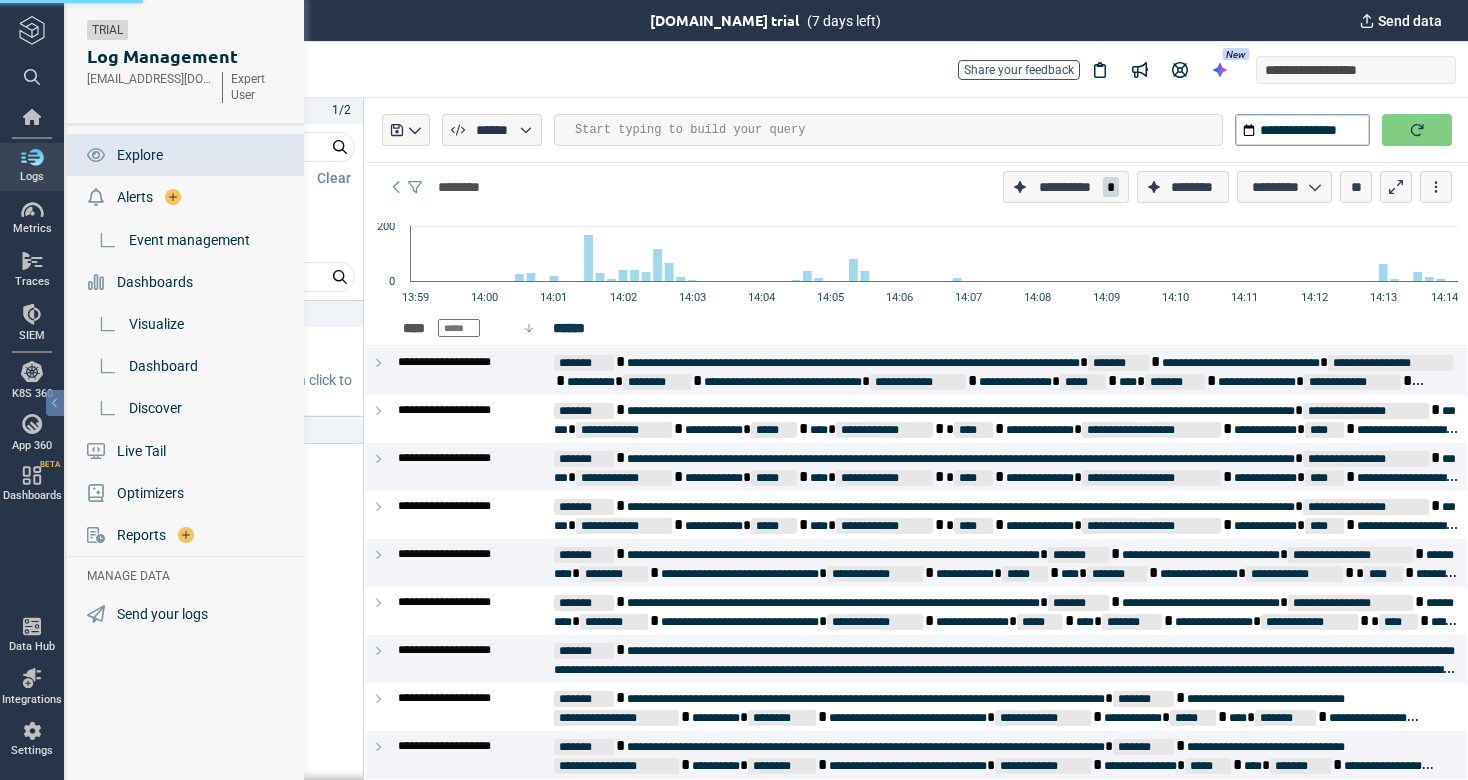 type on "*" 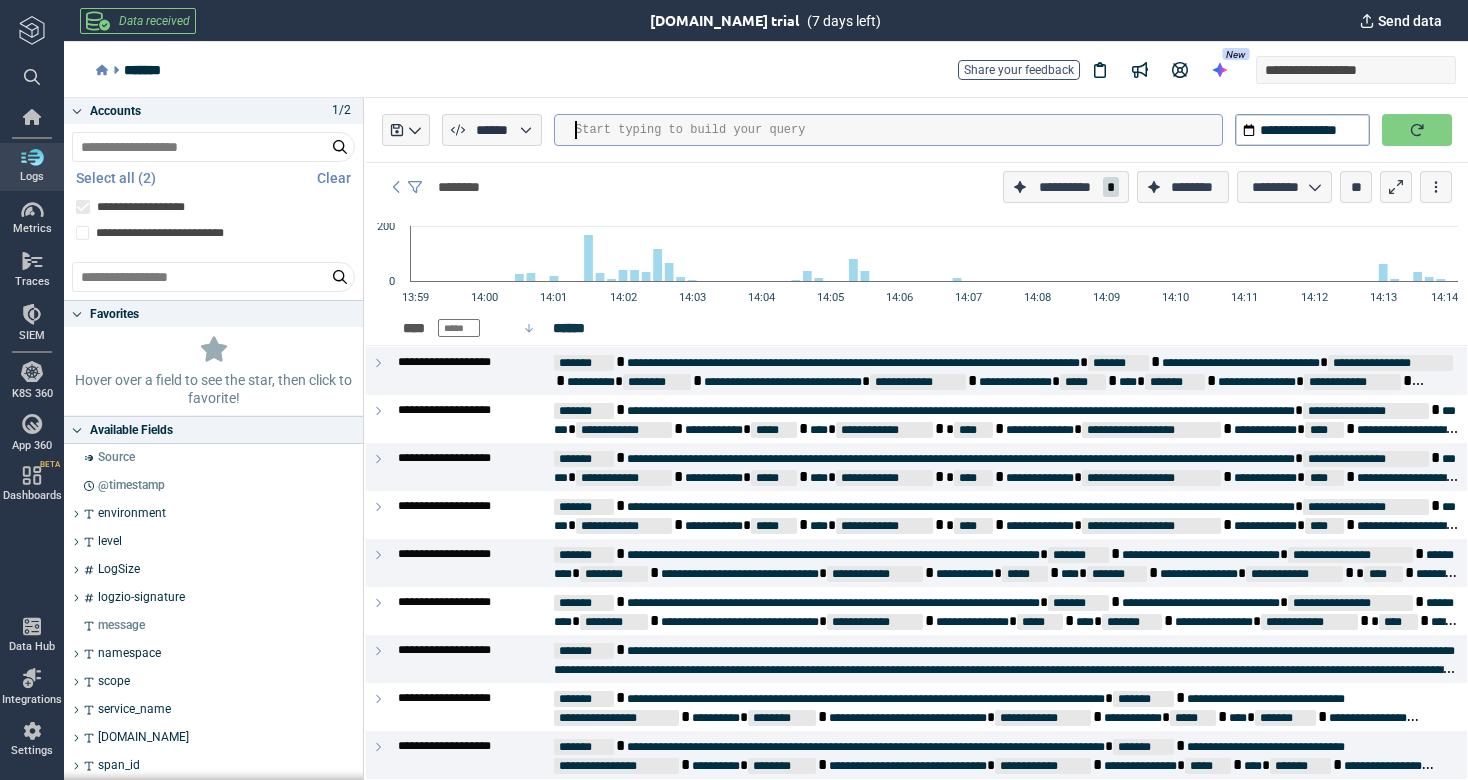 click at bounding box center [898, 130] 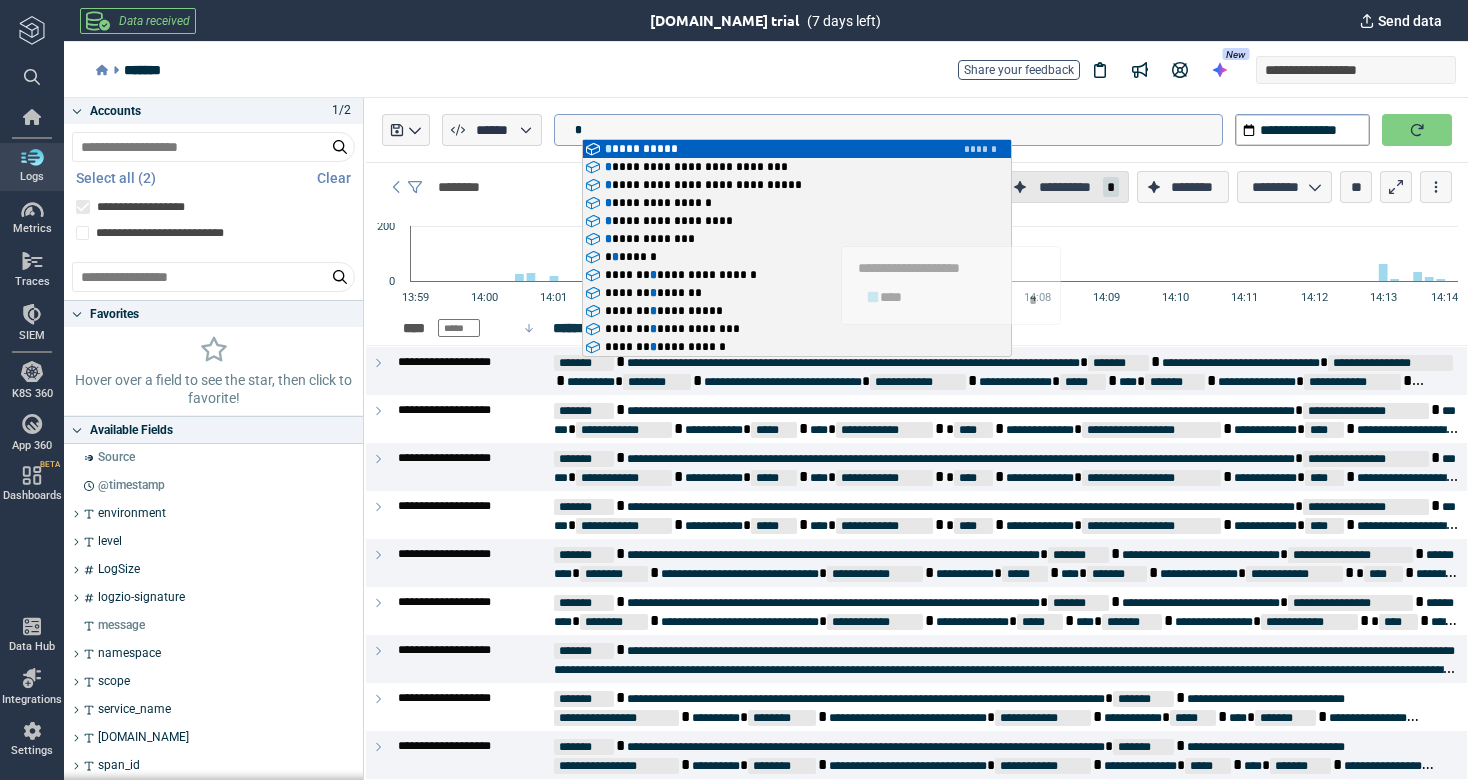 type on "*" 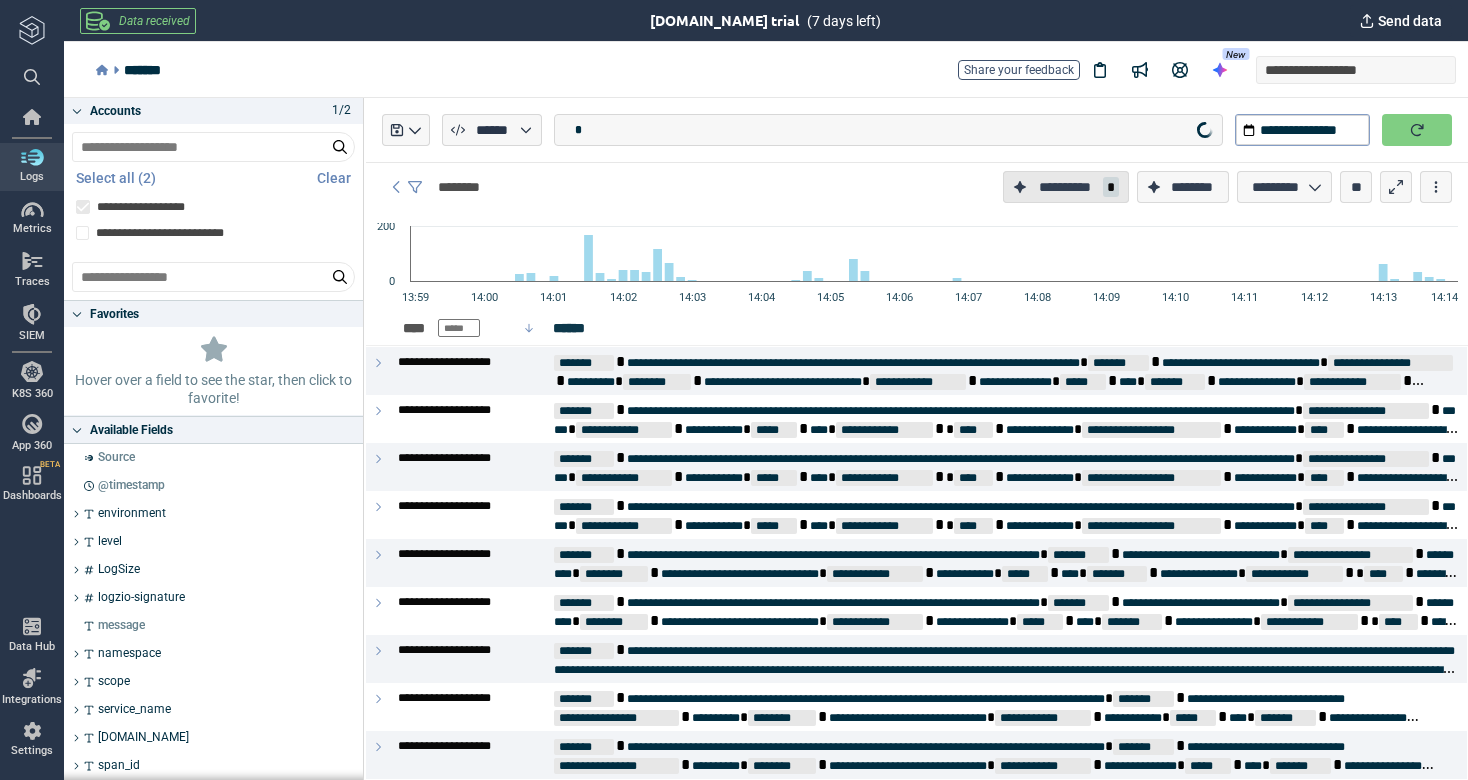 click on "**********" at bounding box center (1066, 187) 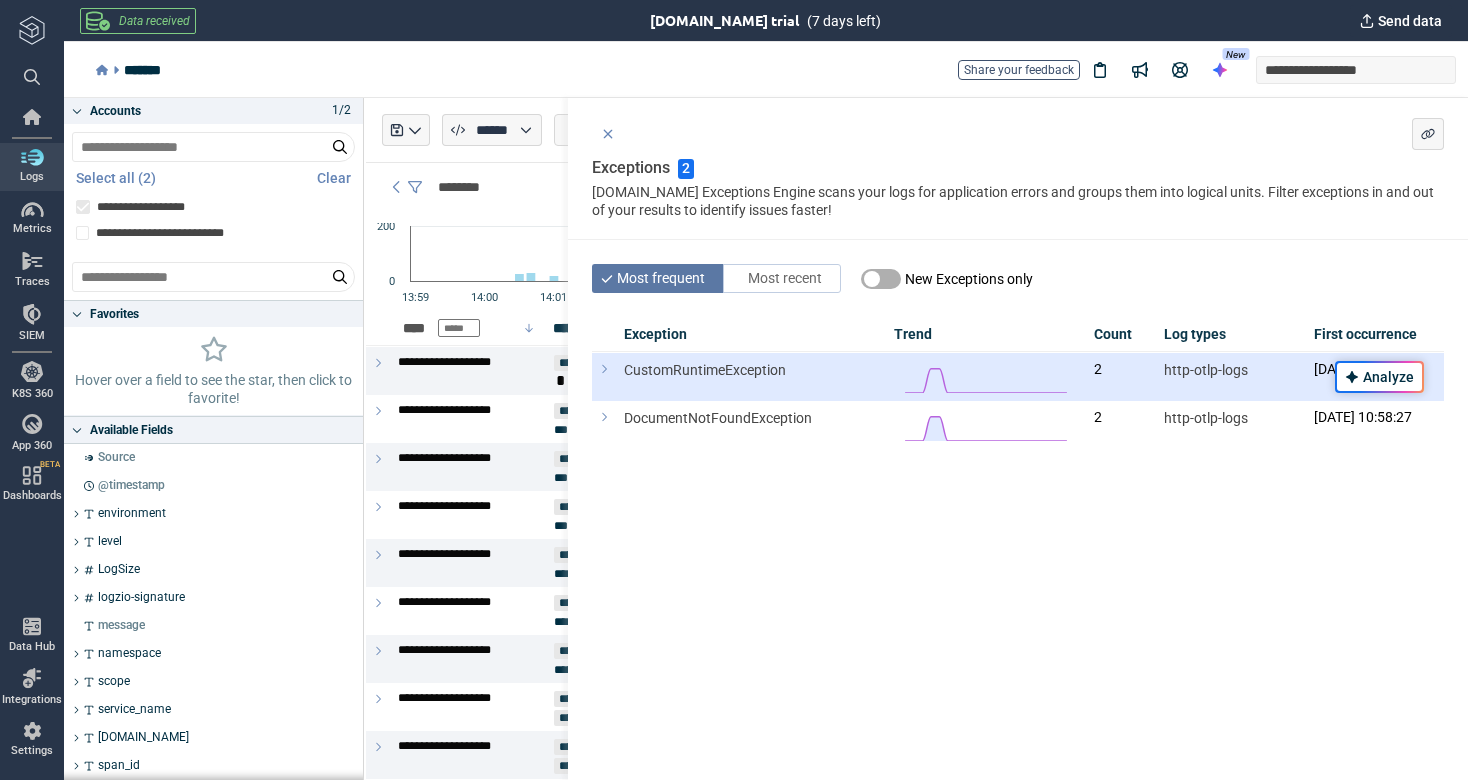 click at bounding box center (604, 377) 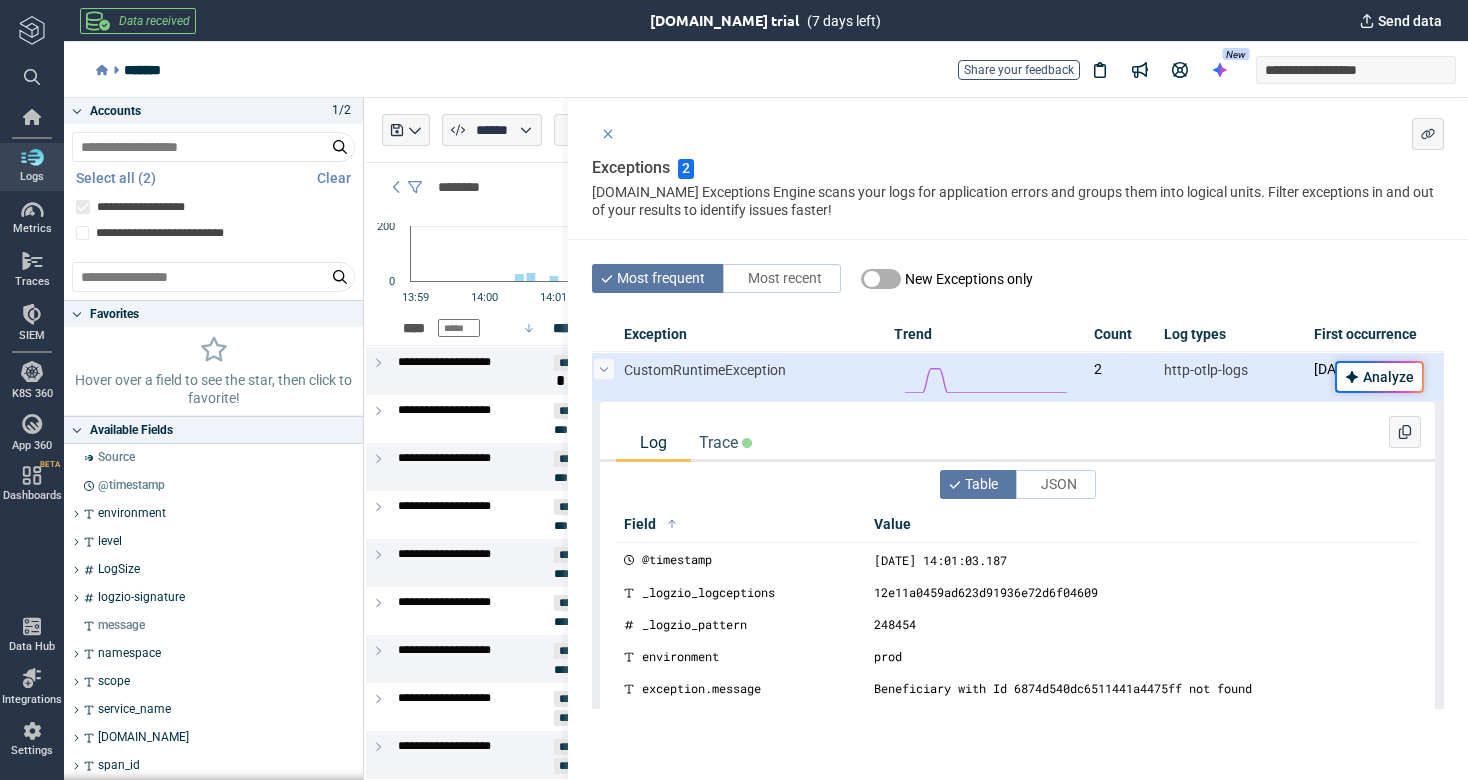 scroll, scrollTop: 0, scrollLeft: 0, axis: both 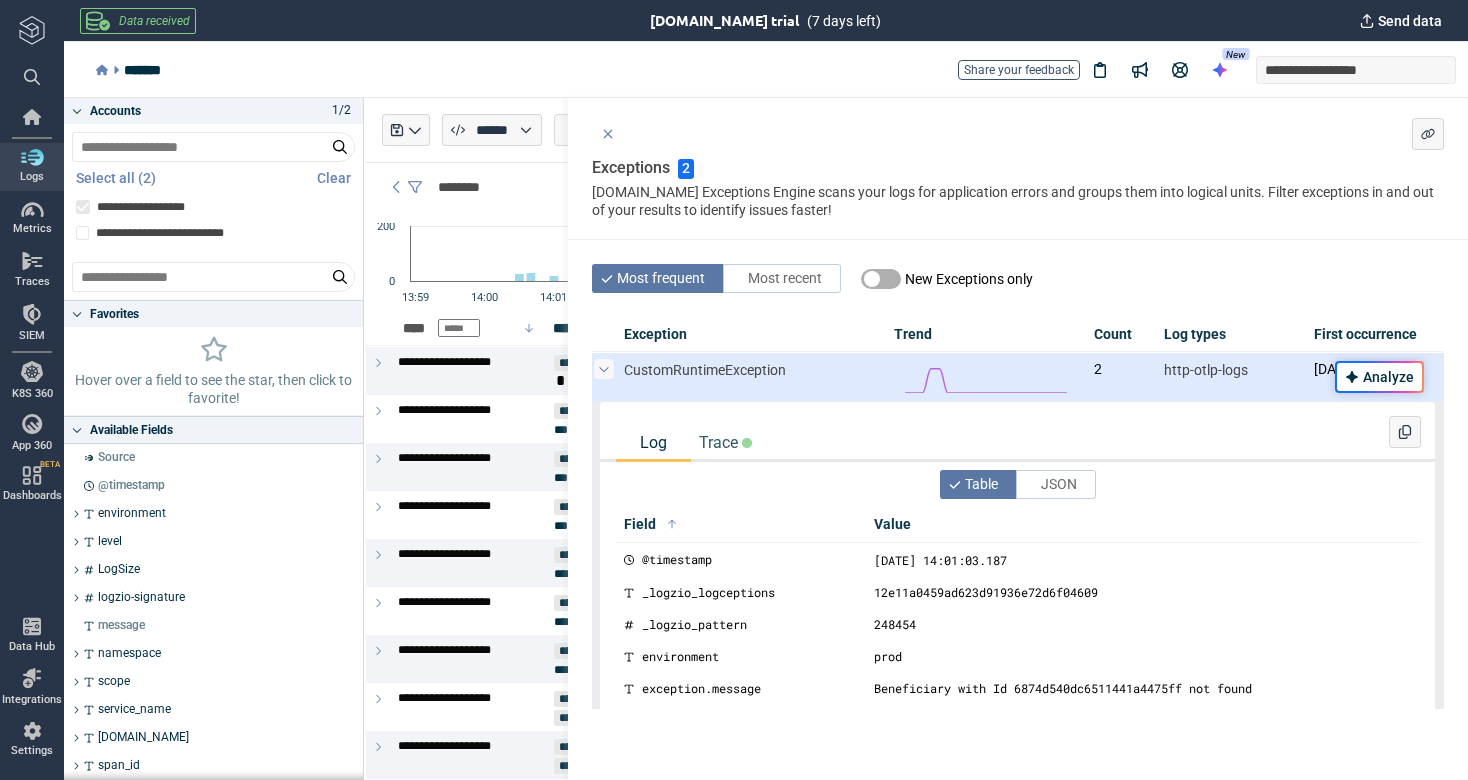 click 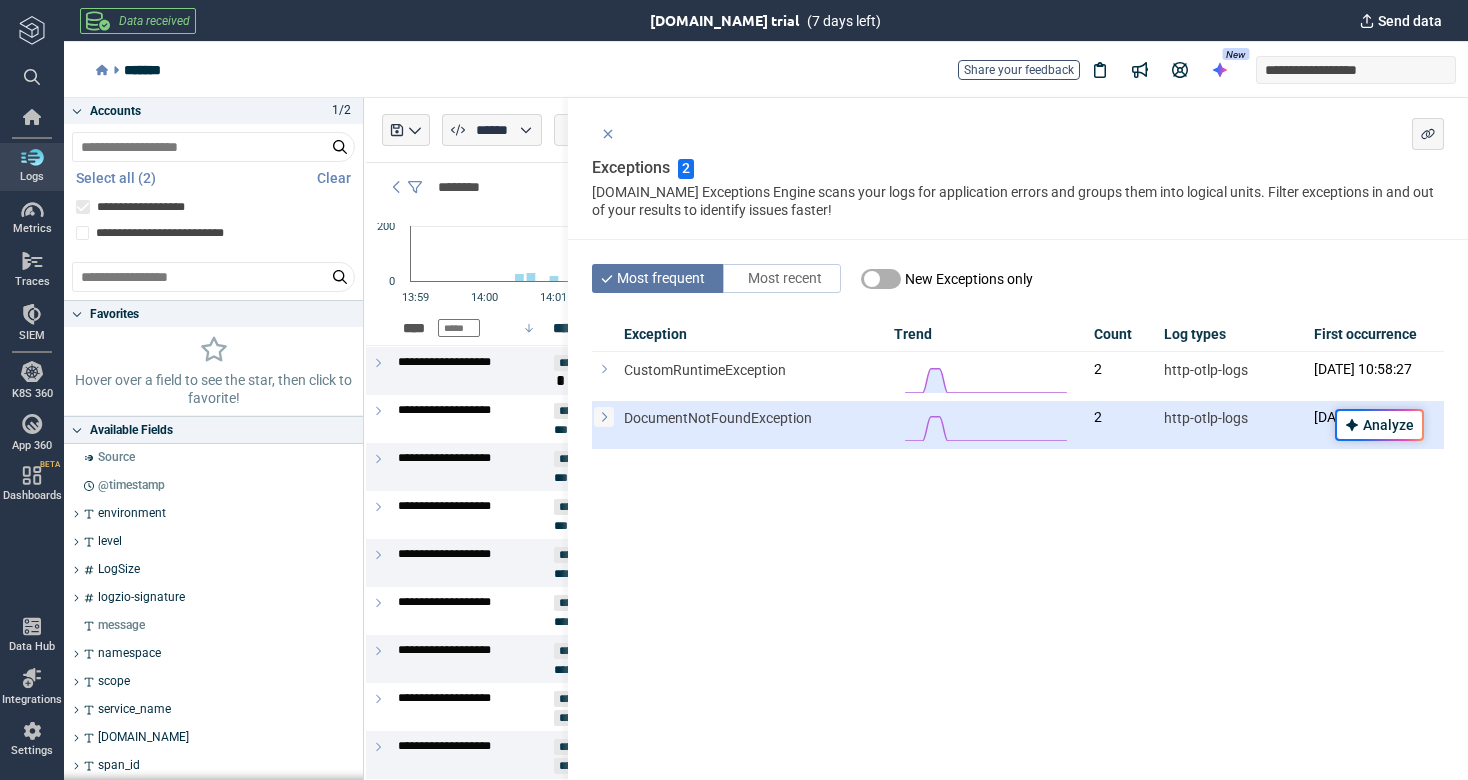 click 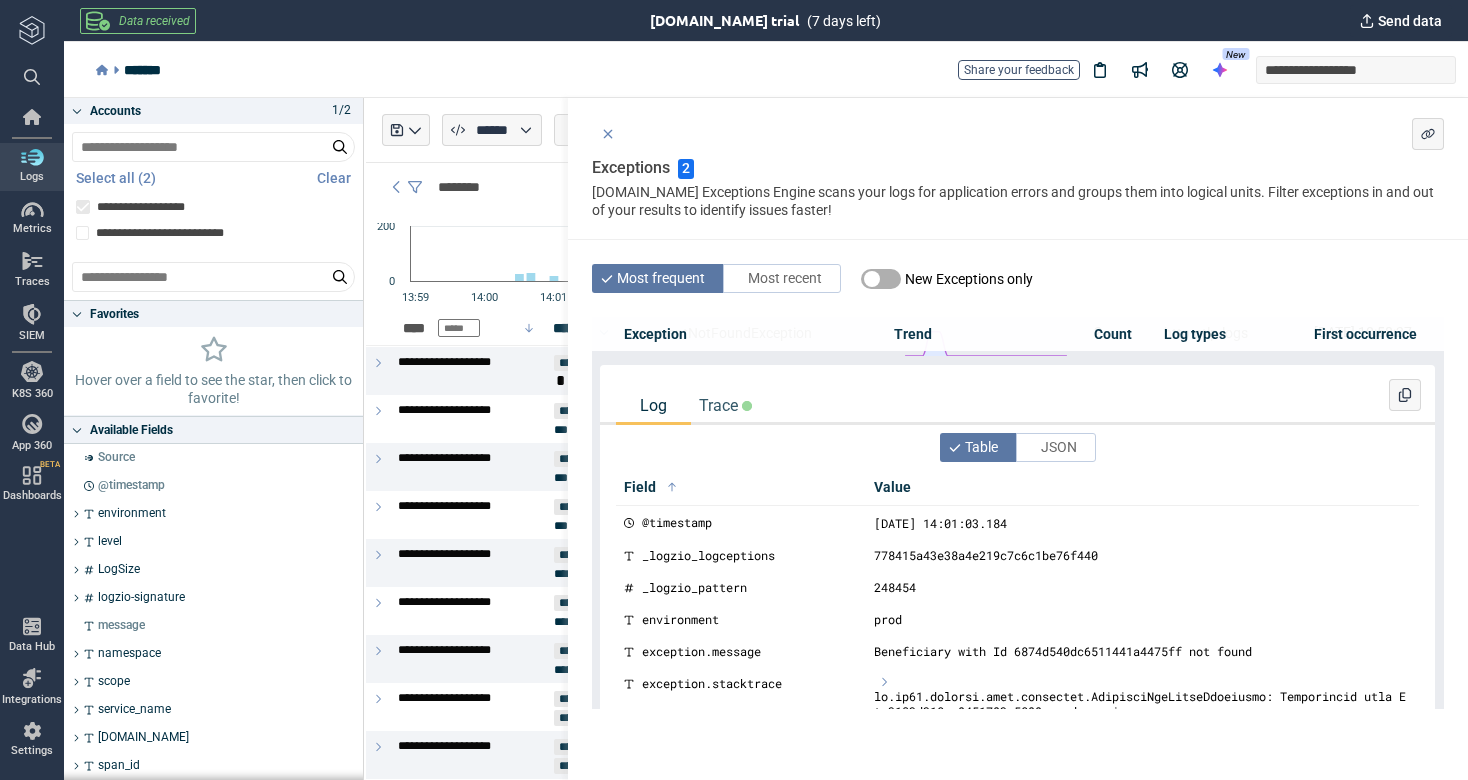 scroll, scrollTop: 0, scrollLeft: 0, axis: both 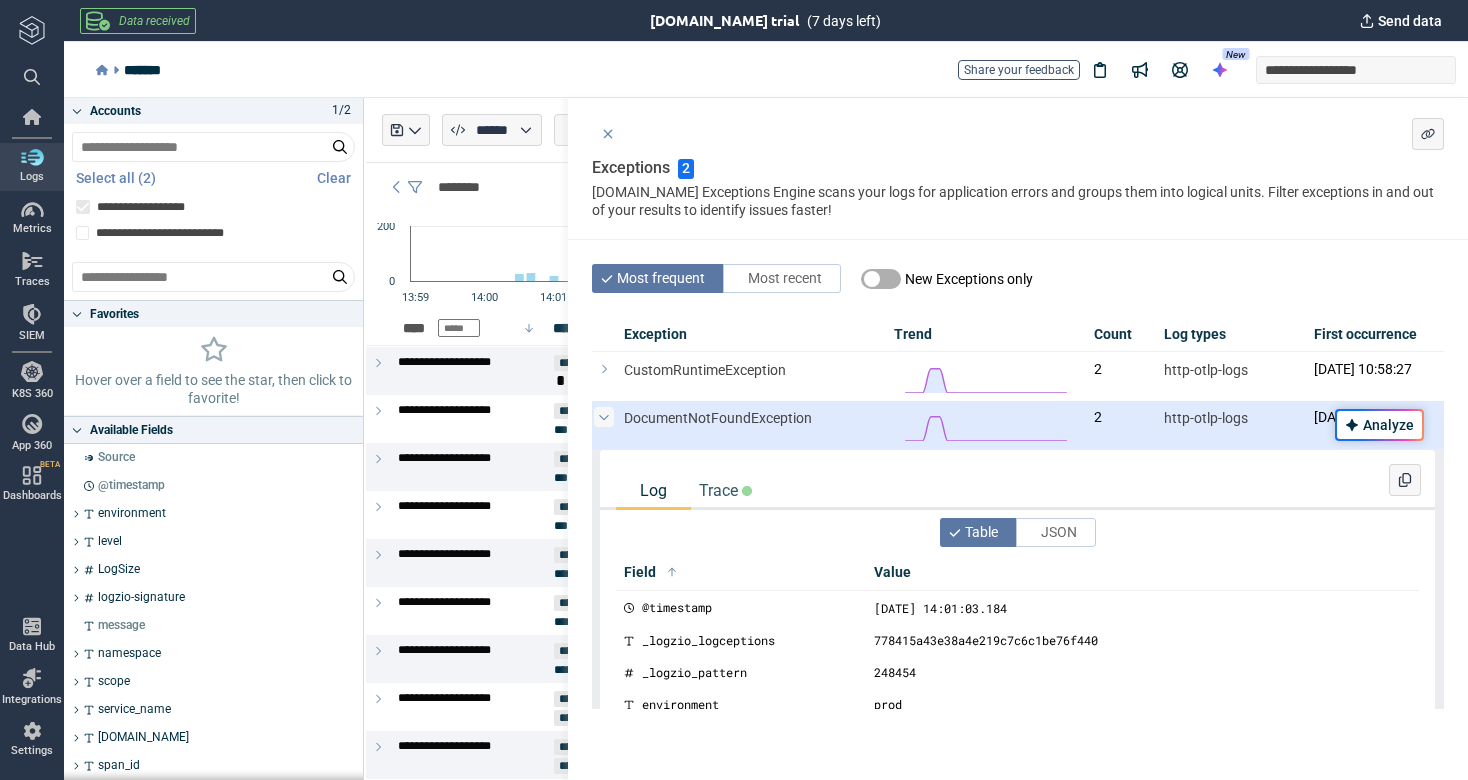 click 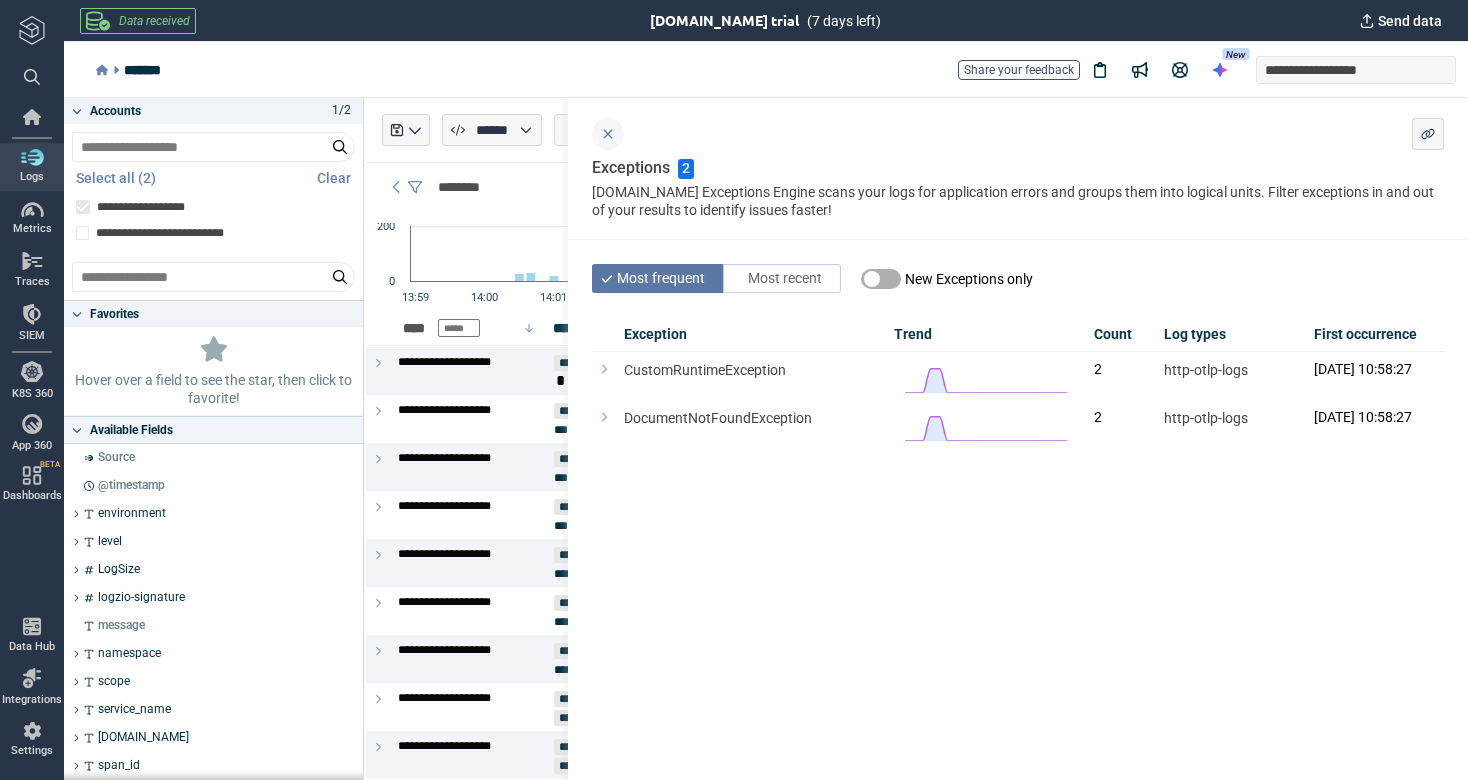 click 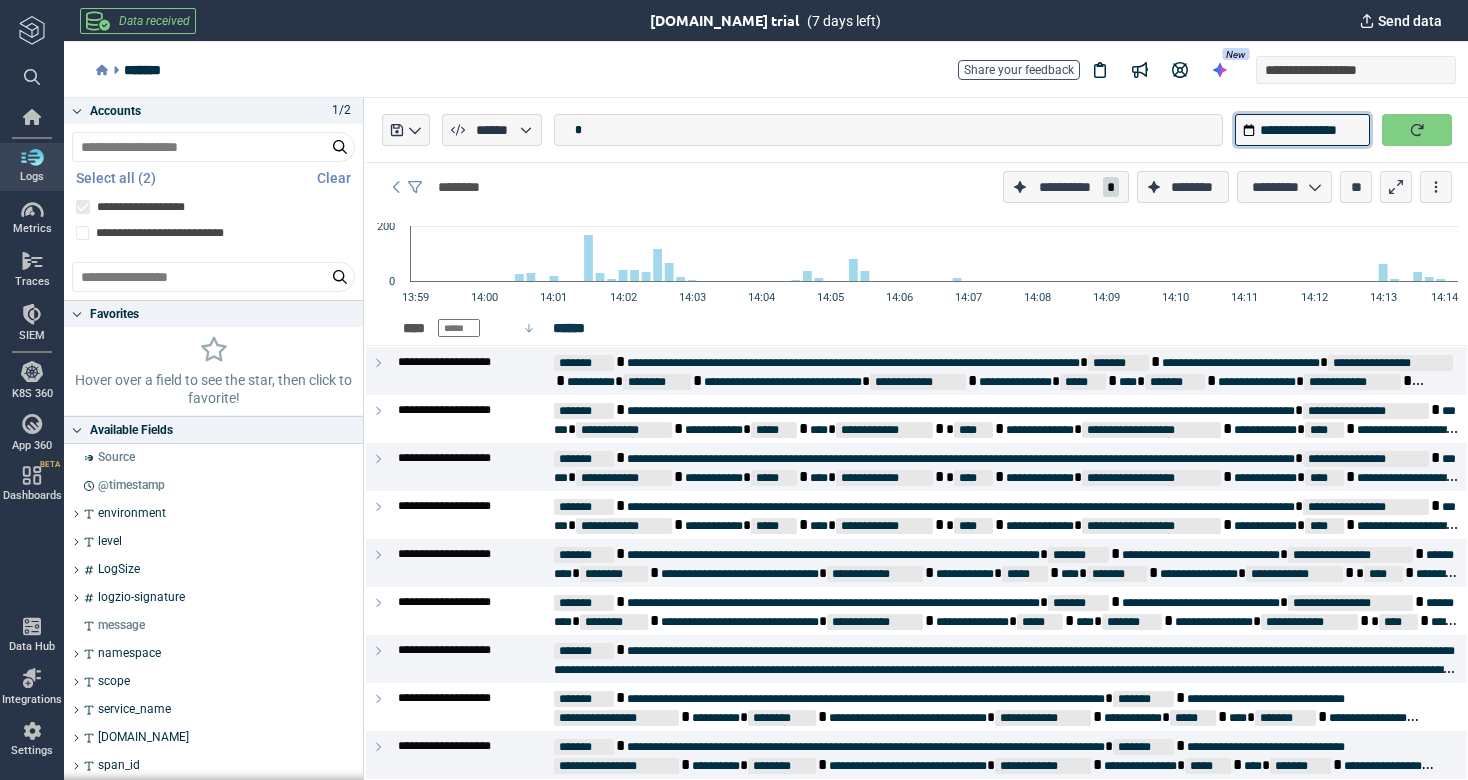 click on "**********" at bounding box center (1302, 130) 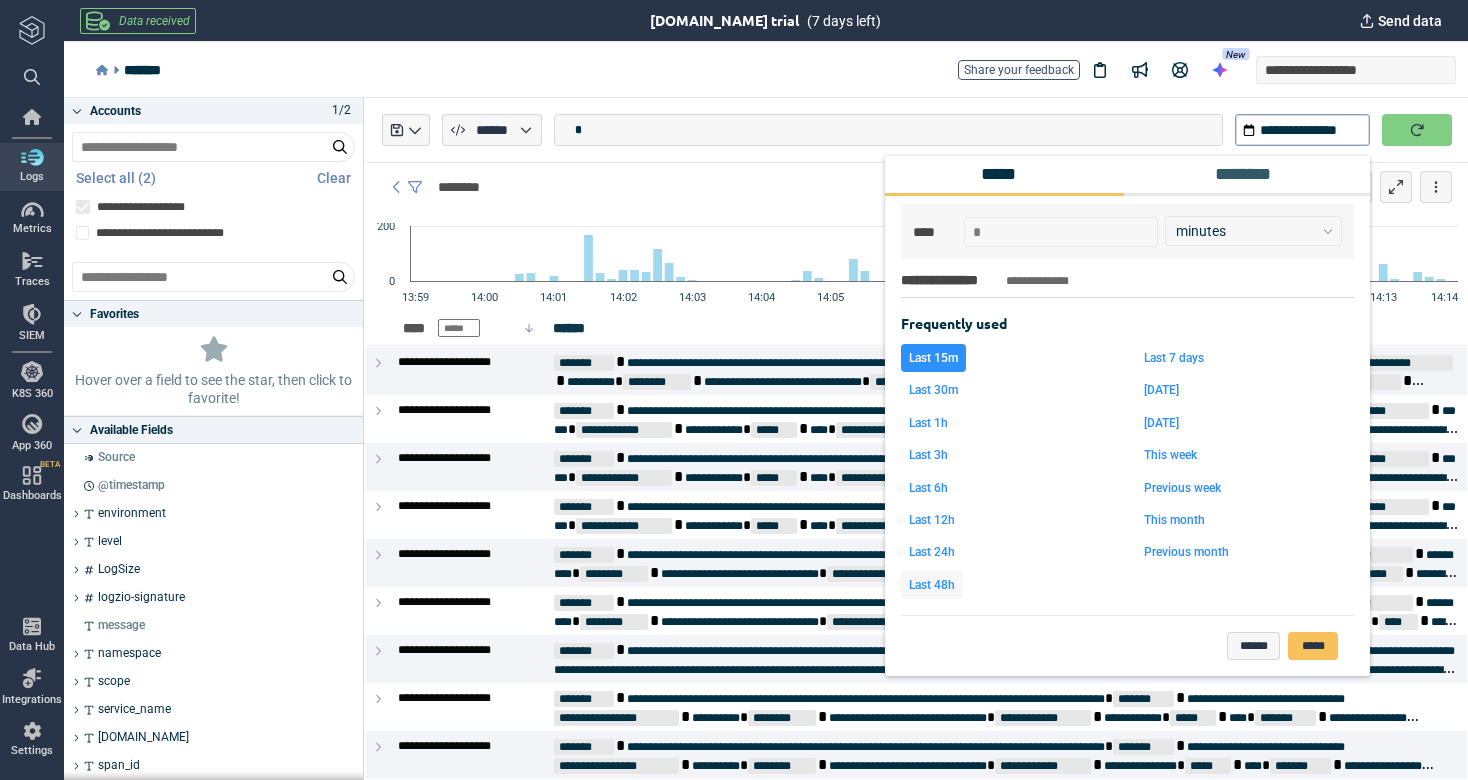 click on "Last 48h" at bounding box center (932, 585) 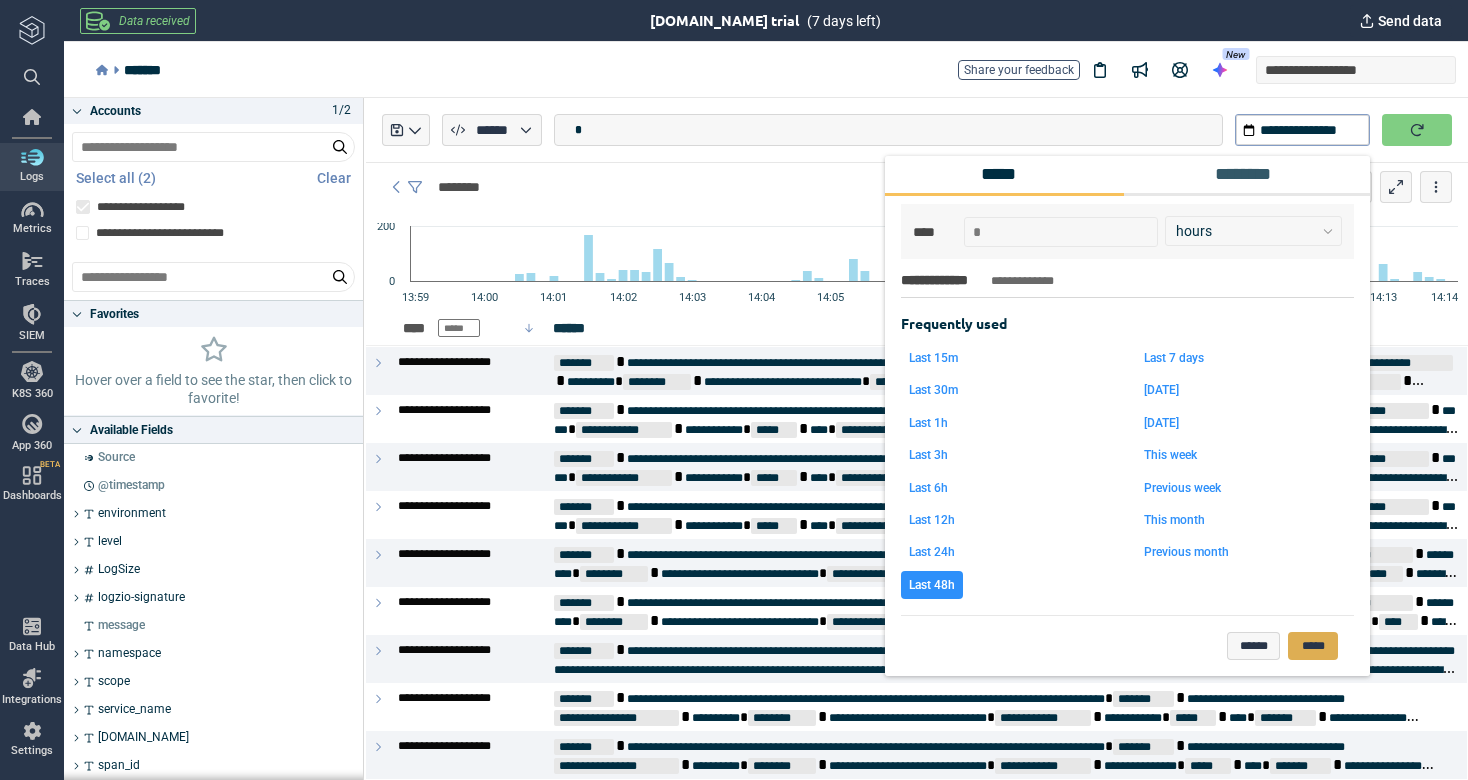 click on "*****" at bounding box center [1313, 646] 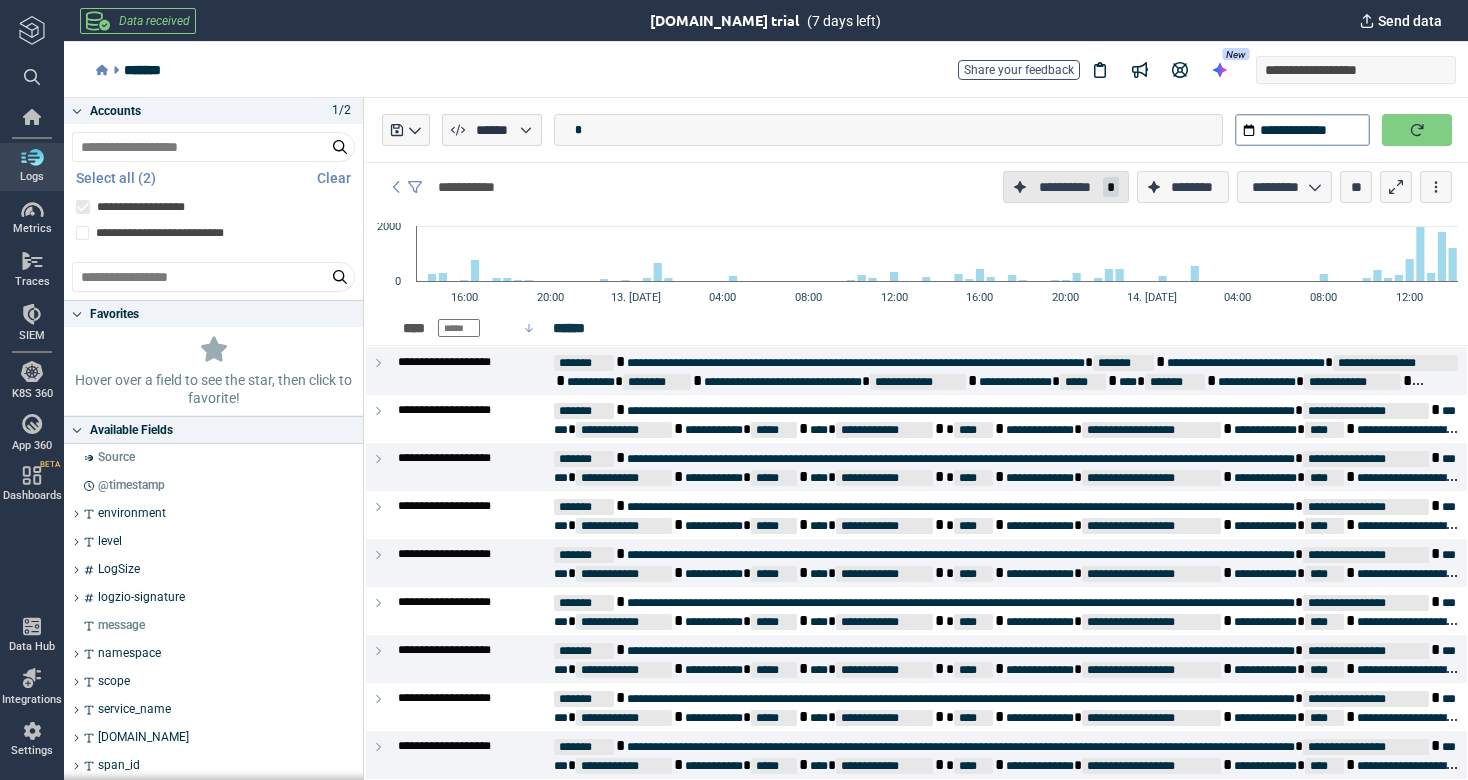 click on "**********" at bounding box center [1065, 187] 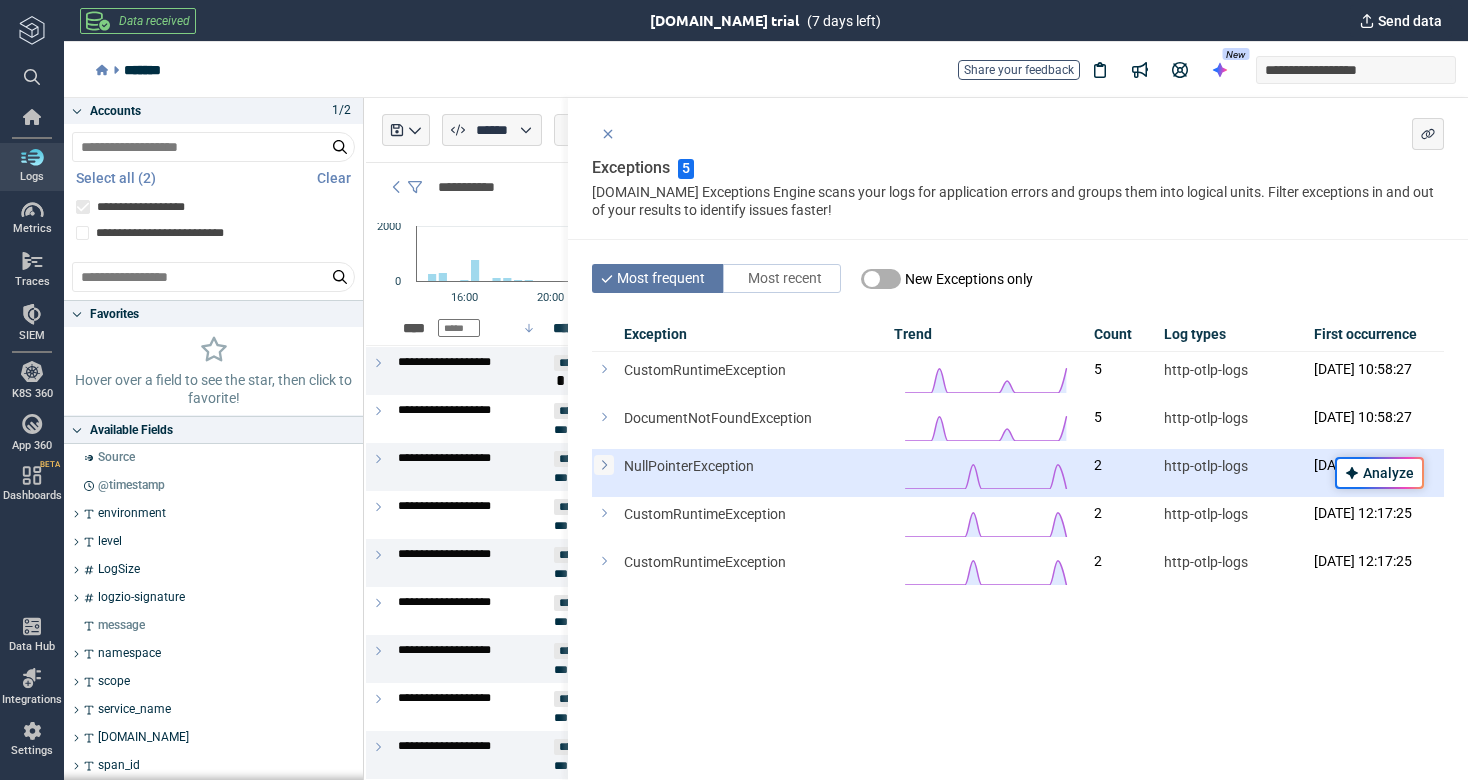 click 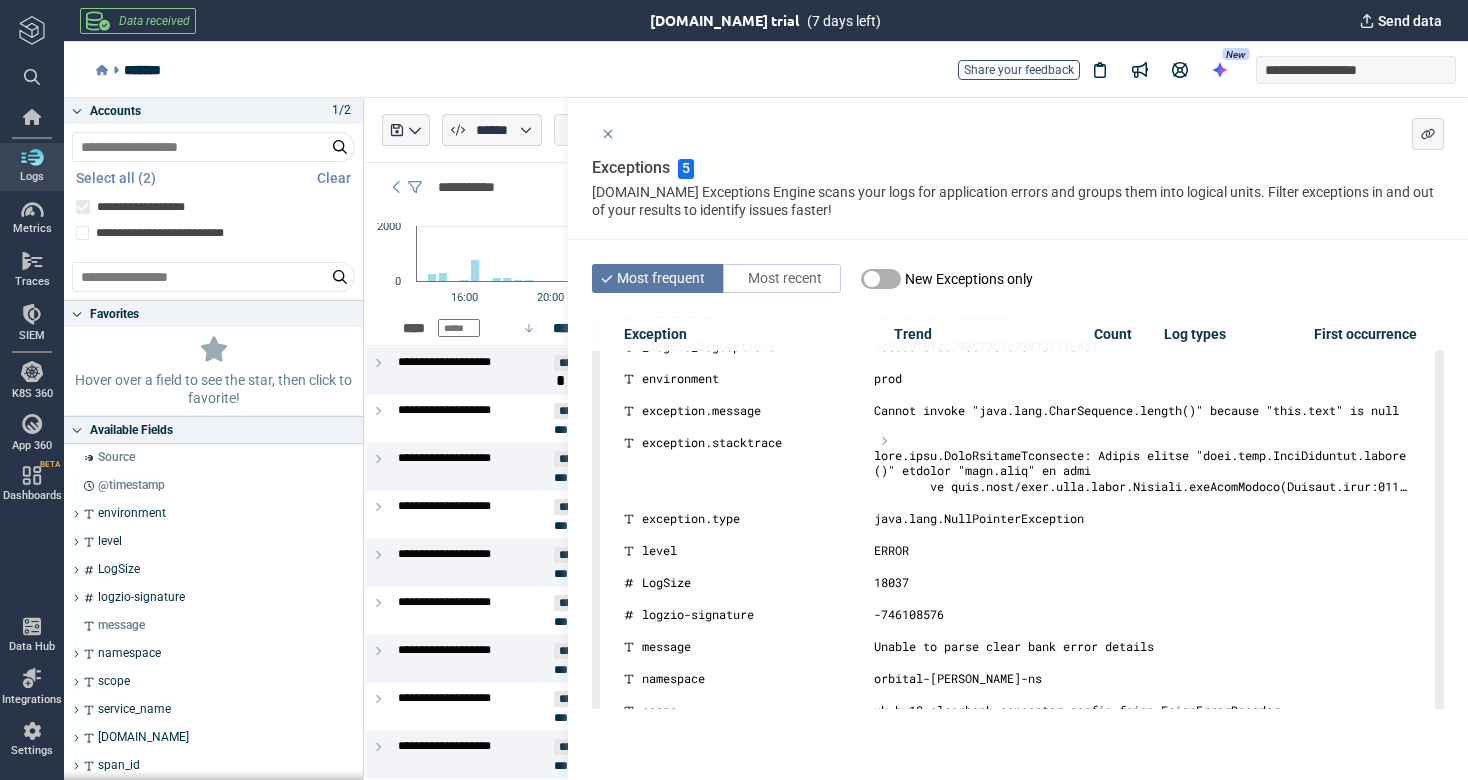 scroll, scrollTop: 379, scrollLeft: 0, axis: vertical 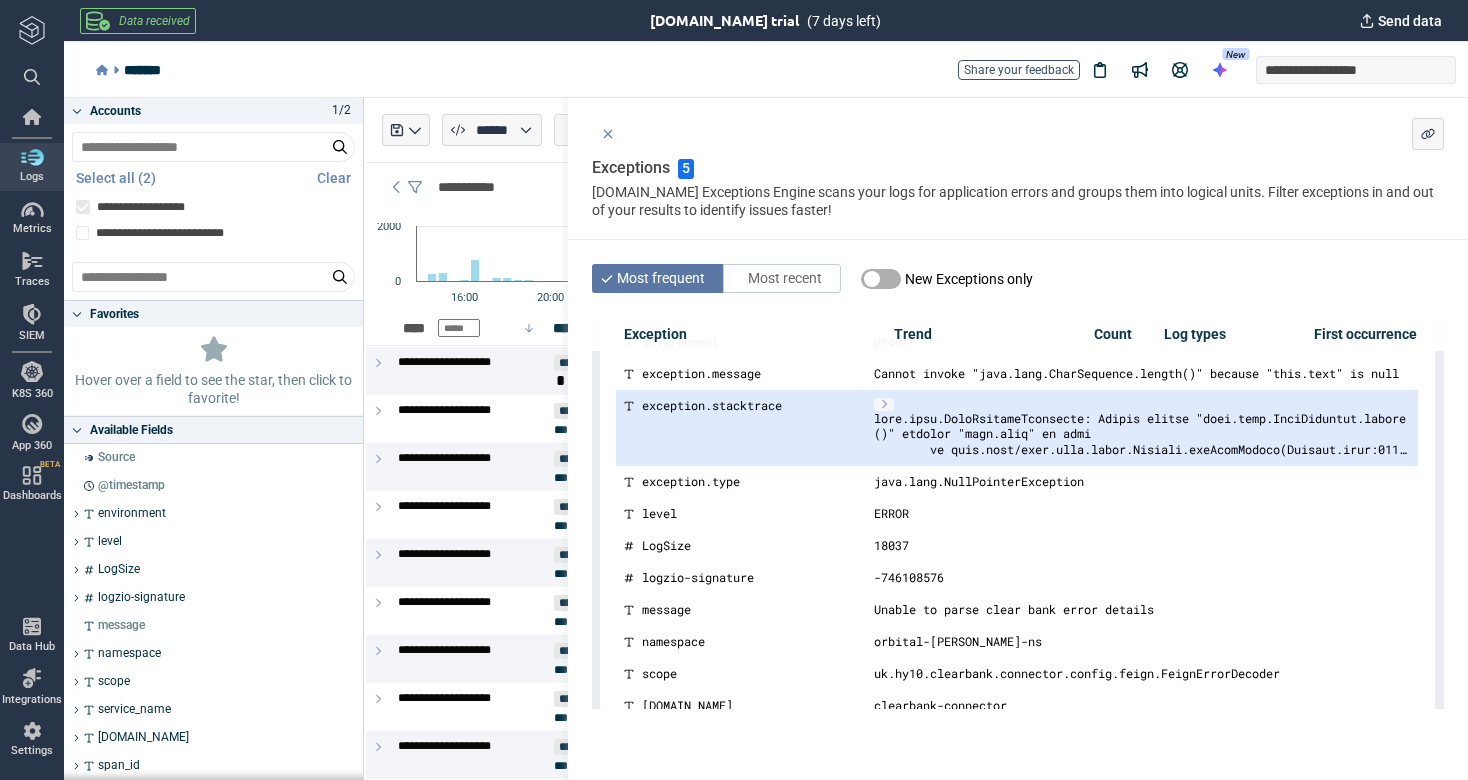 click 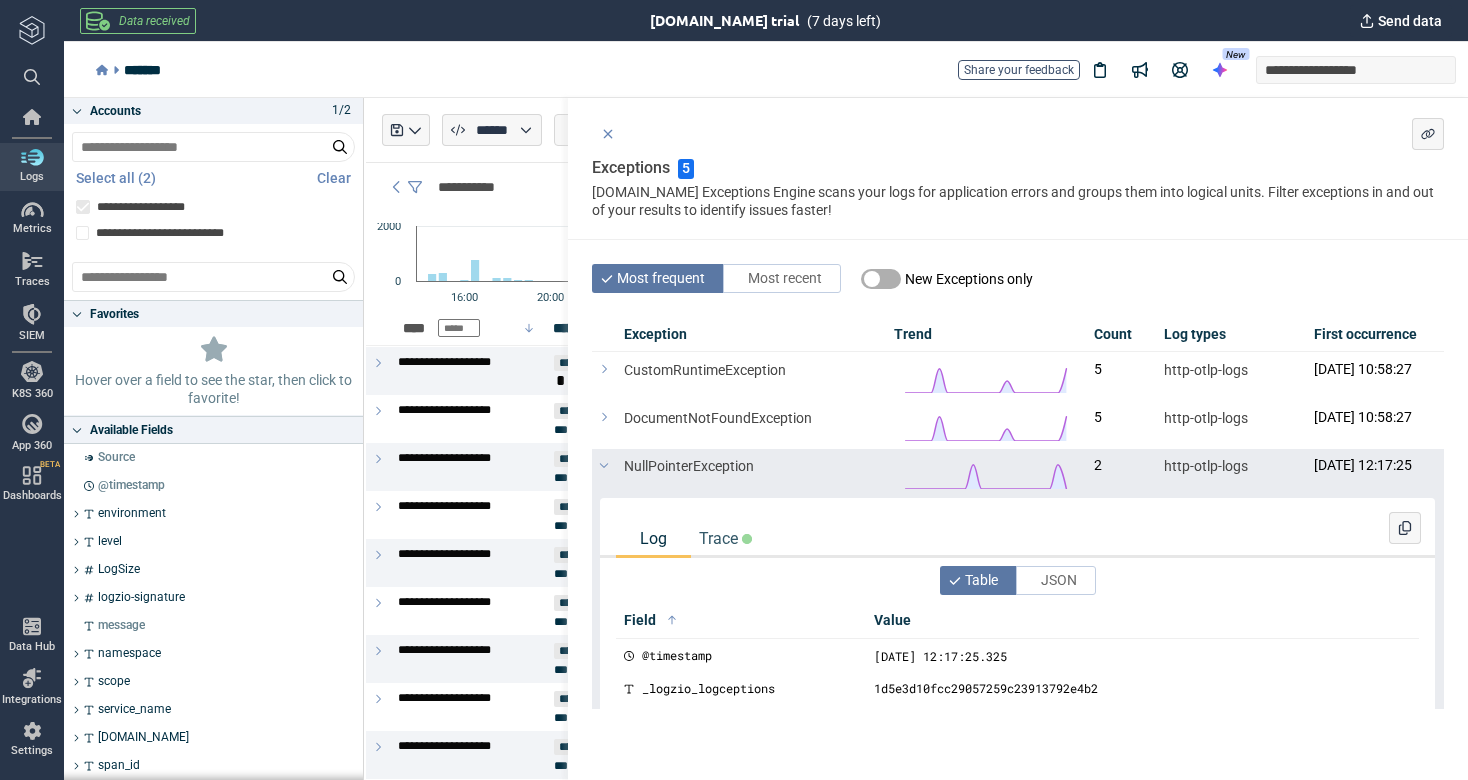 scroll, scrollTop: 0, scrollLeft: 0, axis: both 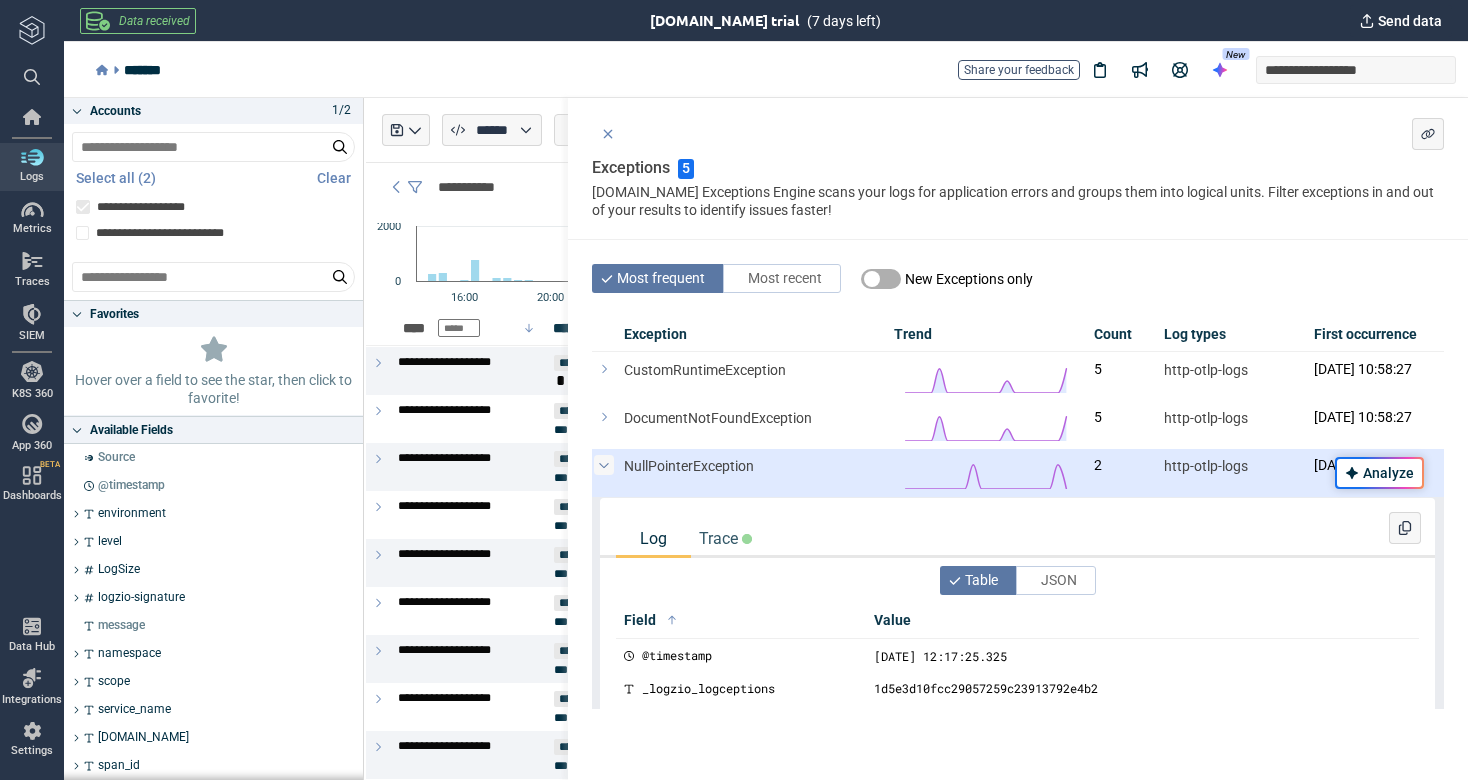 click 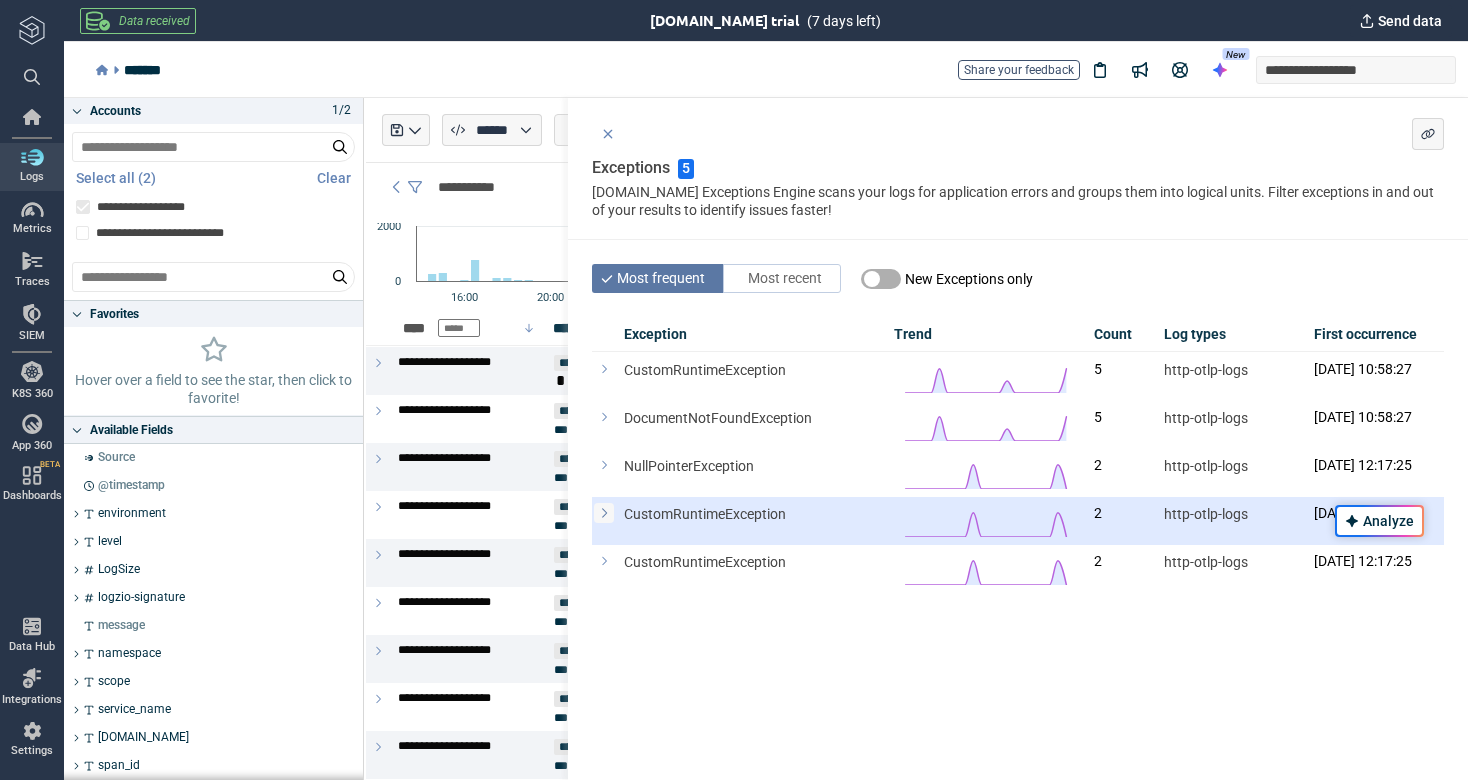 click 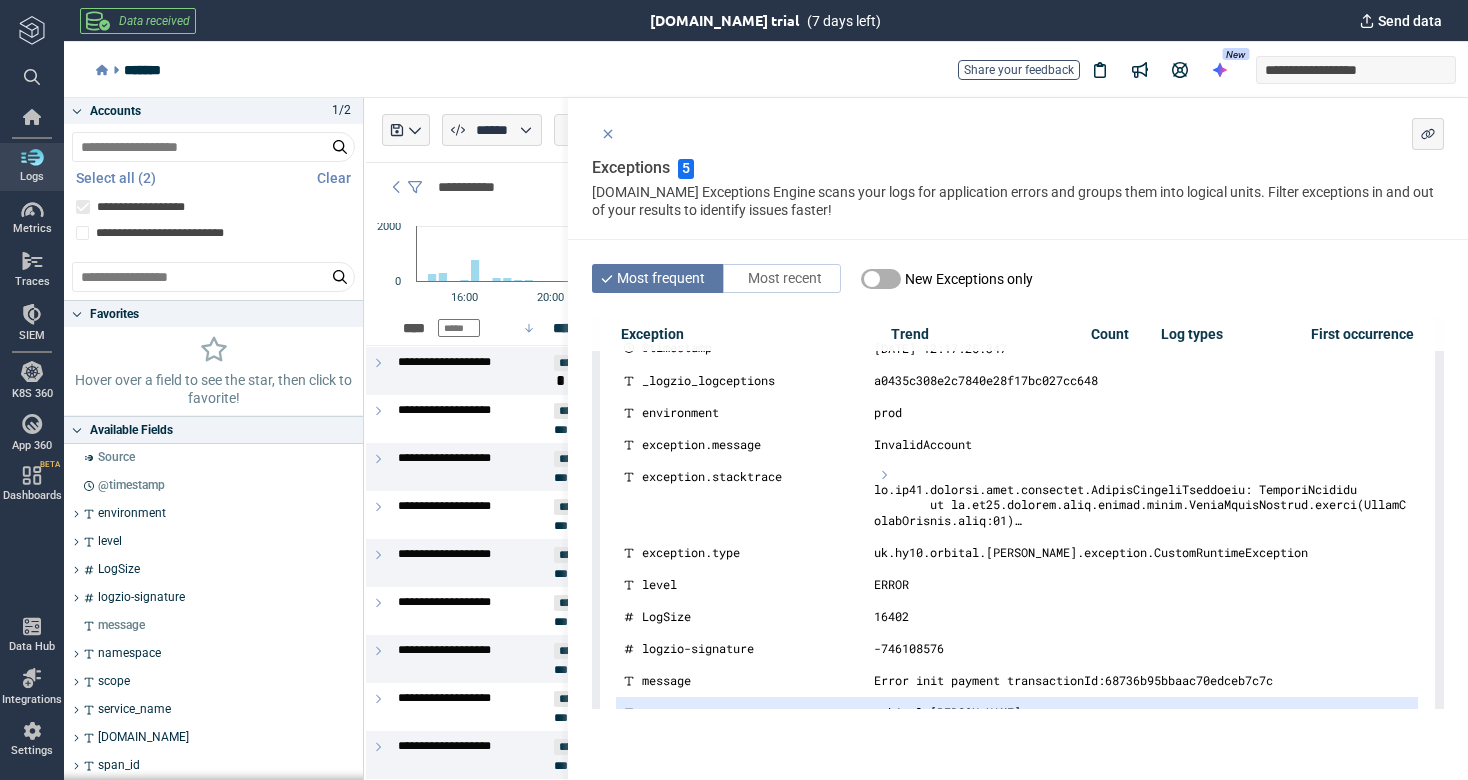 scroll, scrollTop: 388, scrollLeft: 3, axis: both 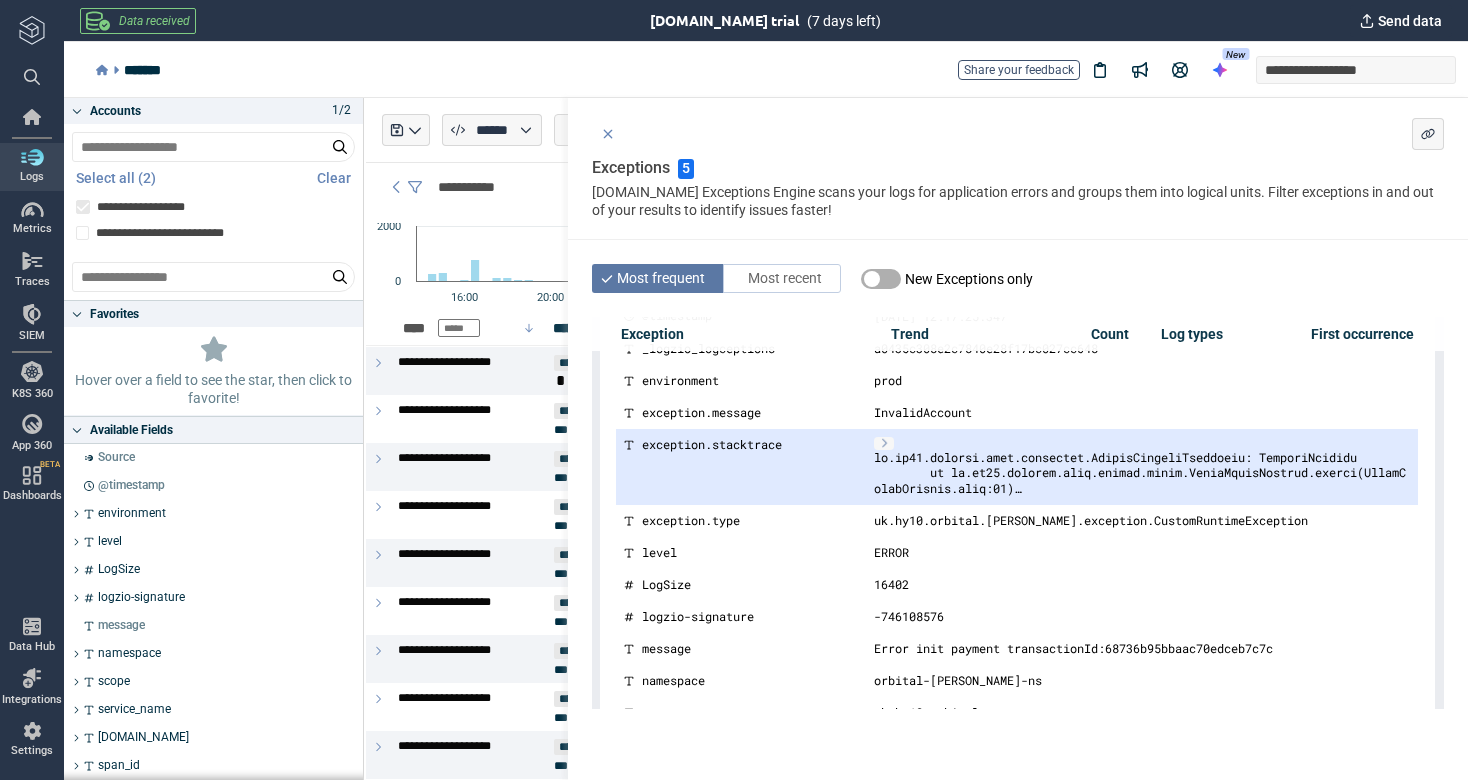 click 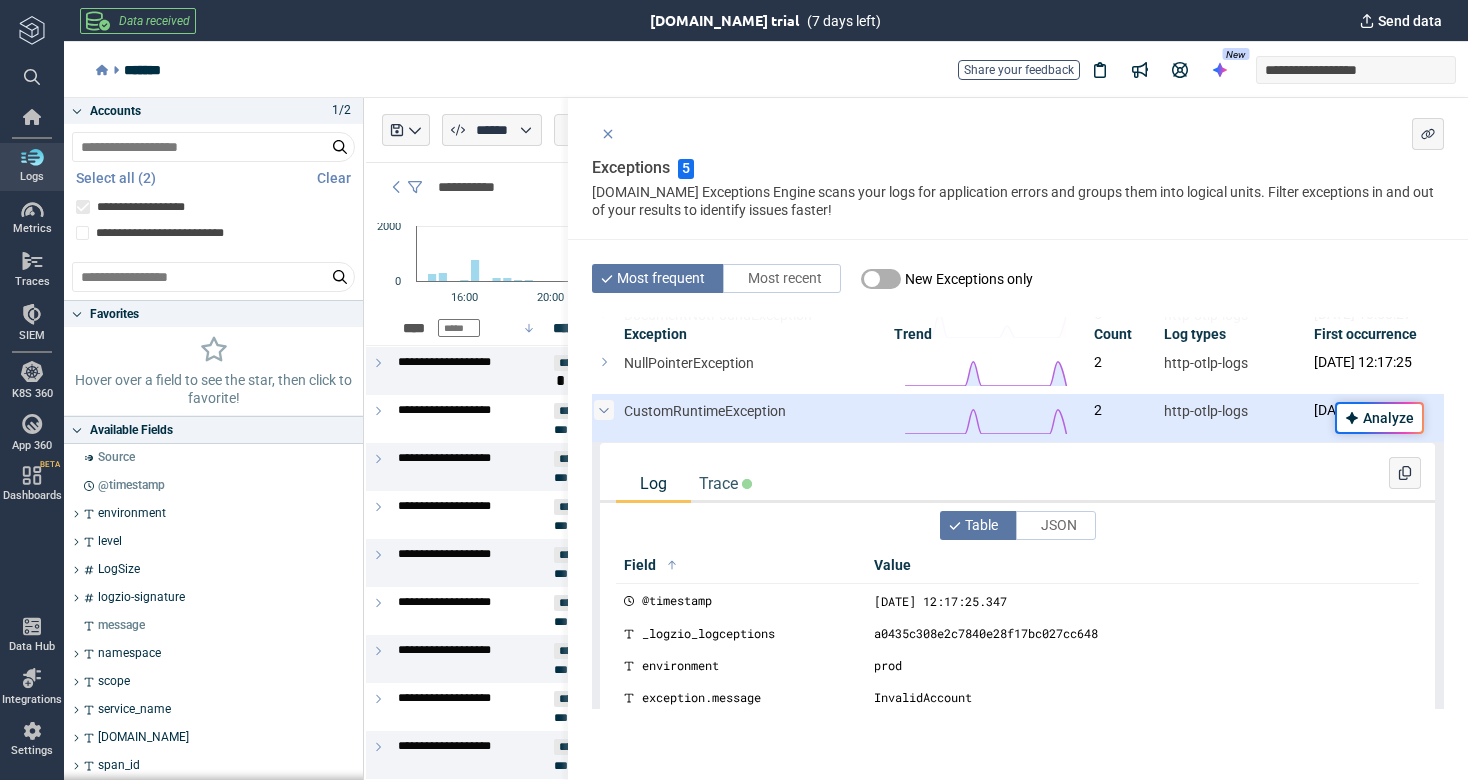 scroll, scrollTop: 103, scrollLeft: 0, axis: vertical 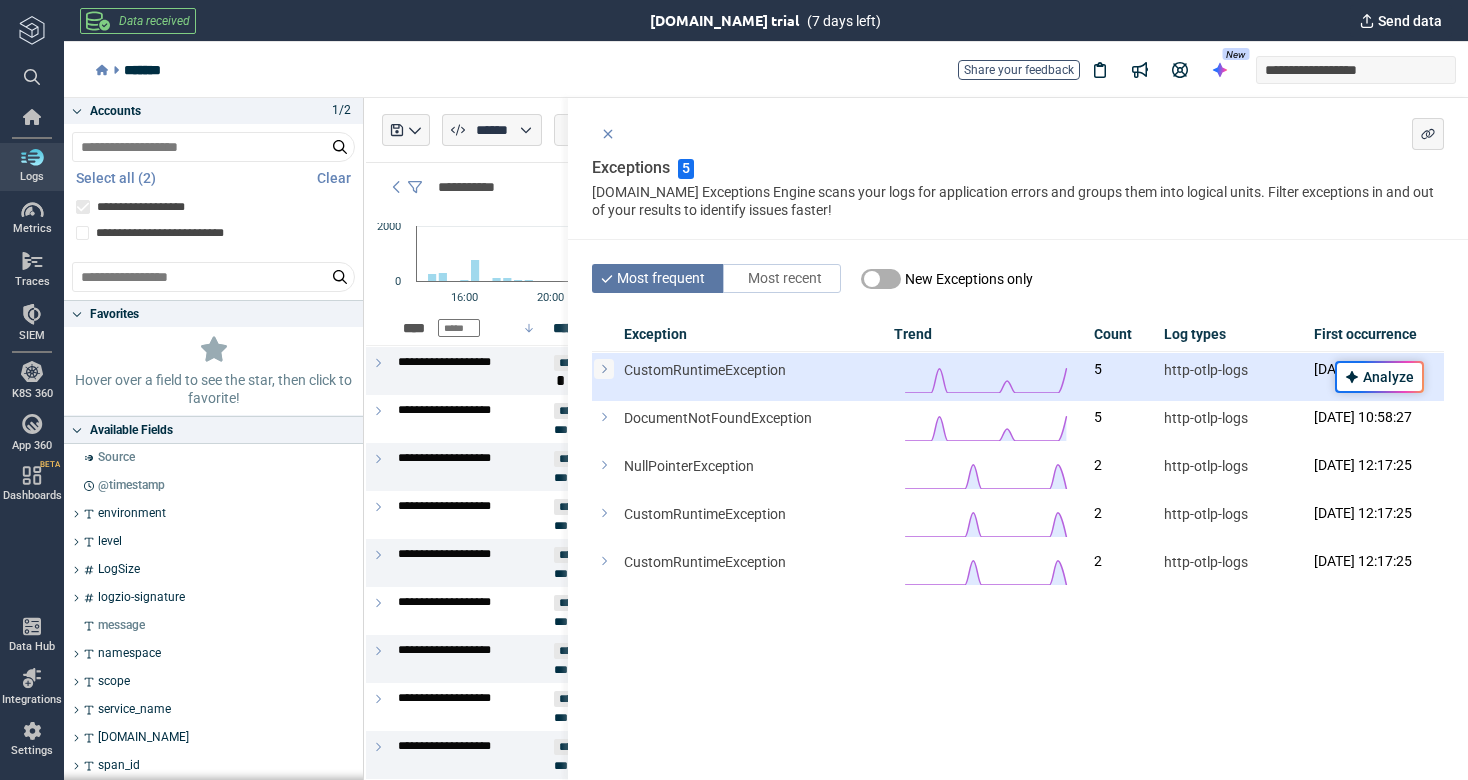 click at bounding box center [604, 369] 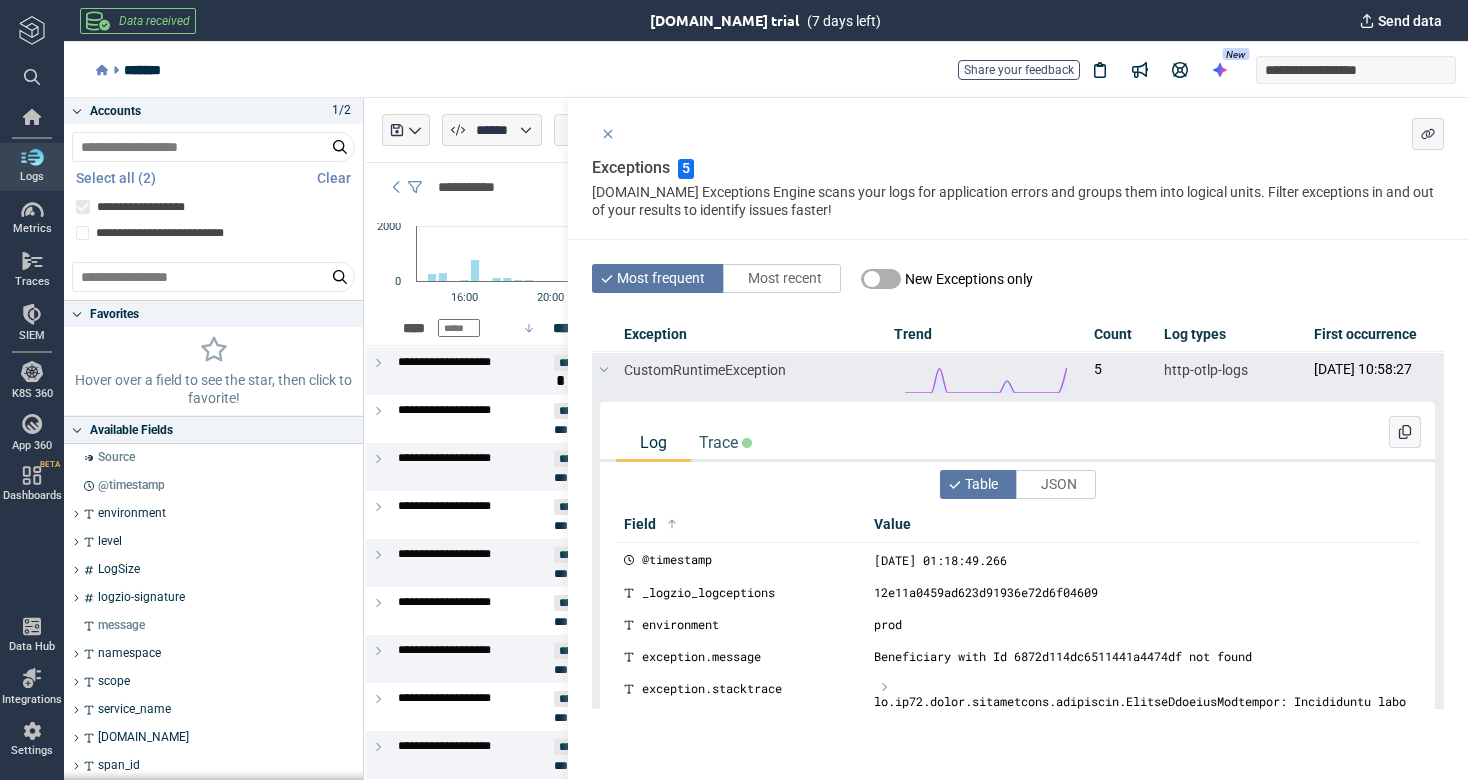 scroll, scrollTop: 0, scrollLeft: 0, axis: both 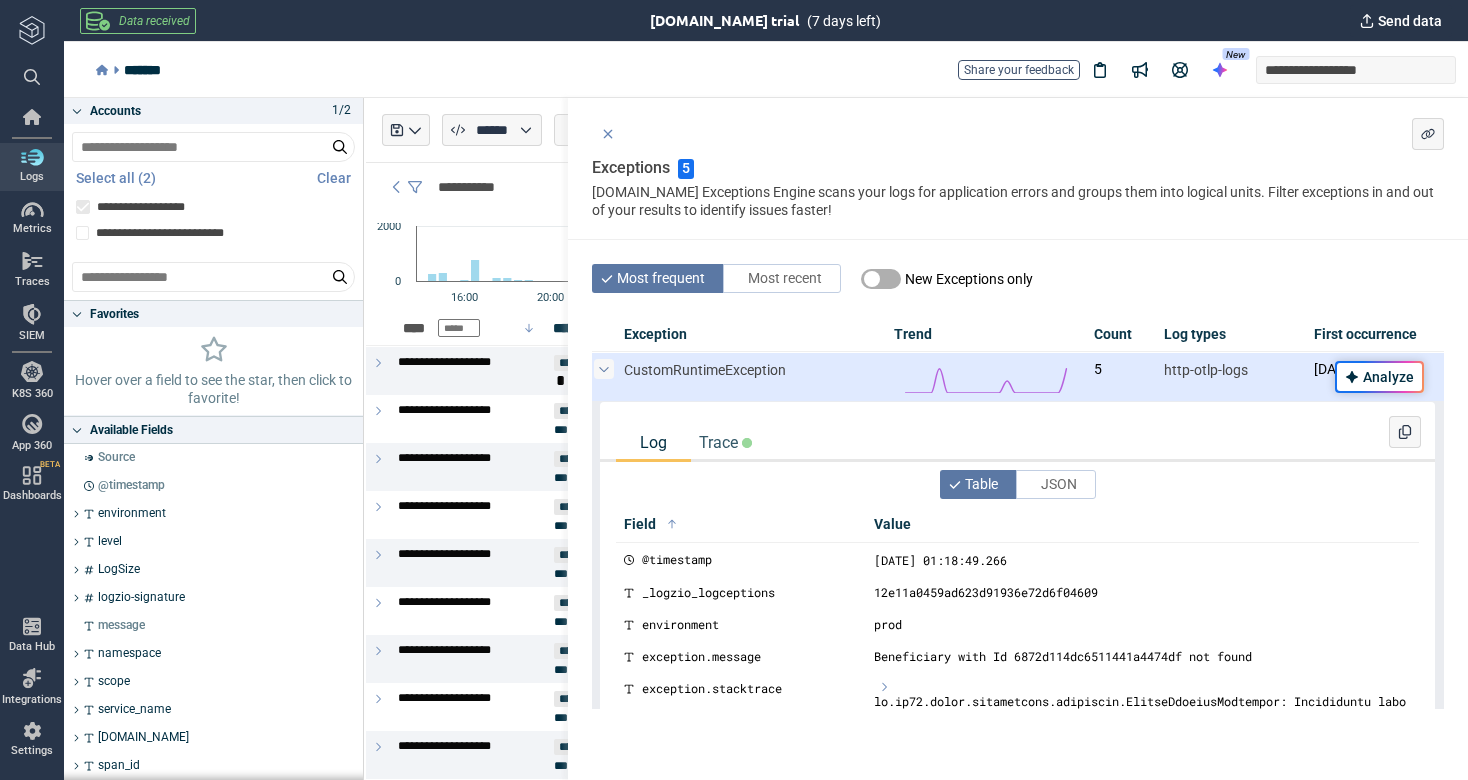 click 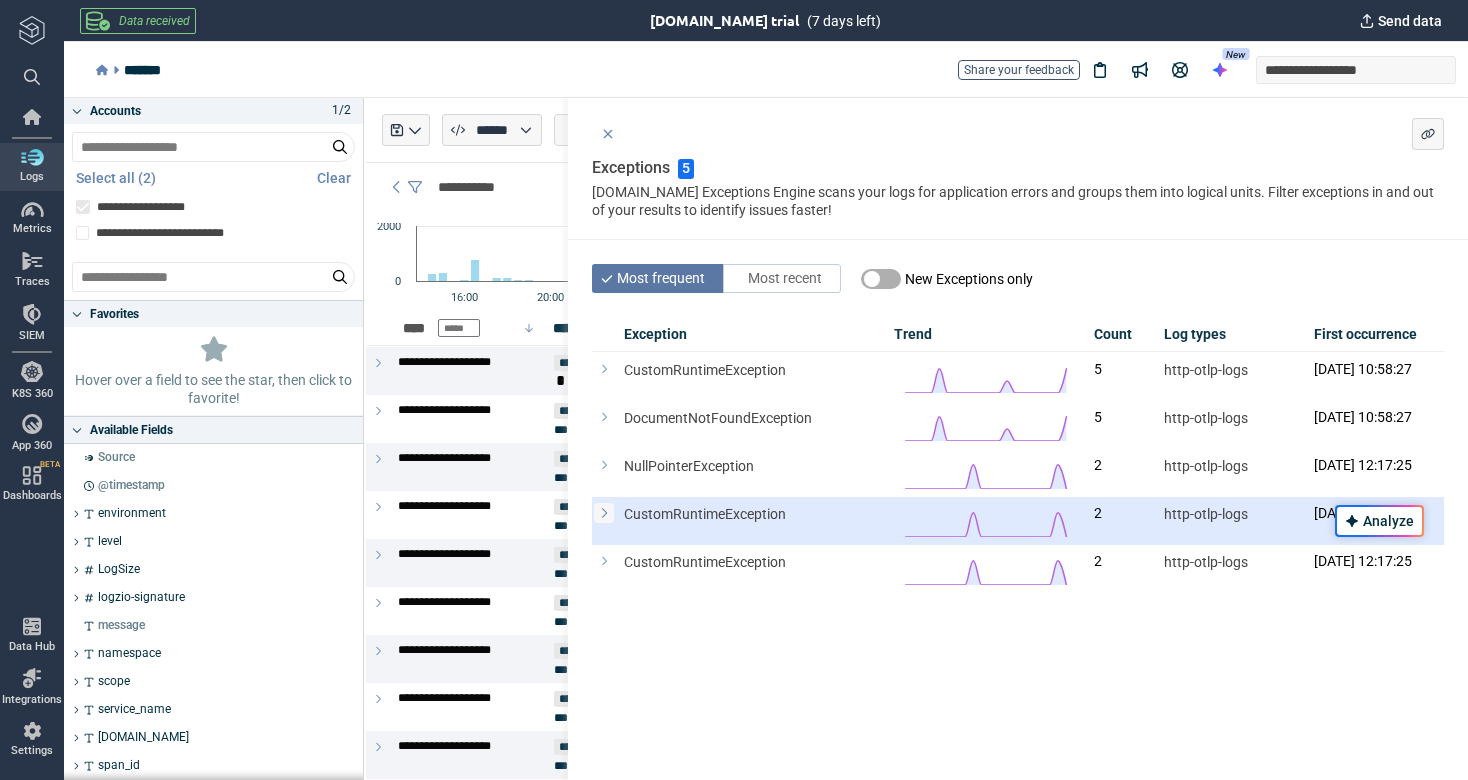 click 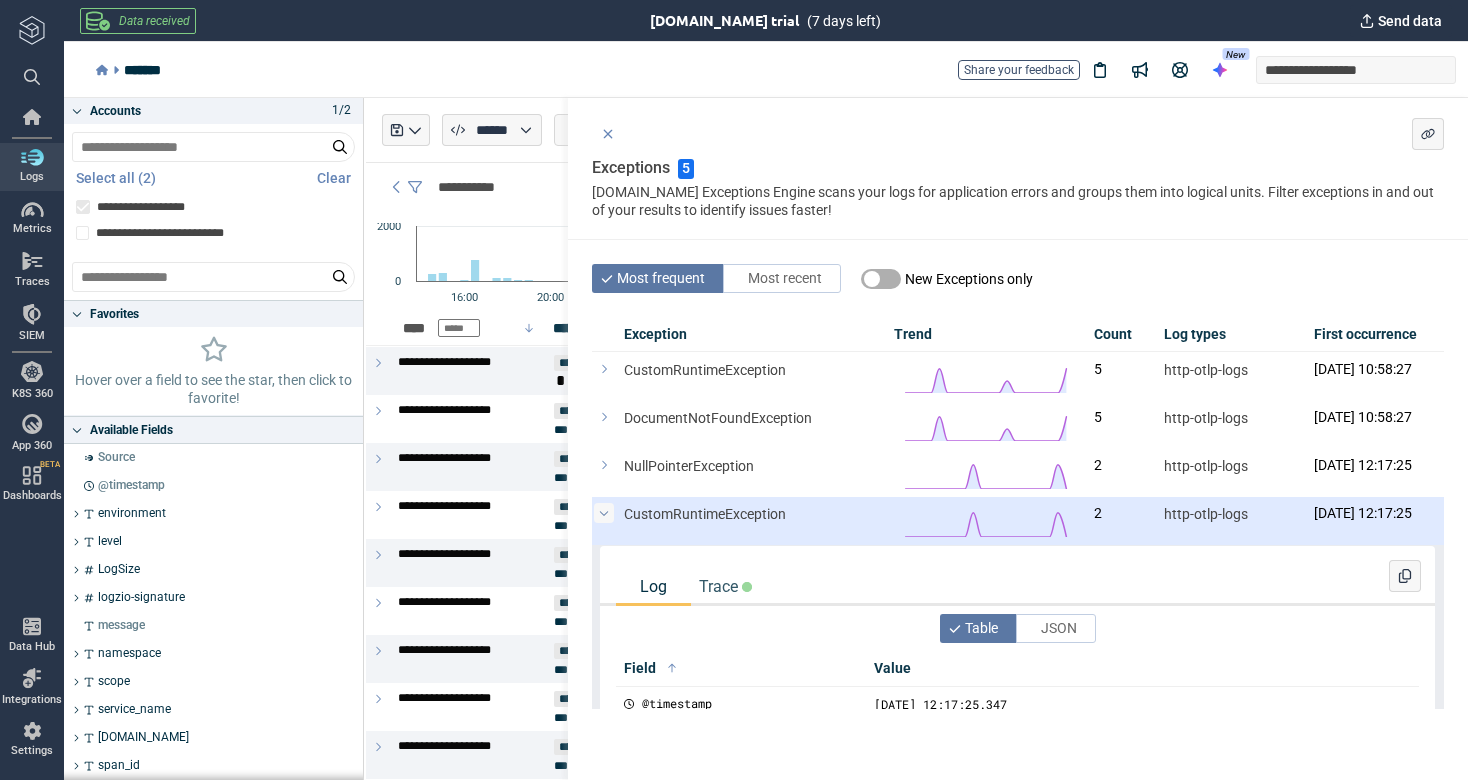 scroll, scrollTop: 0, scrollLeft: 0, axis: both 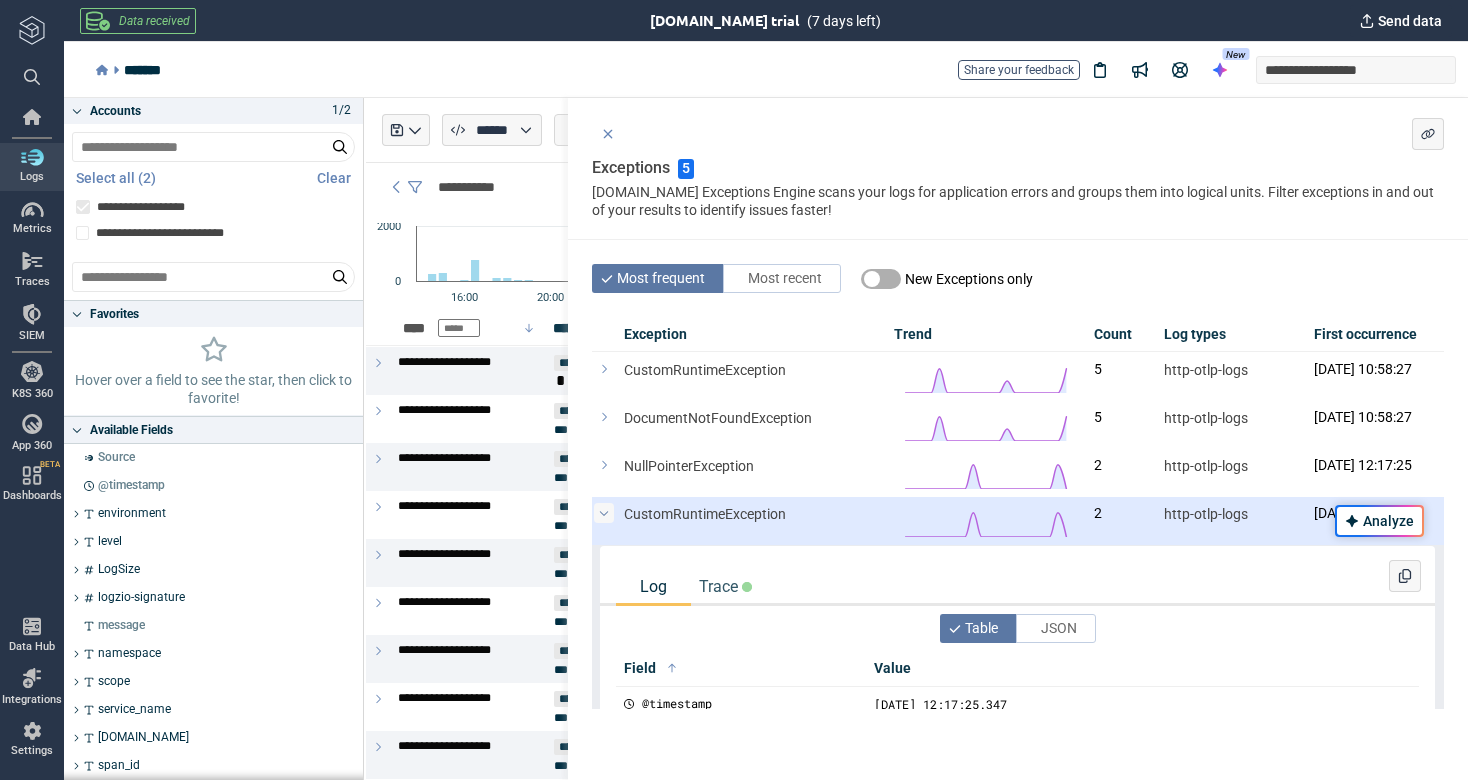 click at bounding box center (604, 513) 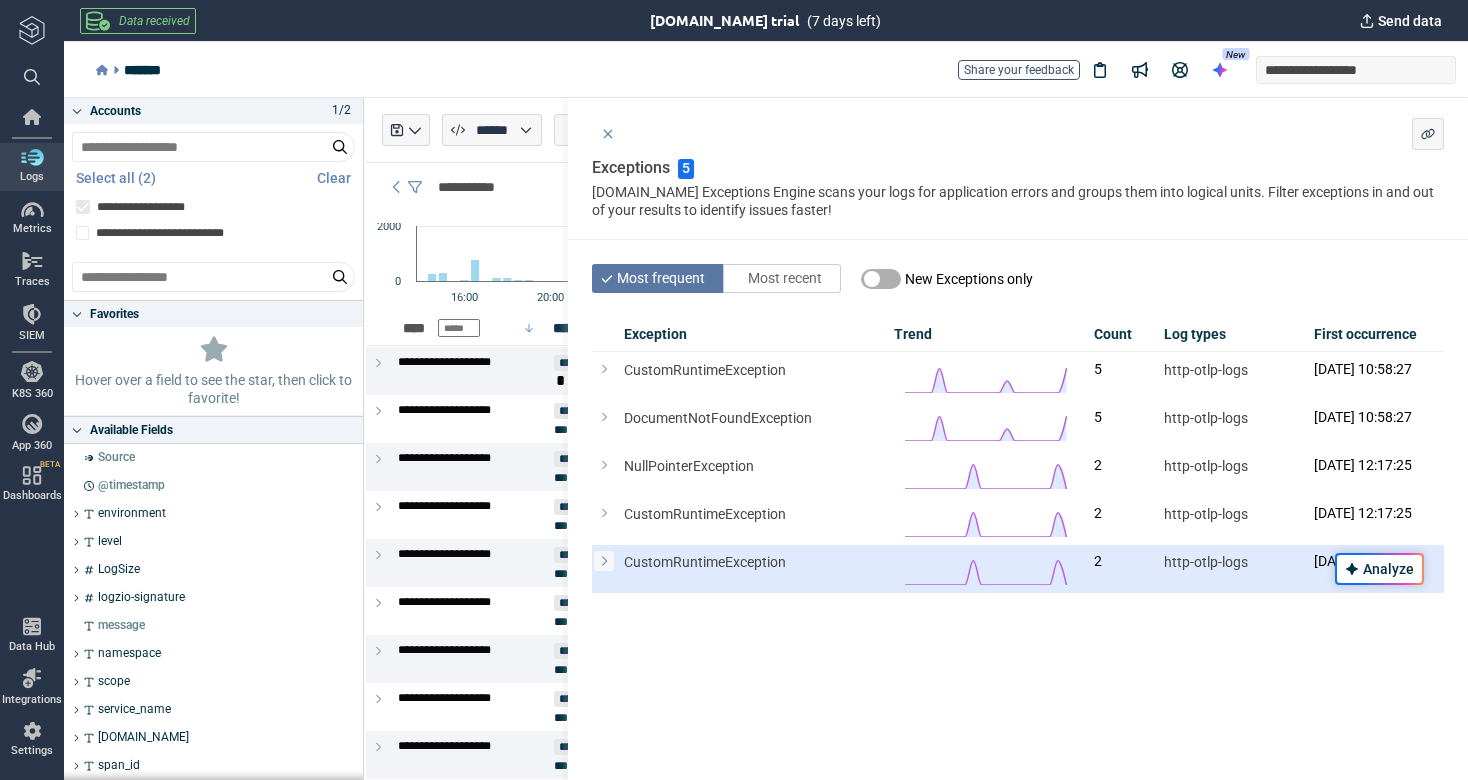 click 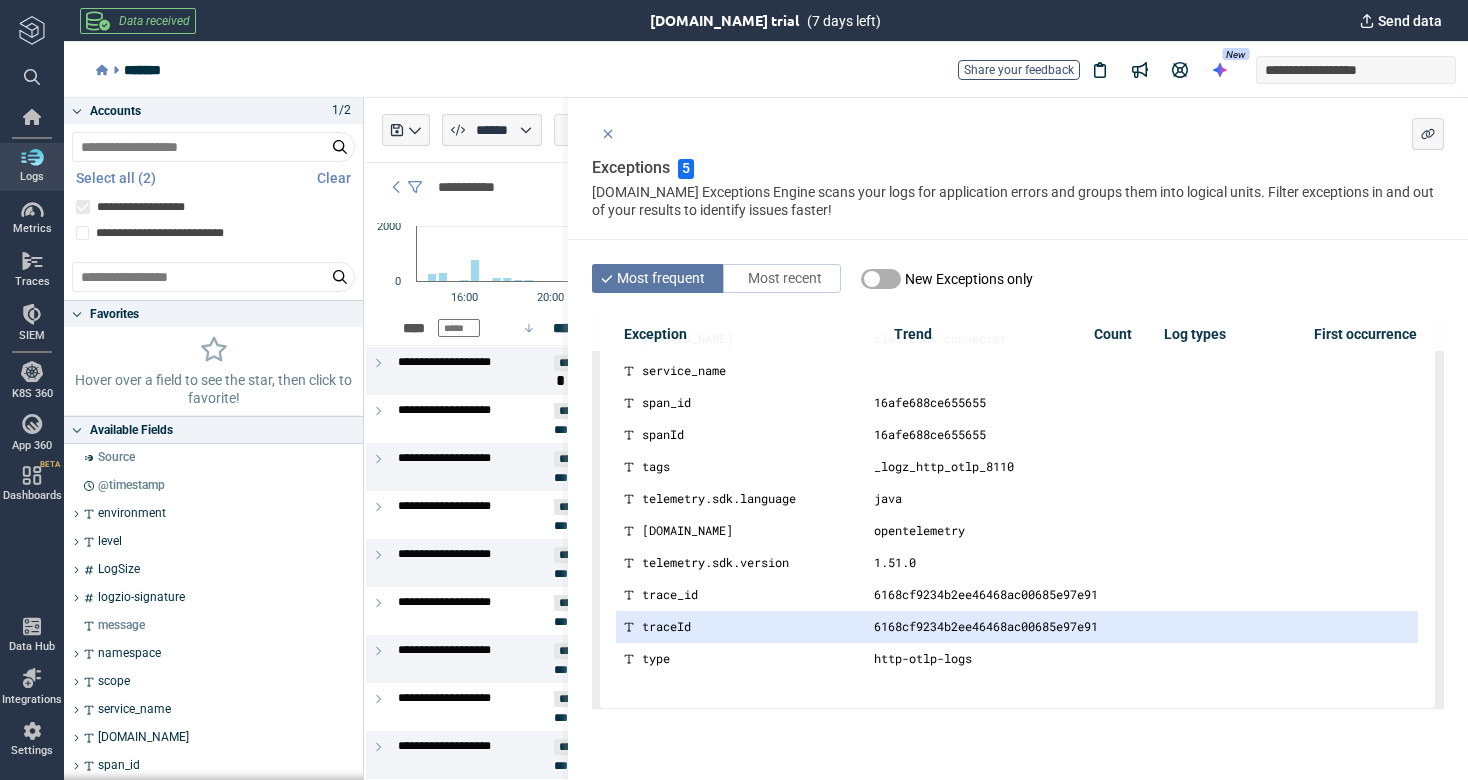 scroll, scrollTop: 856, scrollLeft: 0, axis: vertical 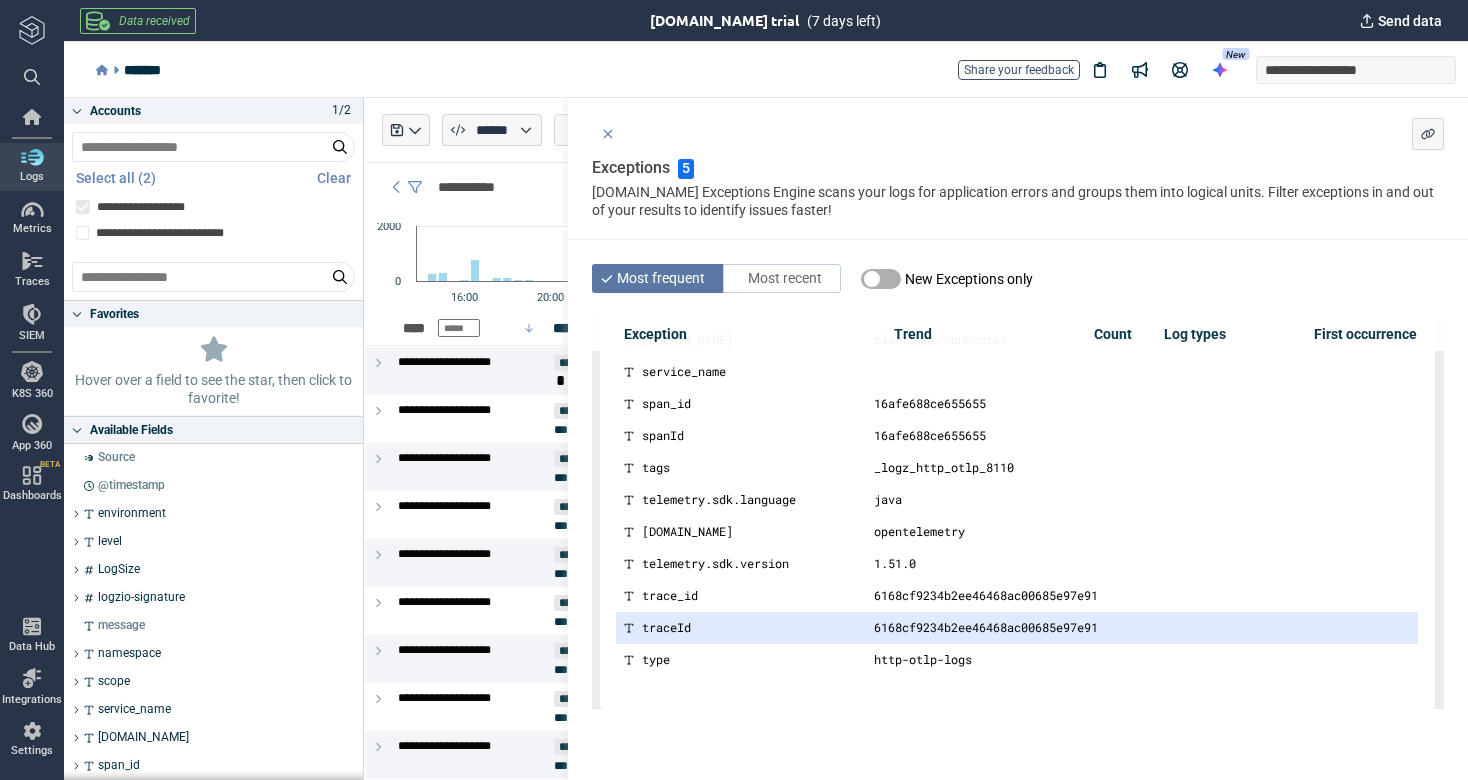 click on "6168cf9234b2ee46468ac00685e97e91" at bounding box center (1142, 628) 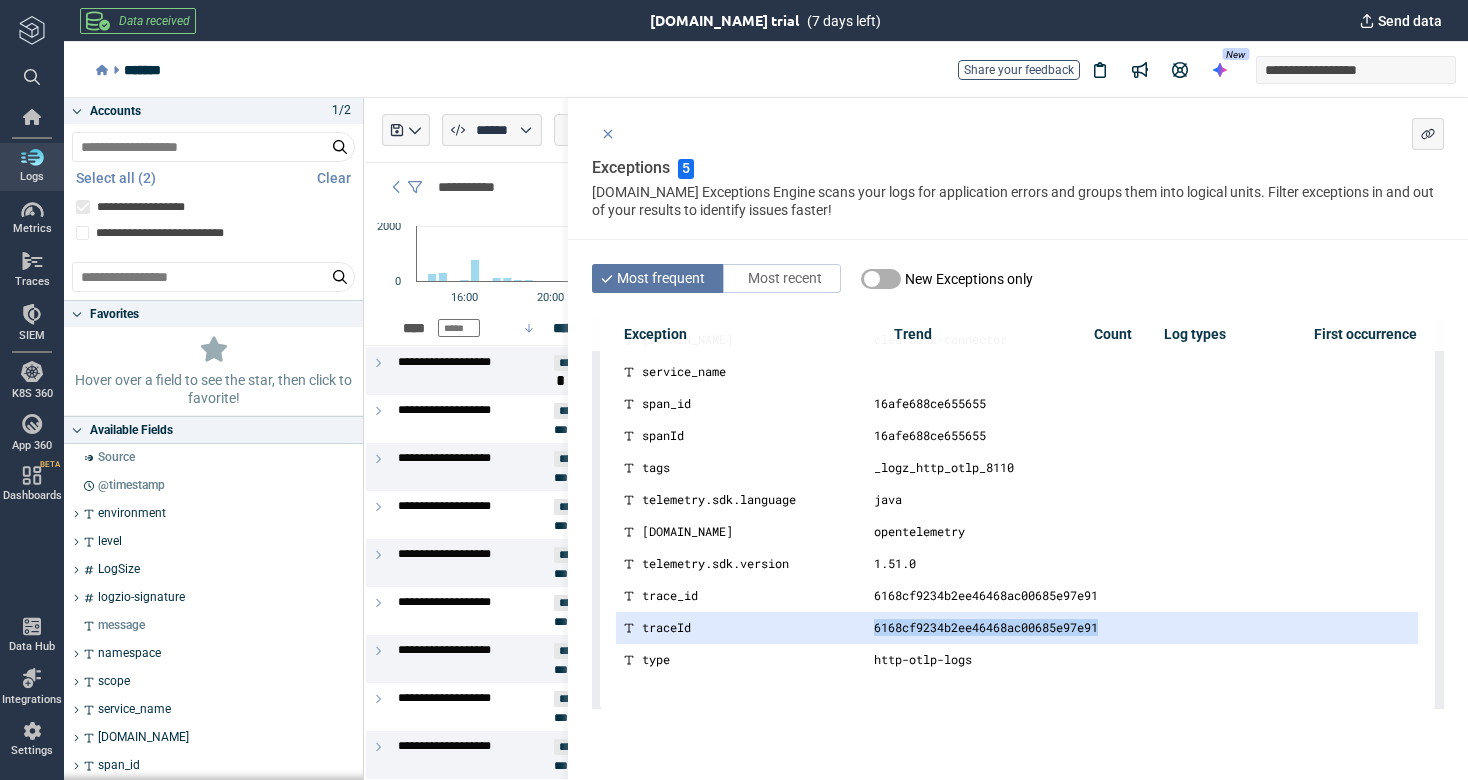 click on "6168cf9234b2ee46468ac00685e97e91" at bounding box center [1142, 628] 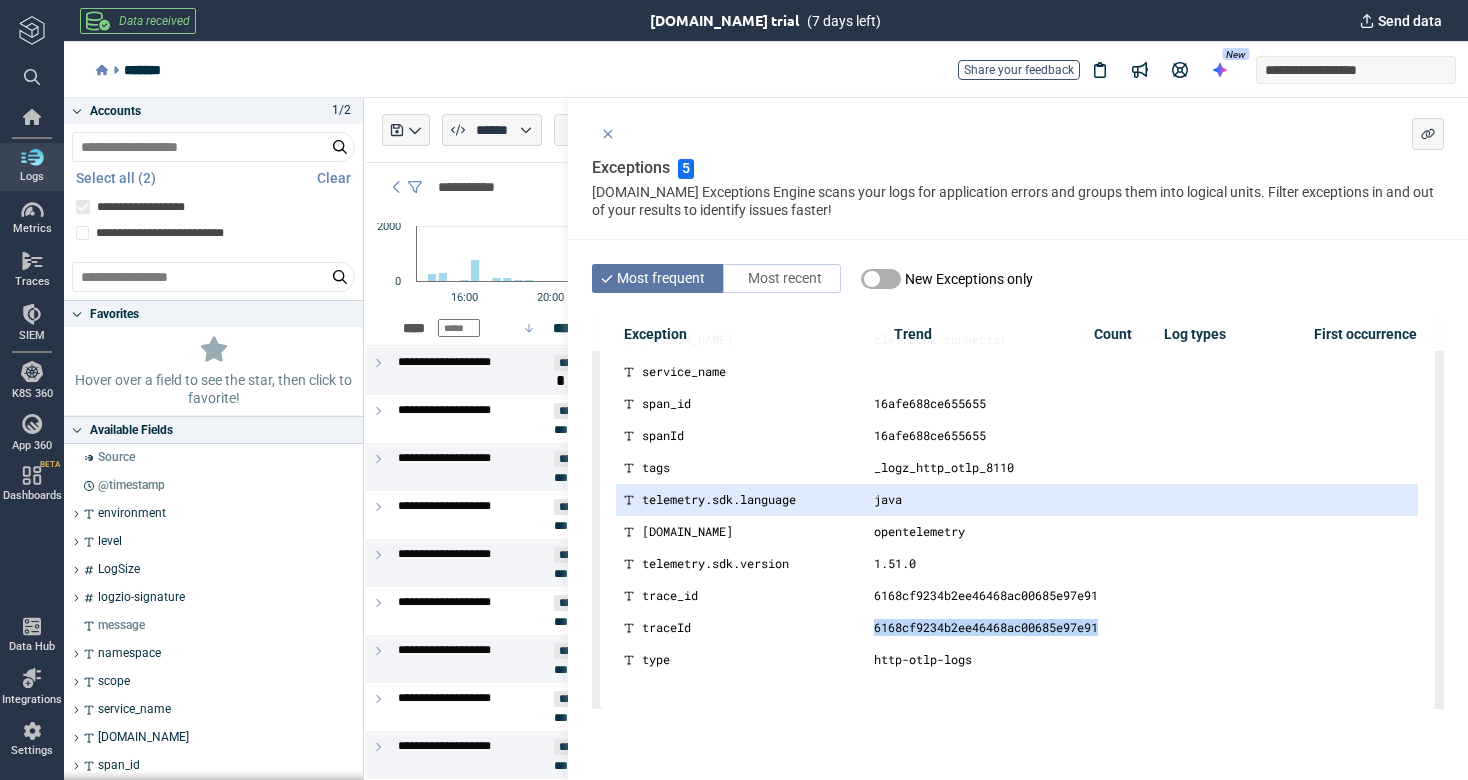 copy on "6168cf9234b2ee46468ac00685e97e91" 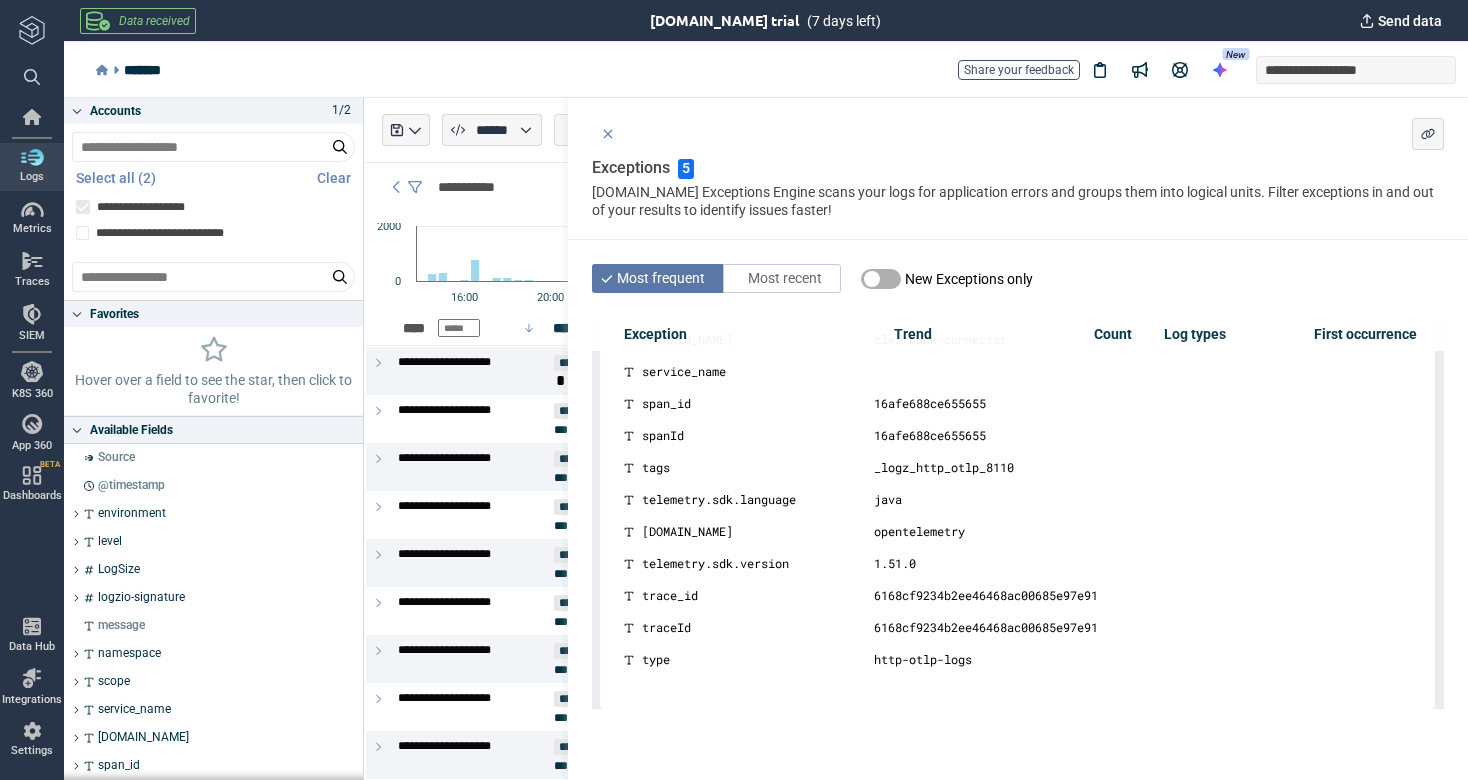 click on "Created with Highcharts 12.0.1 16:00 20:00 13. [DATE] 04:00 08:00 12:00 16:00 20:00 14. [DATE] 04:00 08:00 12:00 0 2000" at bounding box center [917, 261] 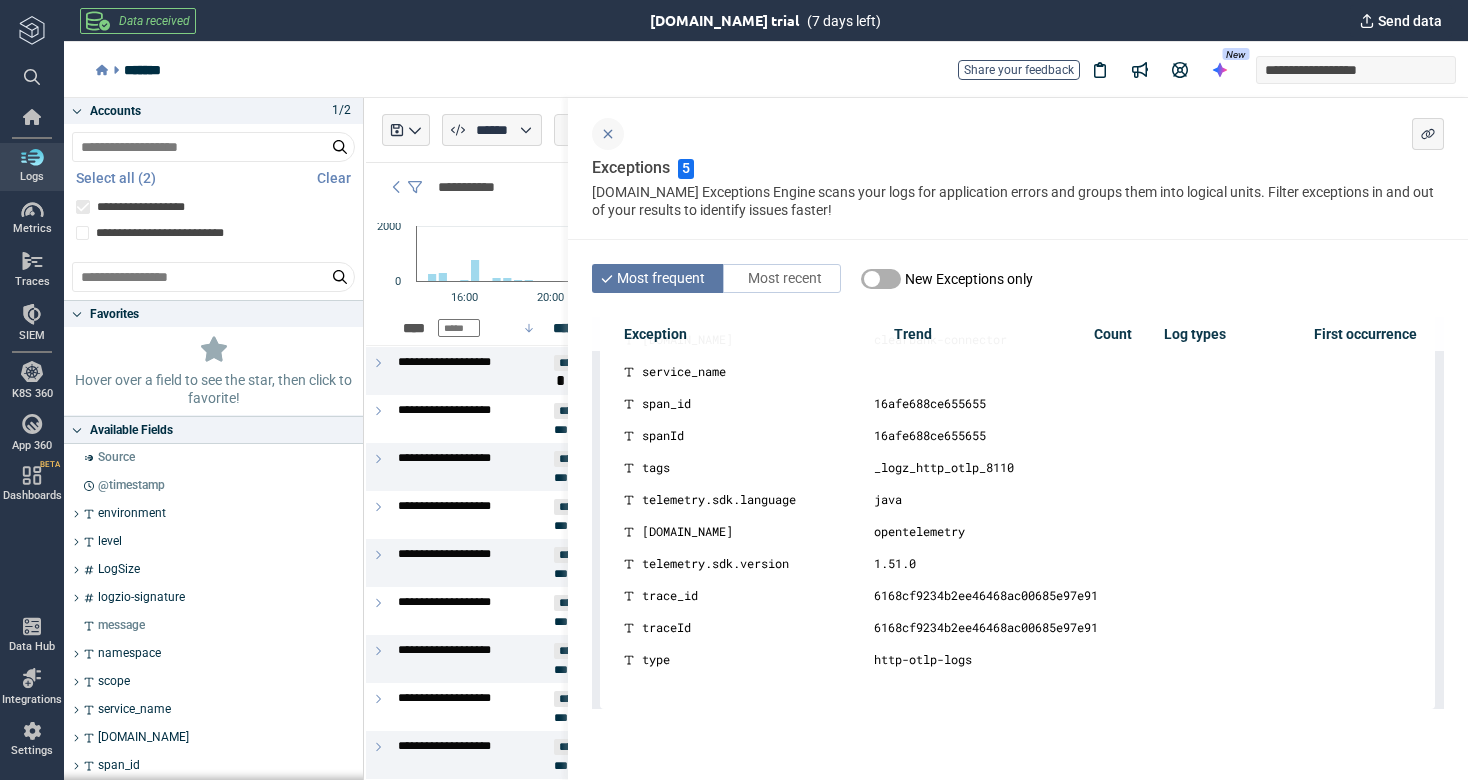 click 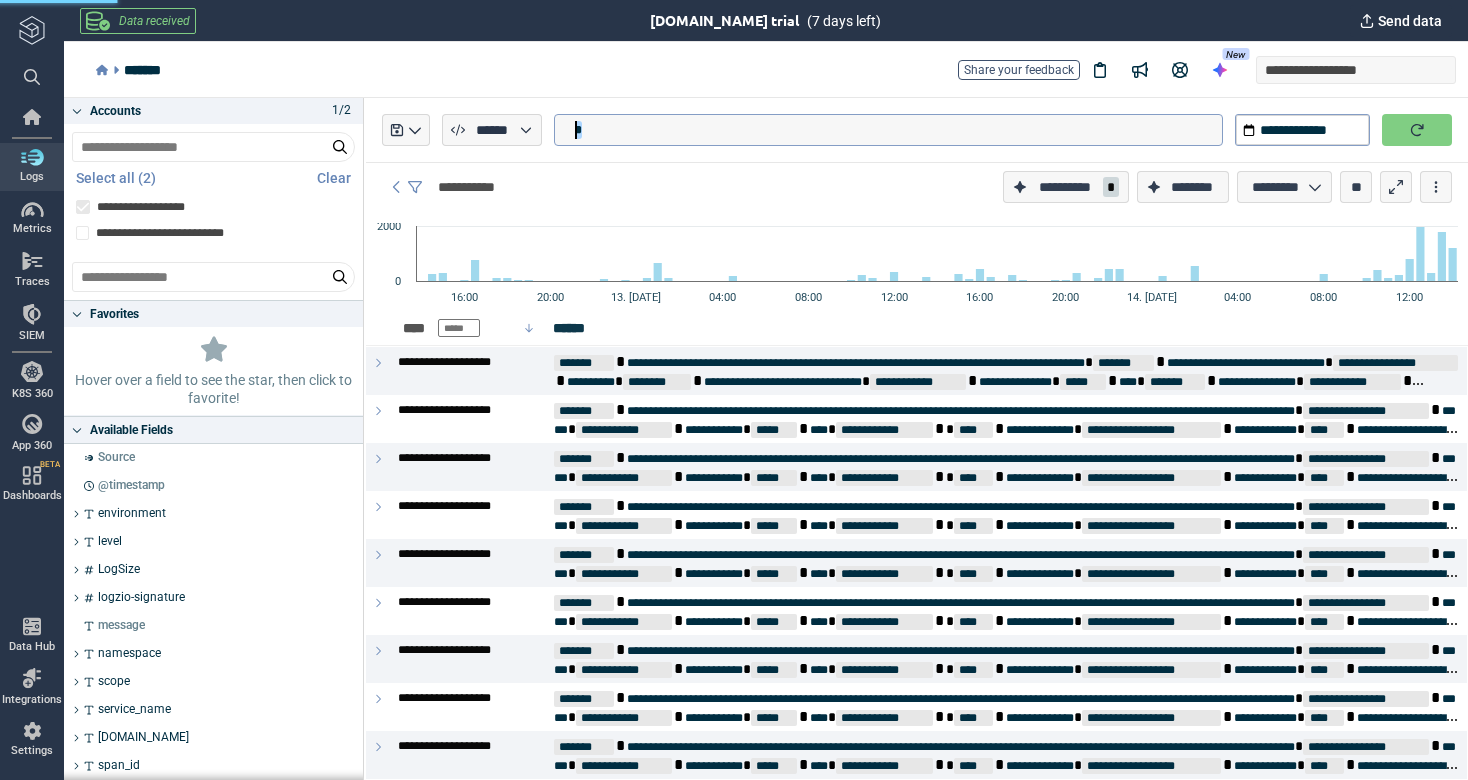 drag, startPoint x: 700, startPoint y: 137, endPoint x: 527, endPoint y: 119, distance: 173.9339 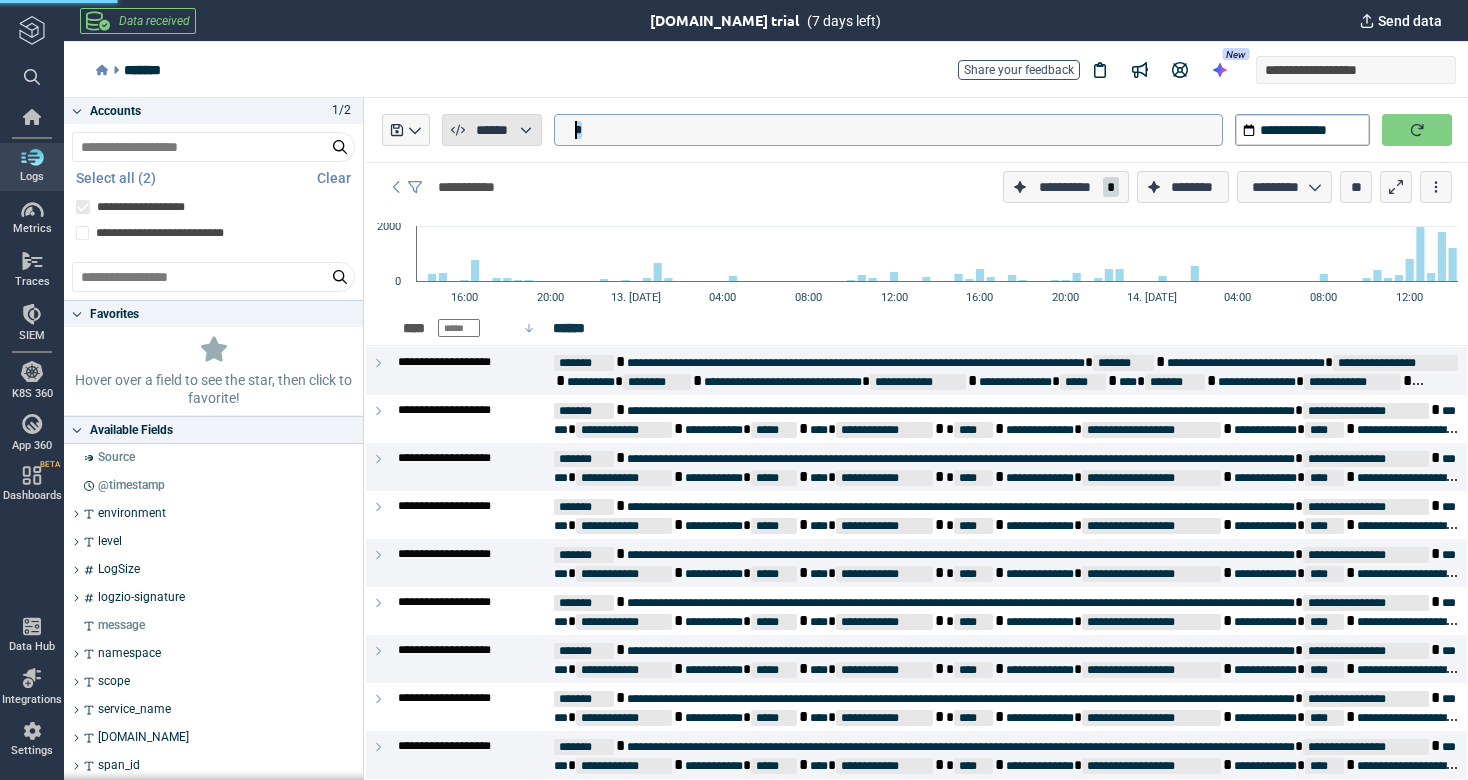 type on "**********" 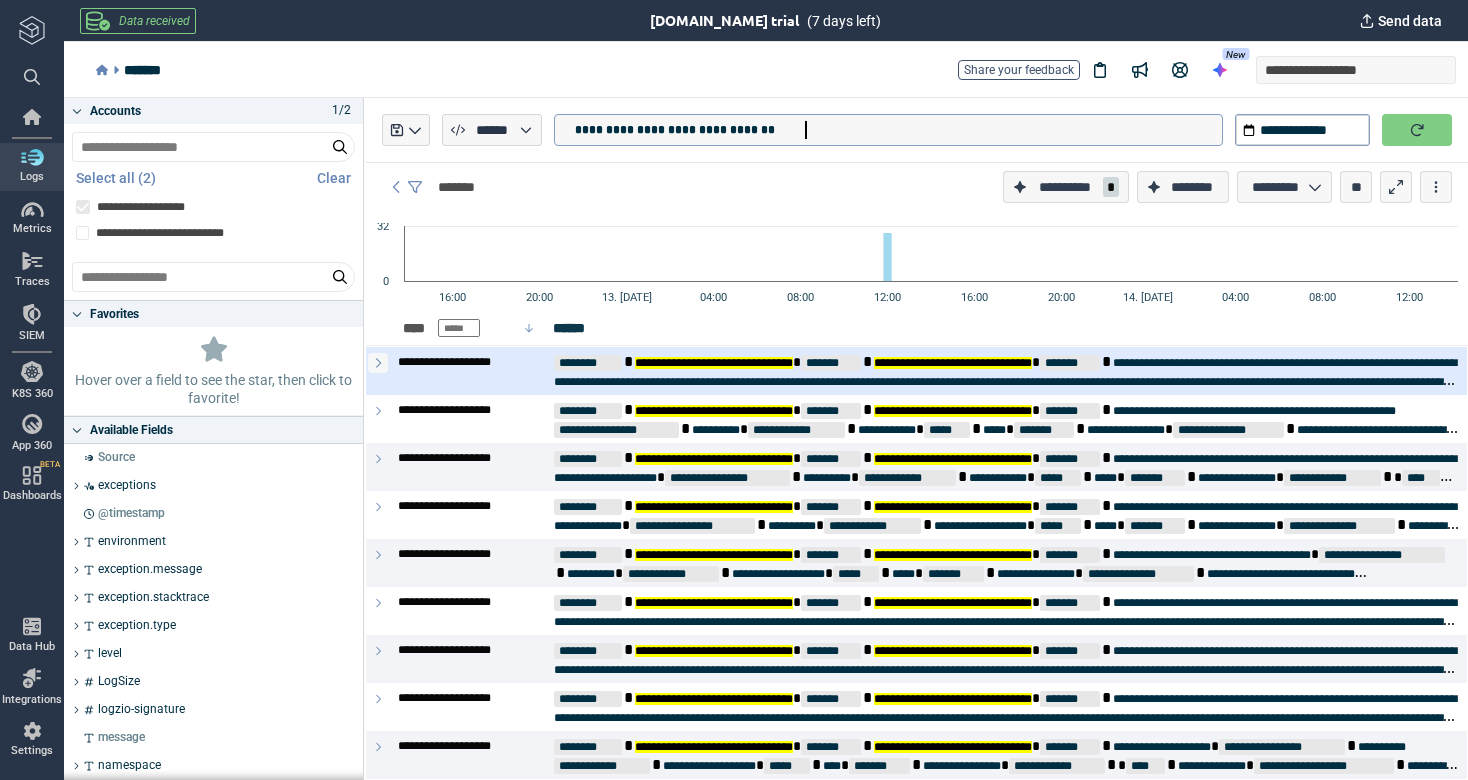 click 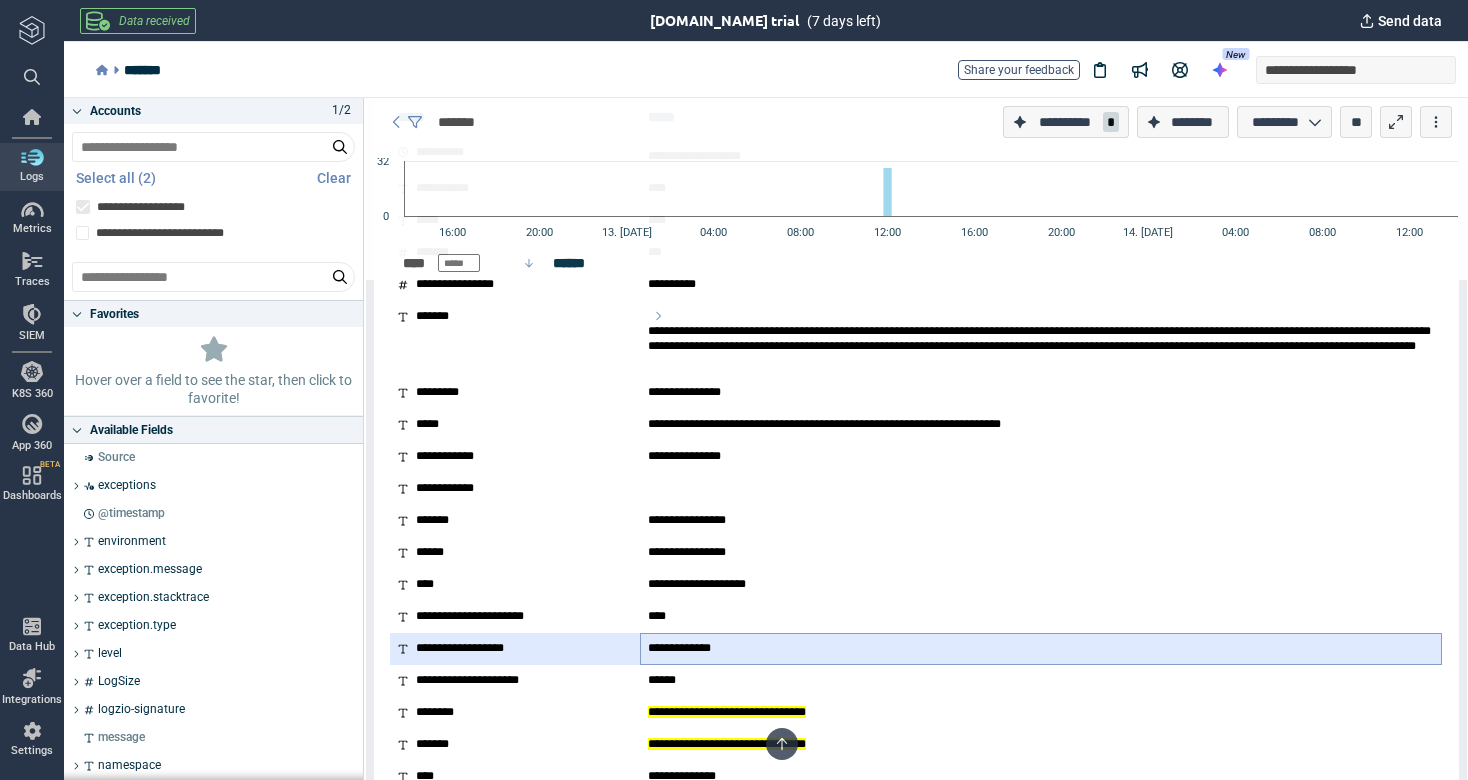 scroll, scrollTop: 301, scrollLeft: 0, axis: vertical 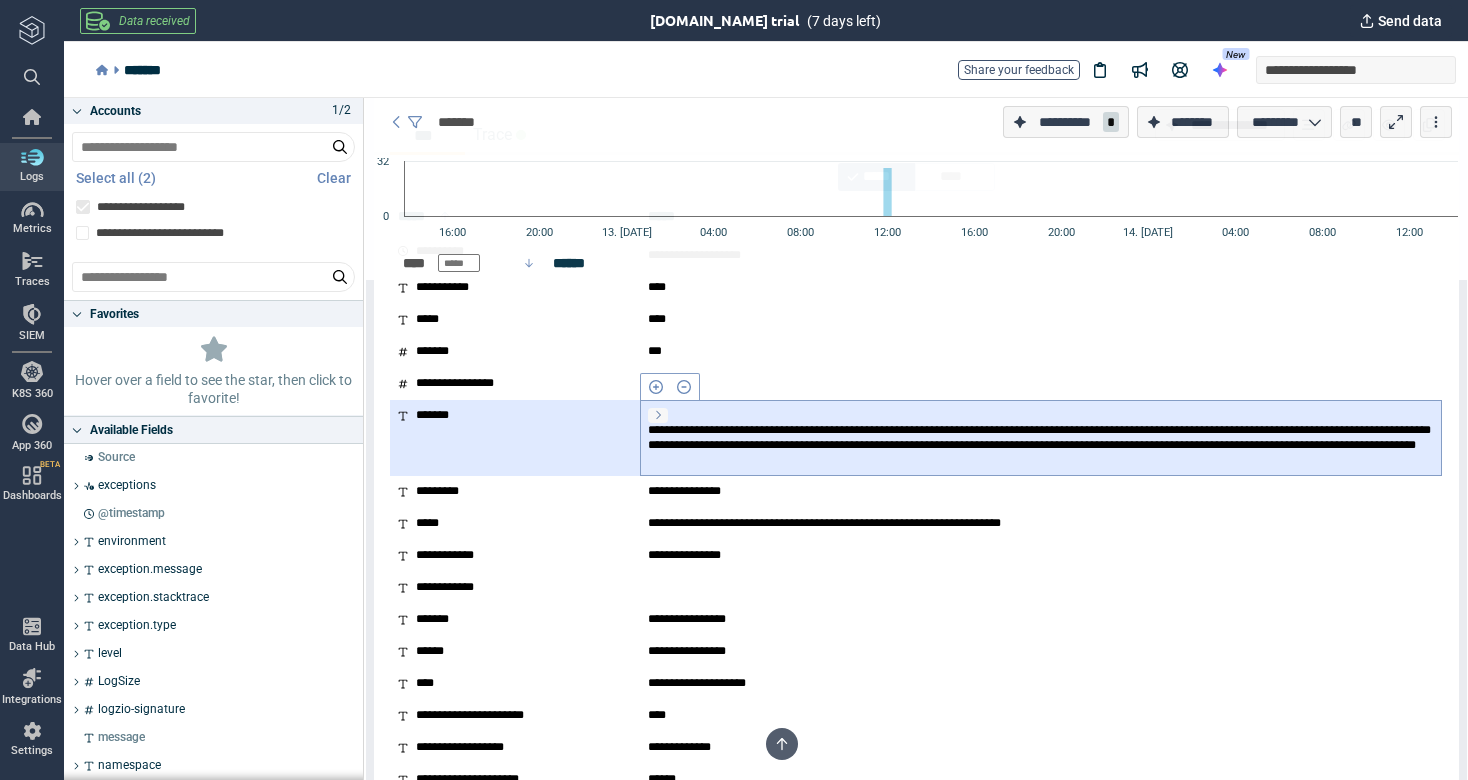 click 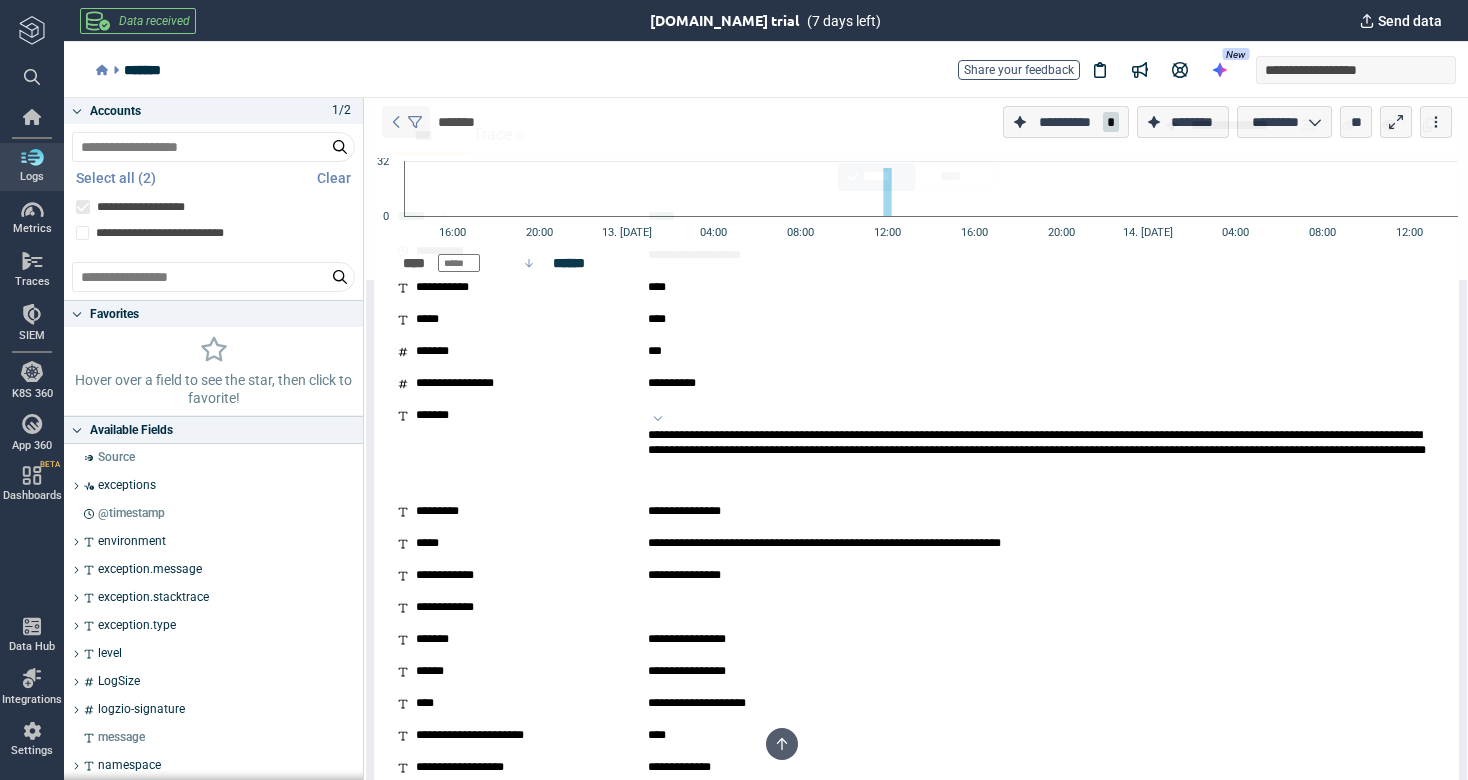 click 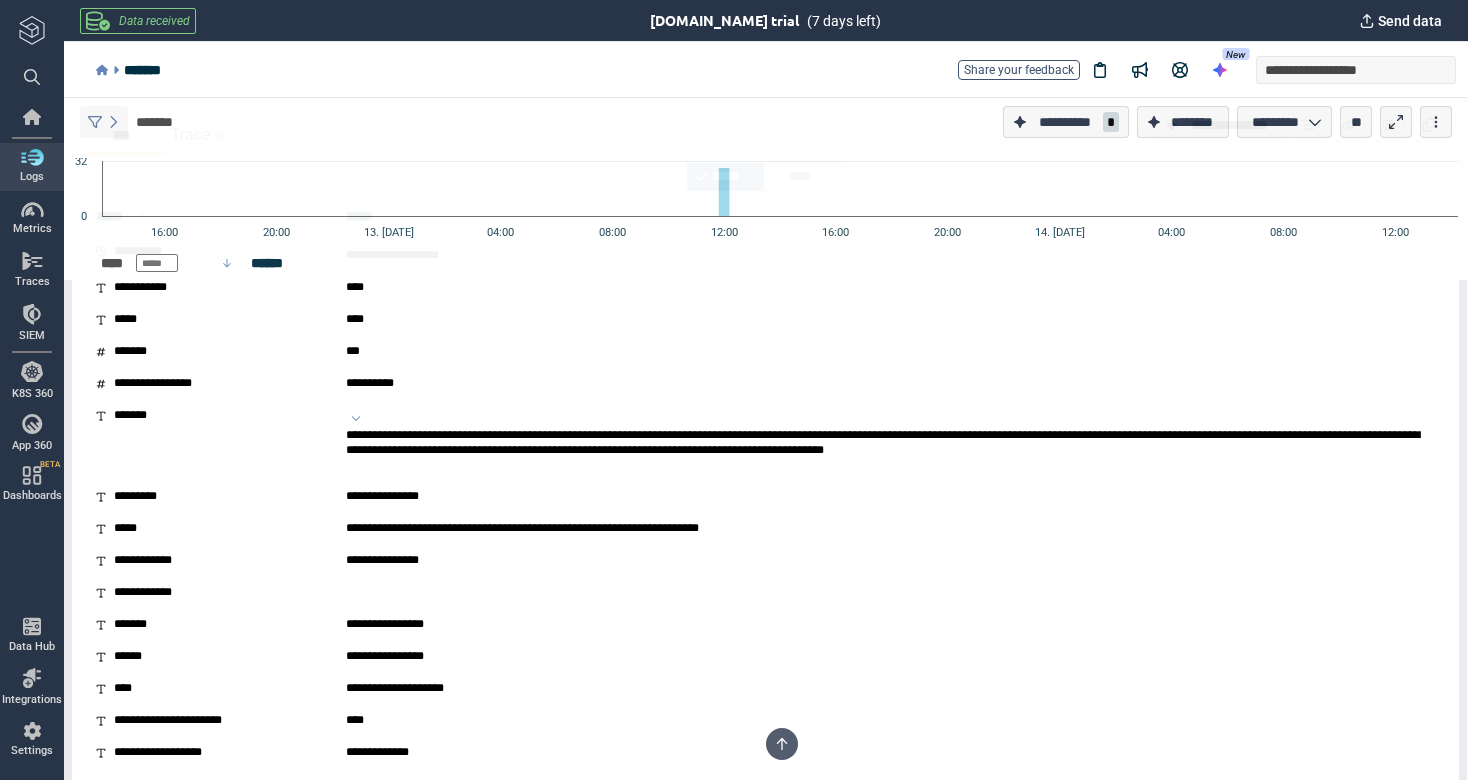 click at bounding box center [104, 122] 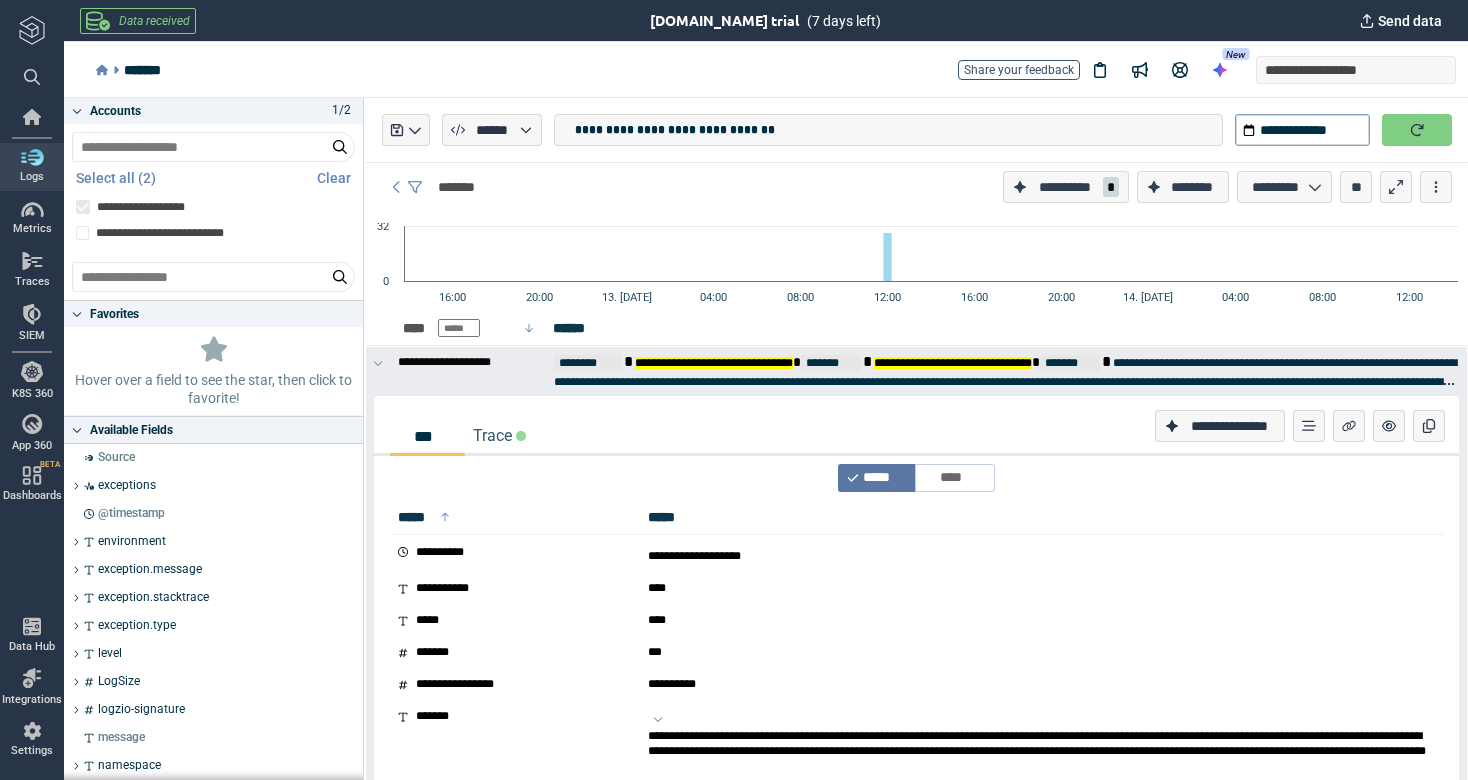 scroll, scrollTop: 0, scrollLeft: 0, axis: both 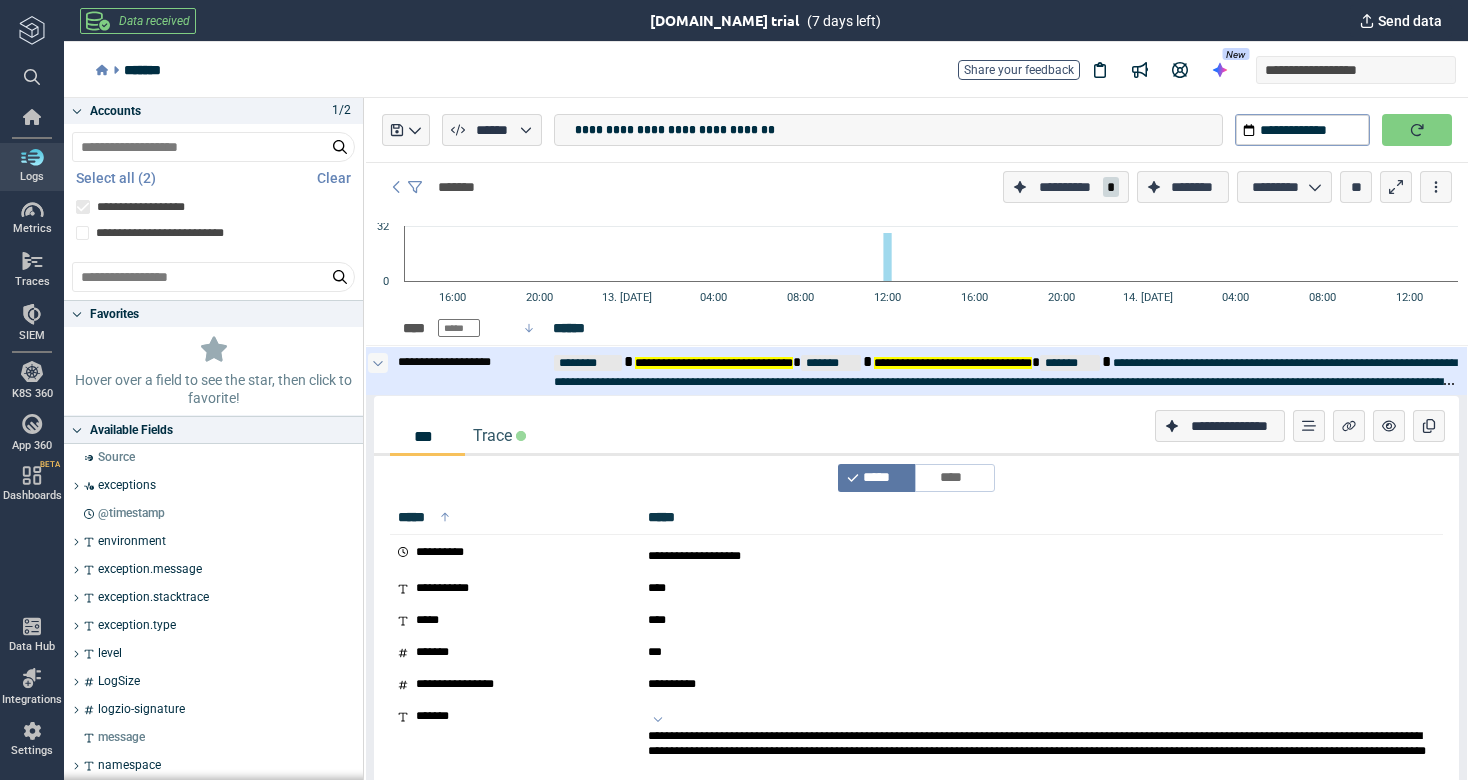 click 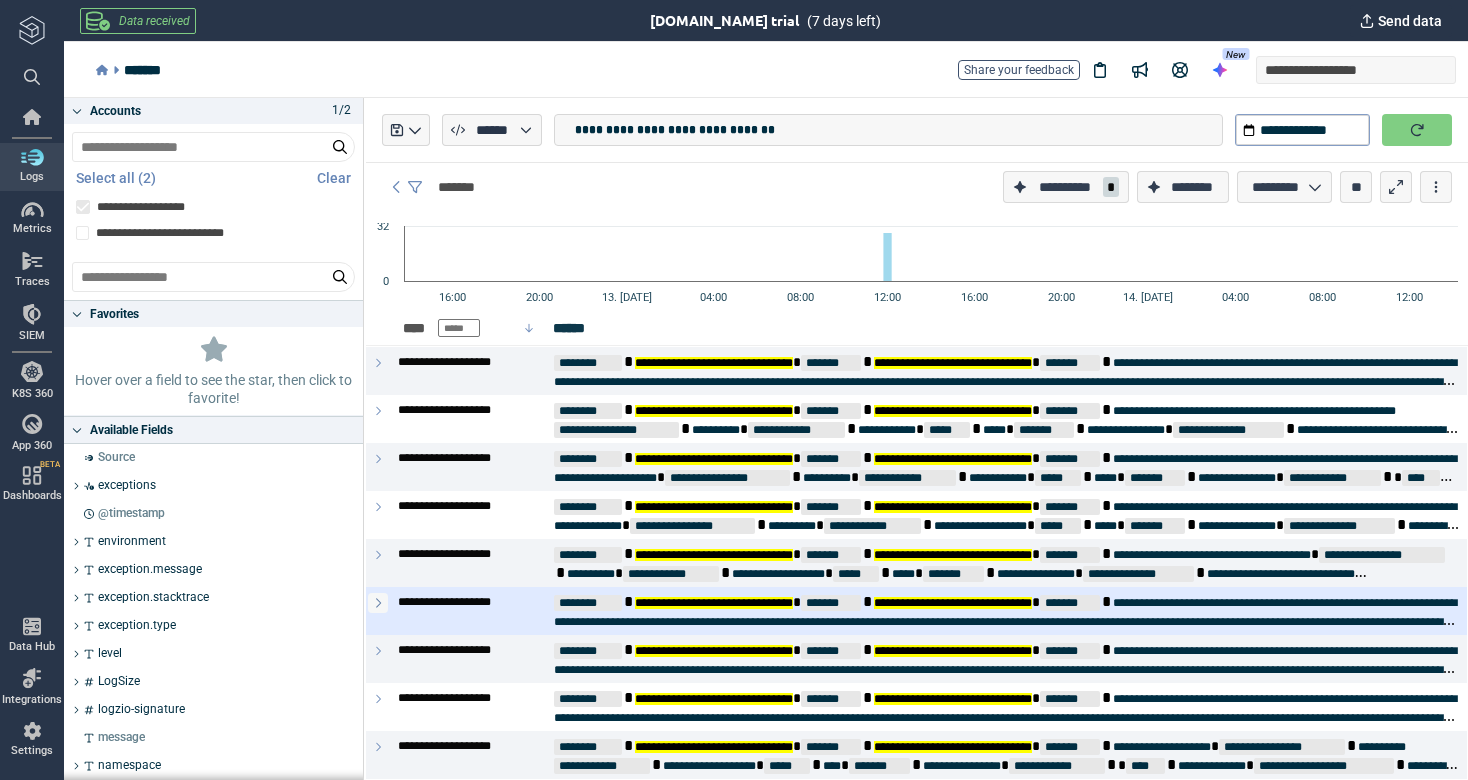 click 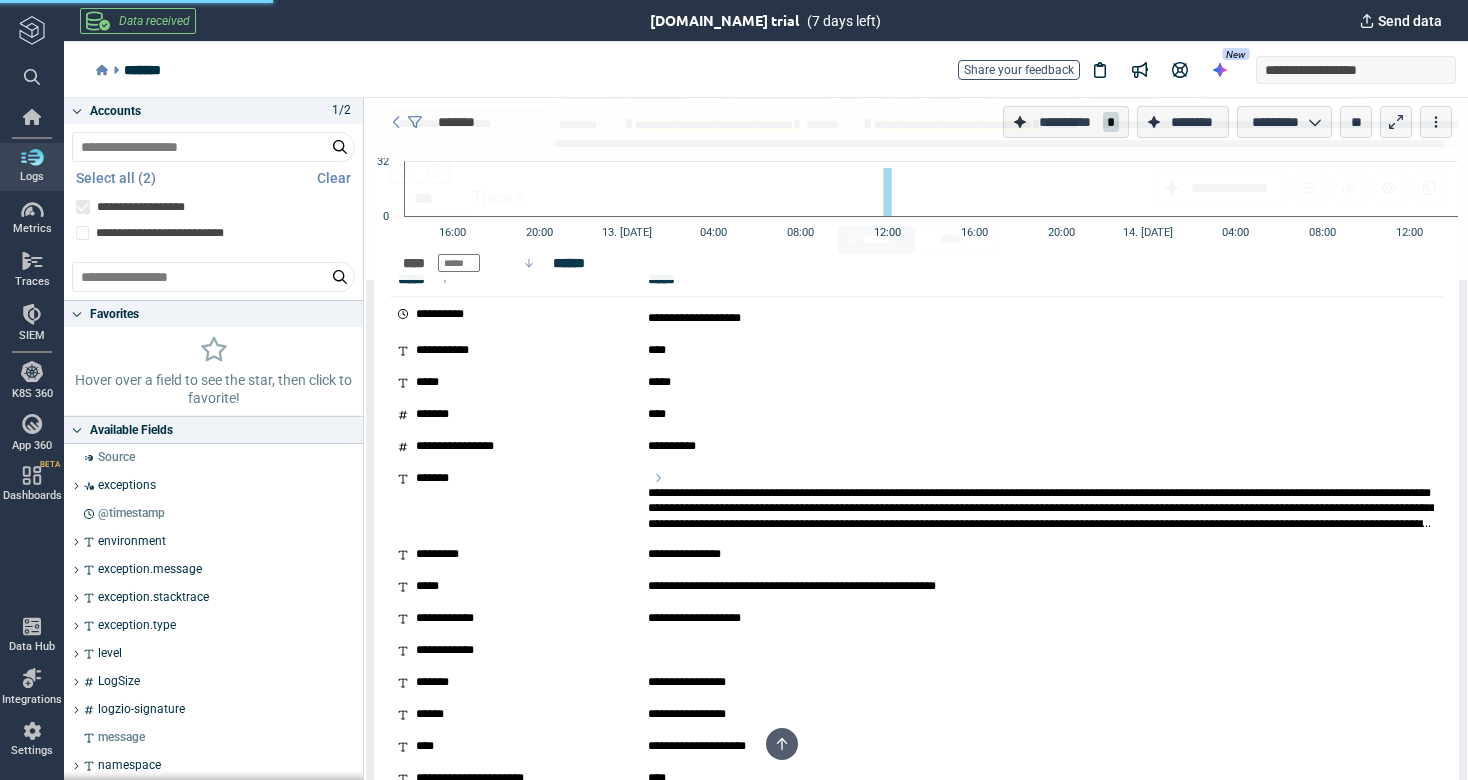 scroll, scrollTop: 482, scrollLeft: 0, axis: vertical 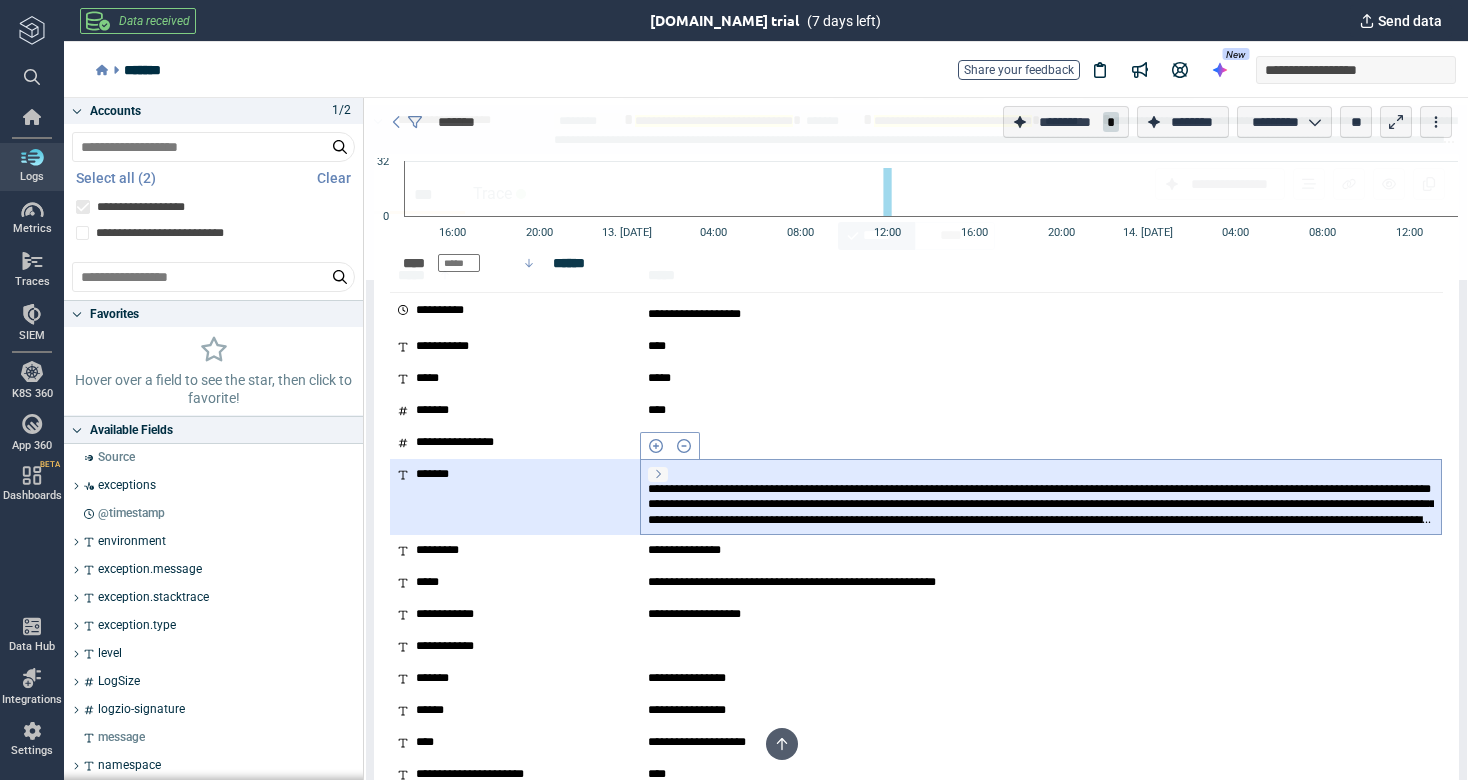 click 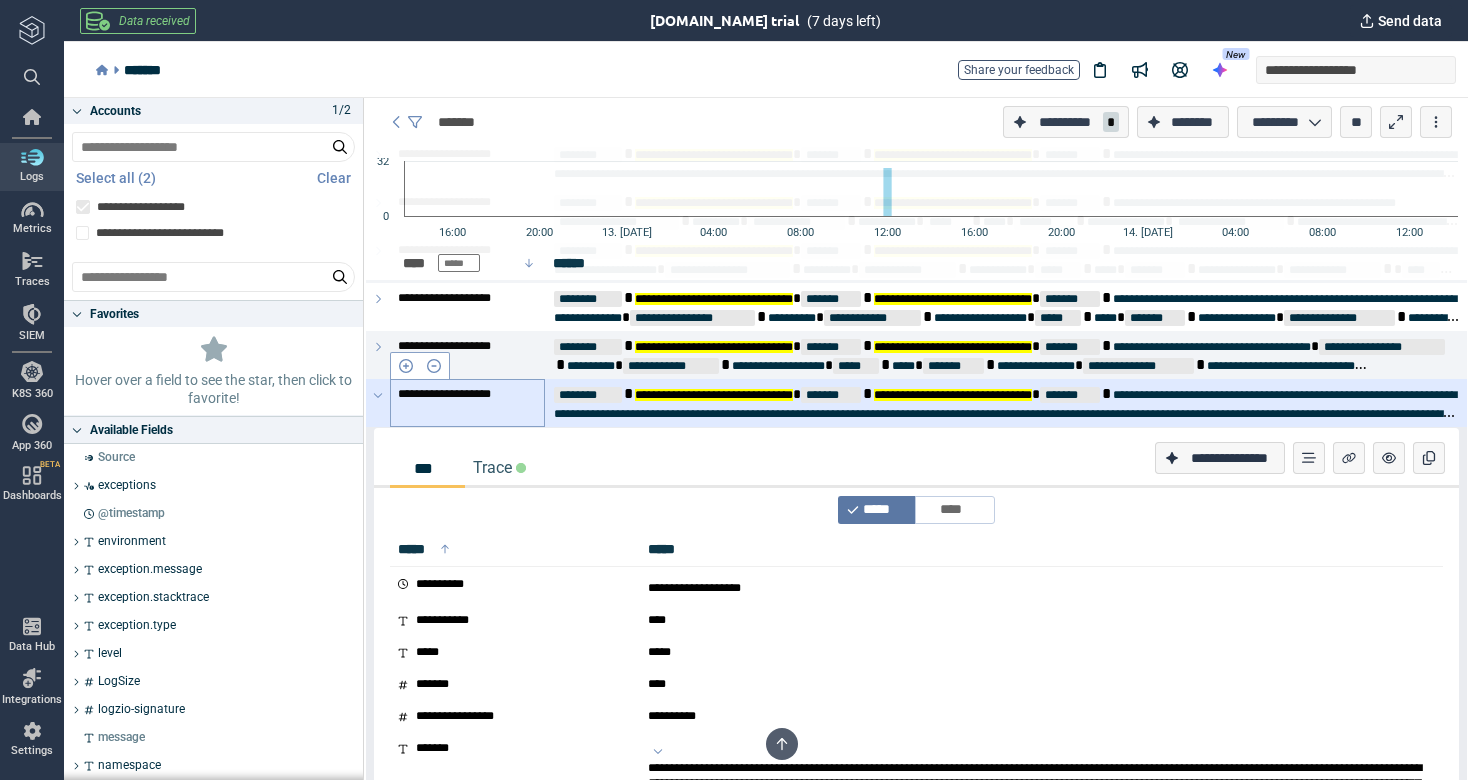 scroll, scrollTop: 149, scrollLeft: 0, axis: vertical 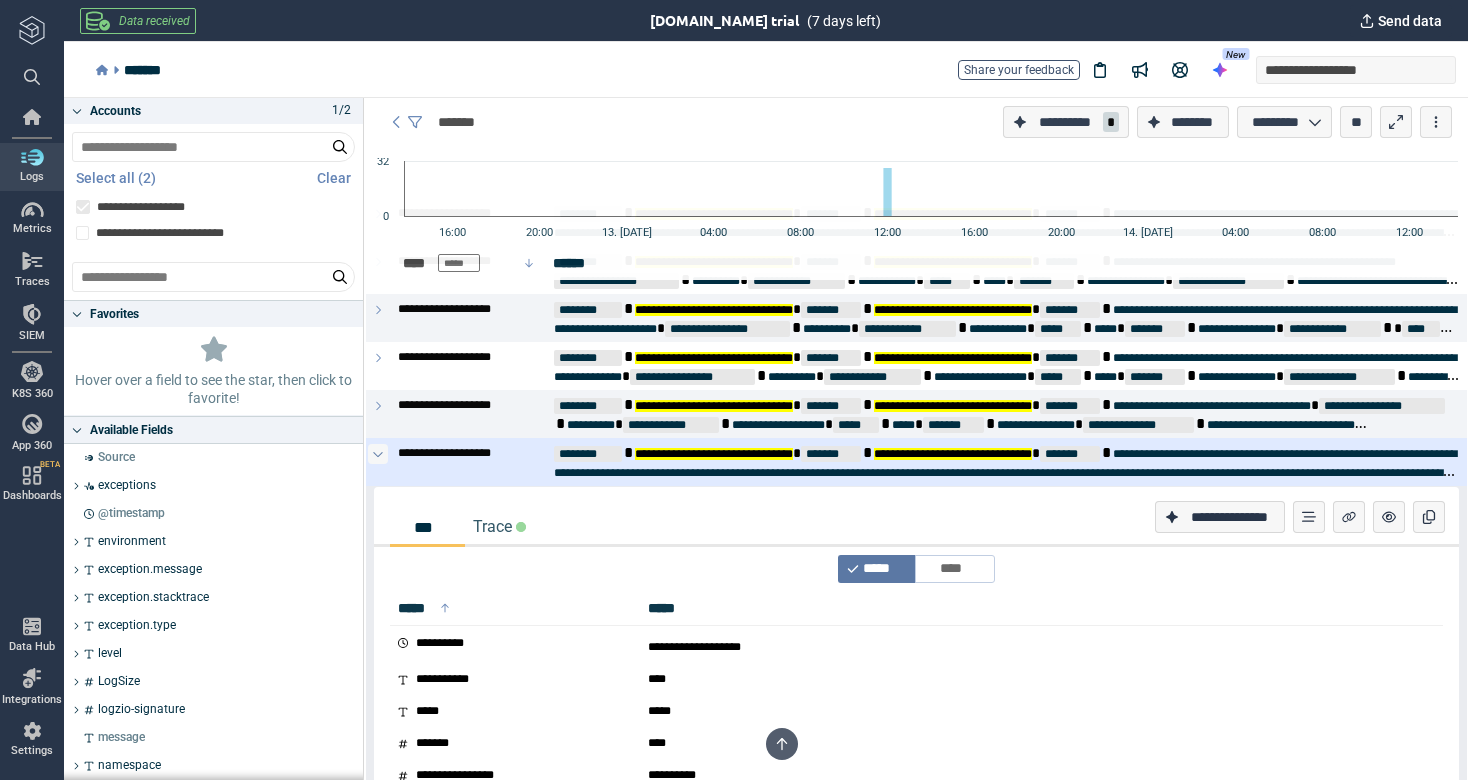 click 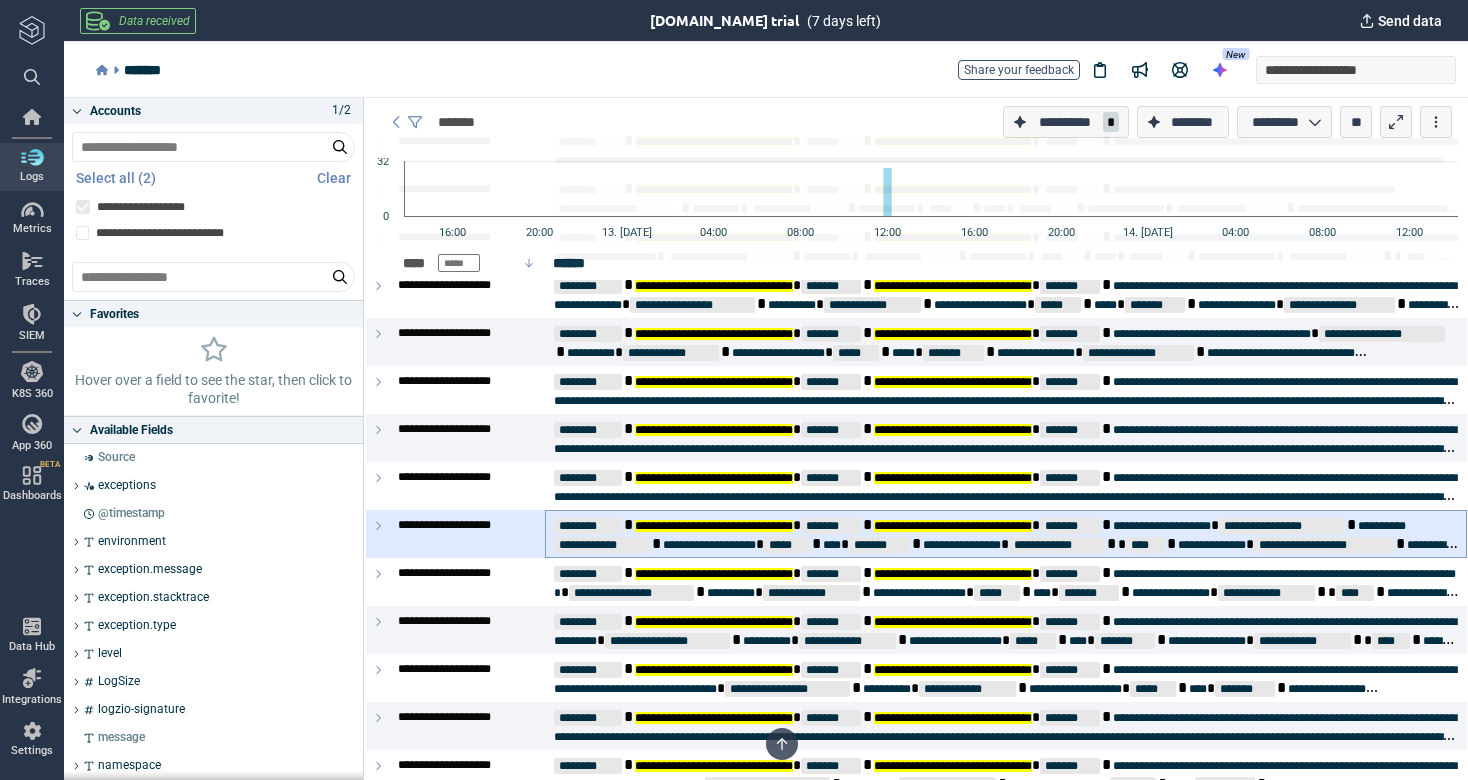 scroll, scrollTop: 222, scrollLeft: 0, axis: vertical 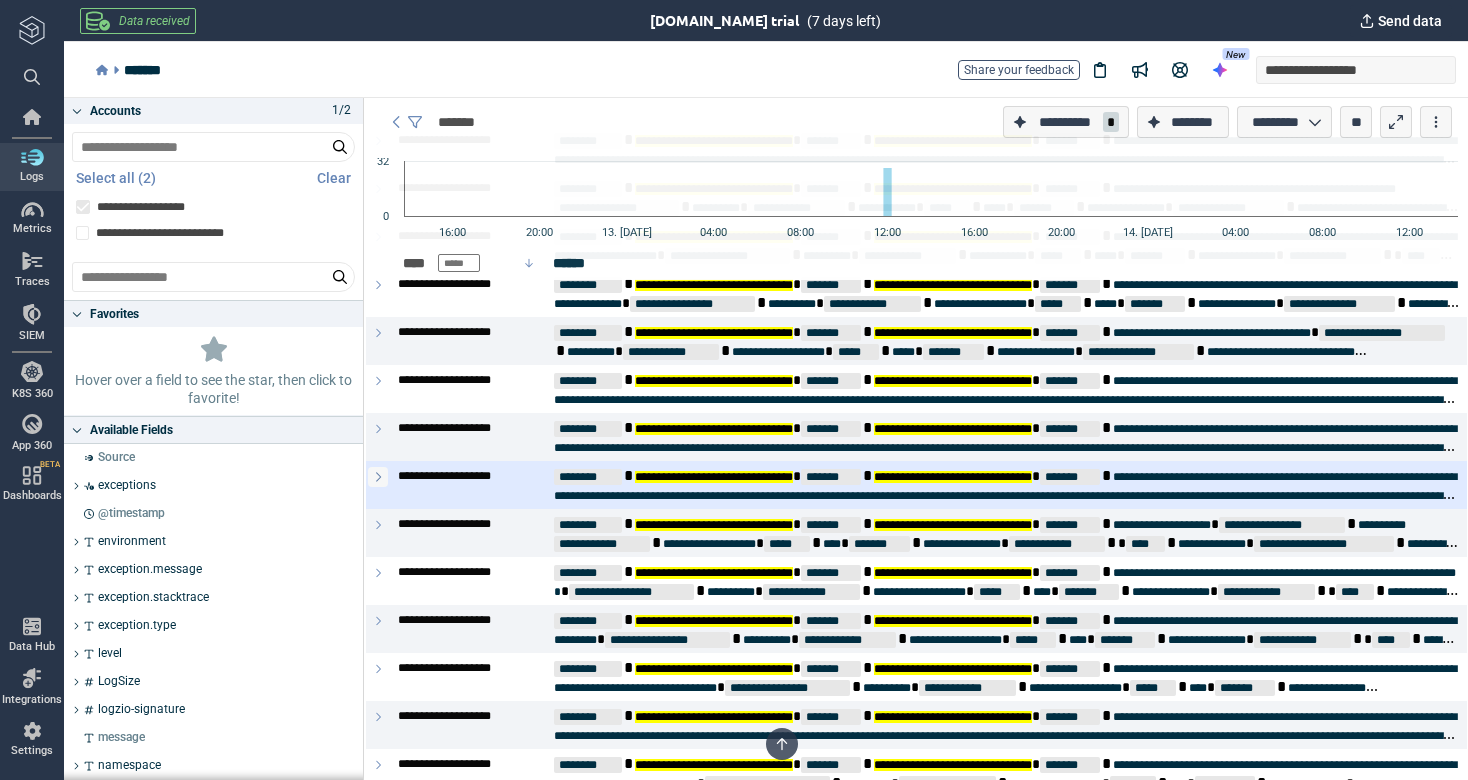 click 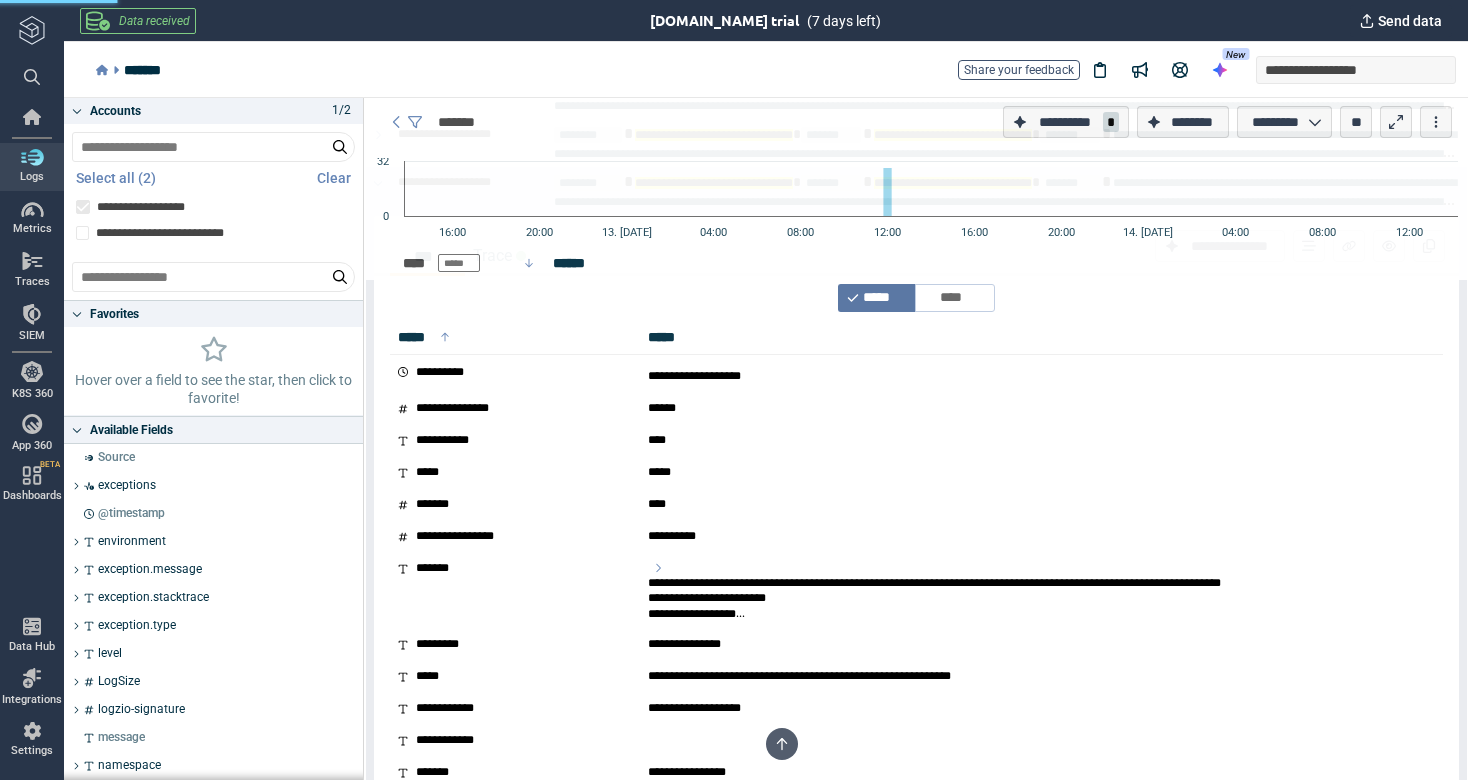 scroll, scrollTop: 549, scrollLeft: 0, axis: vertical 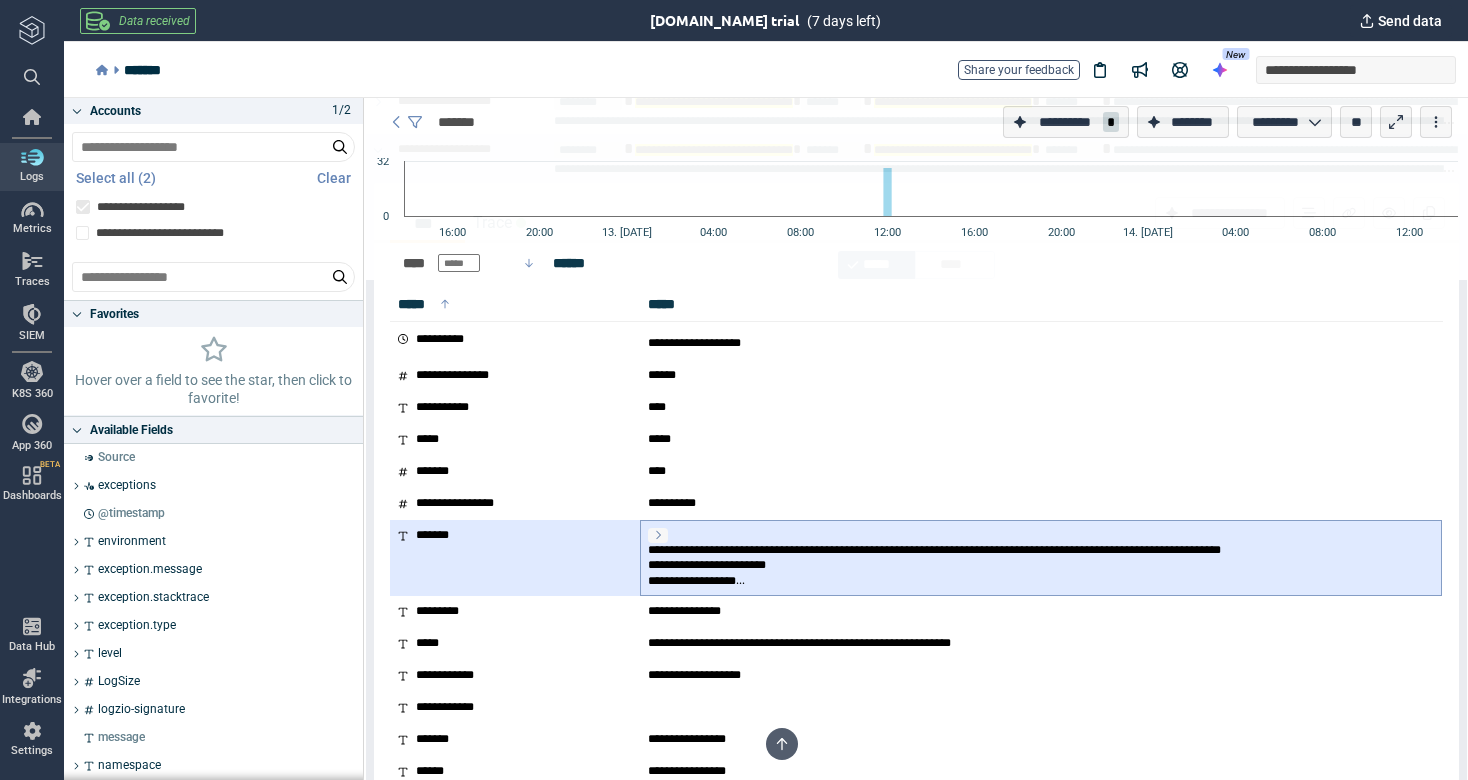 click 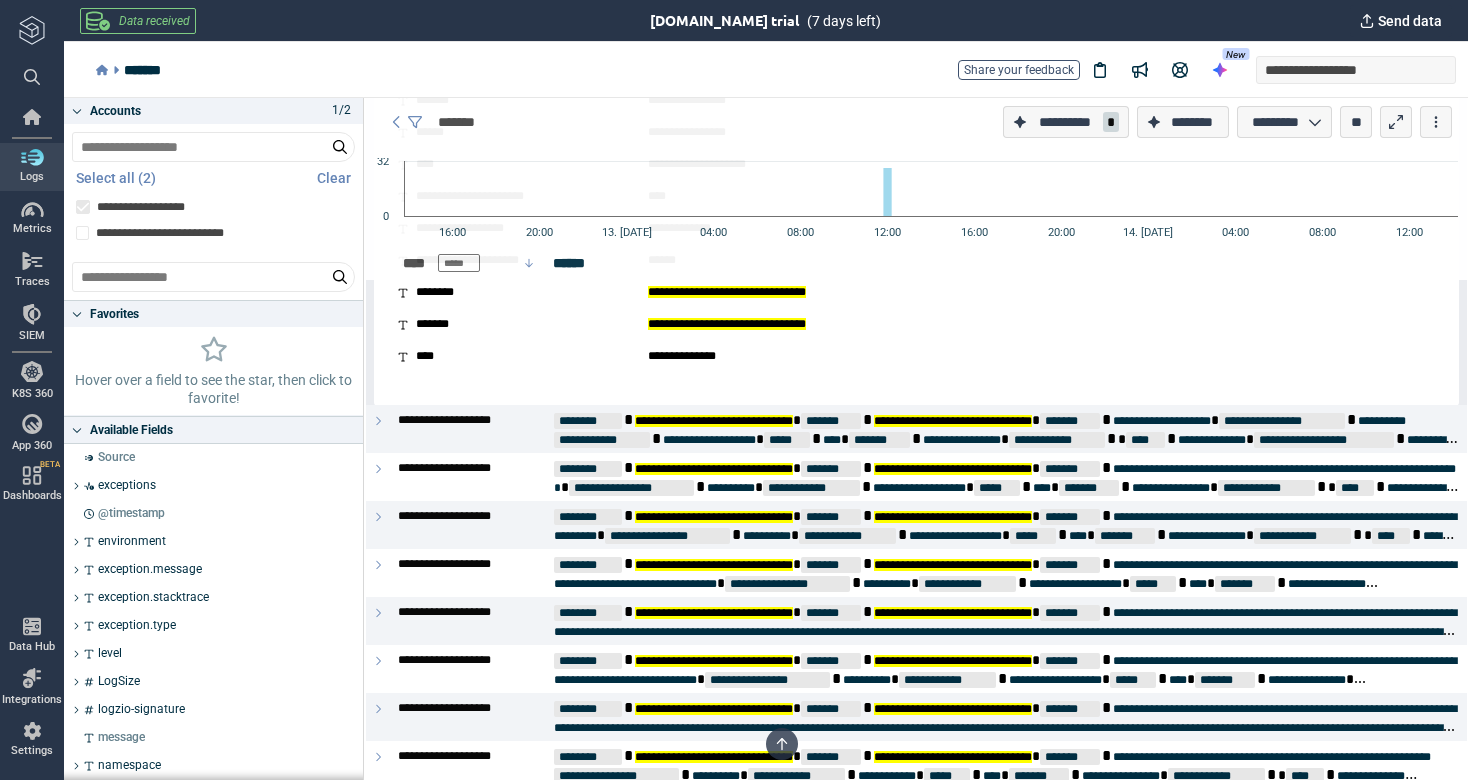 scroll, scrollTop: 1448, scrollLeft: 0, axis: vertical 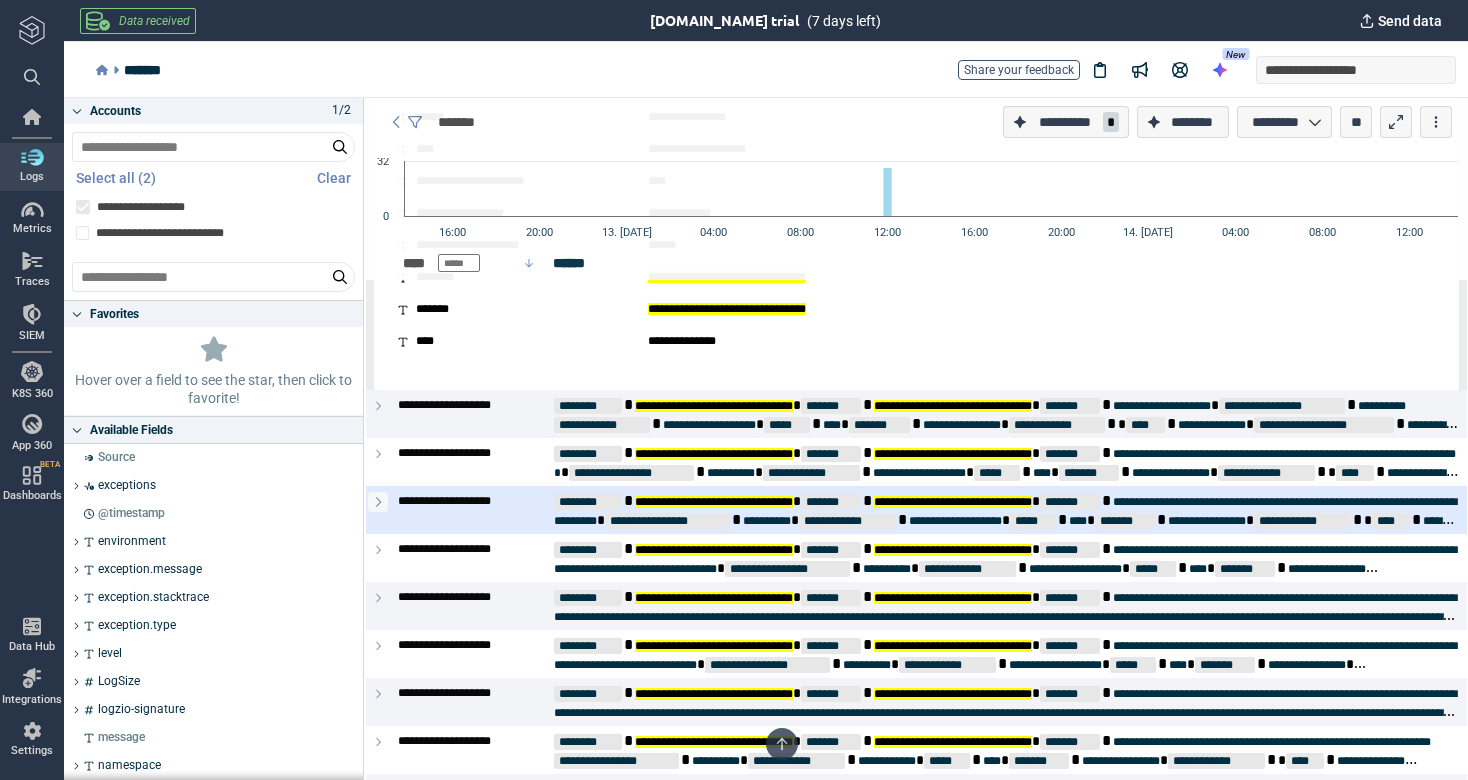 click 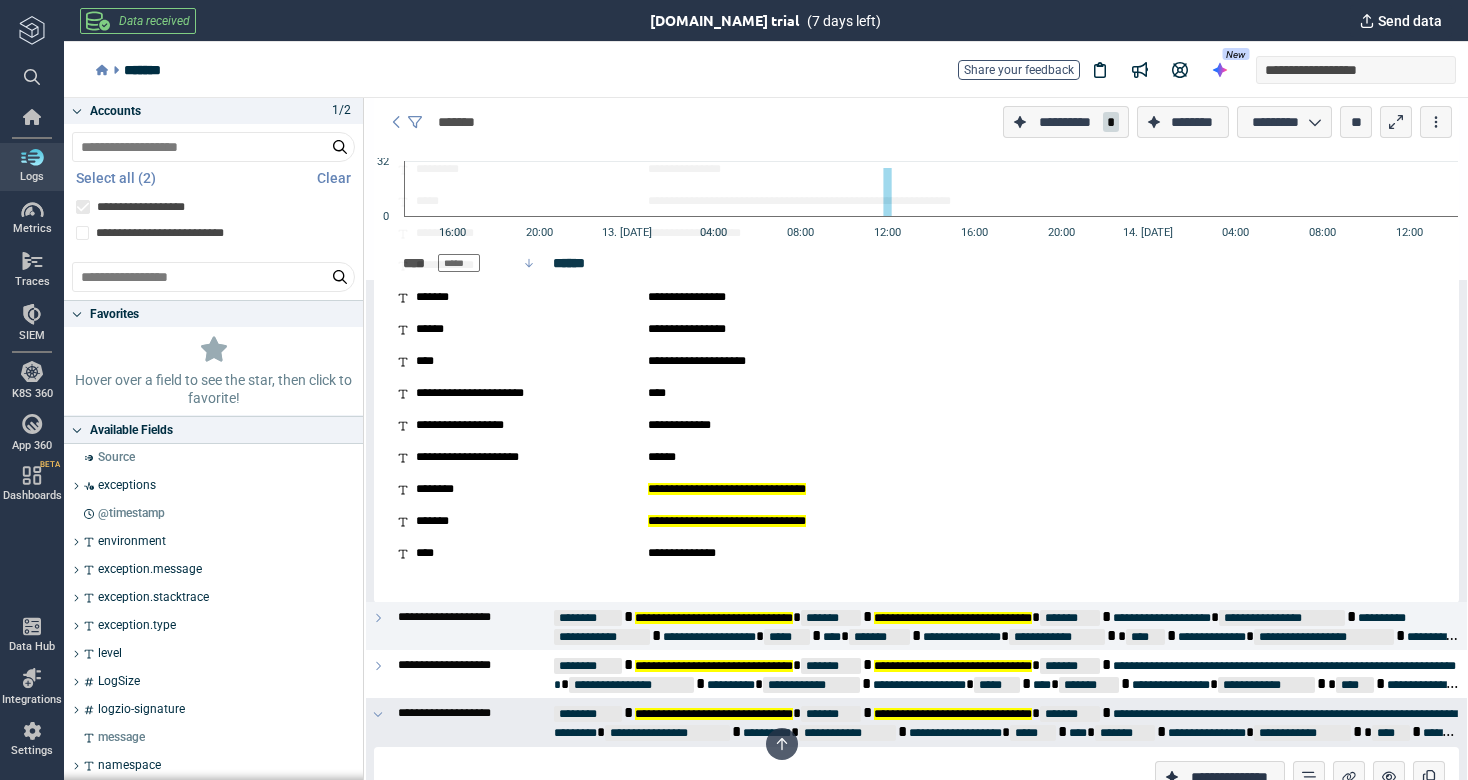 scroll, scrollTop: 1240, scrollLeft: 0, axis: vertical 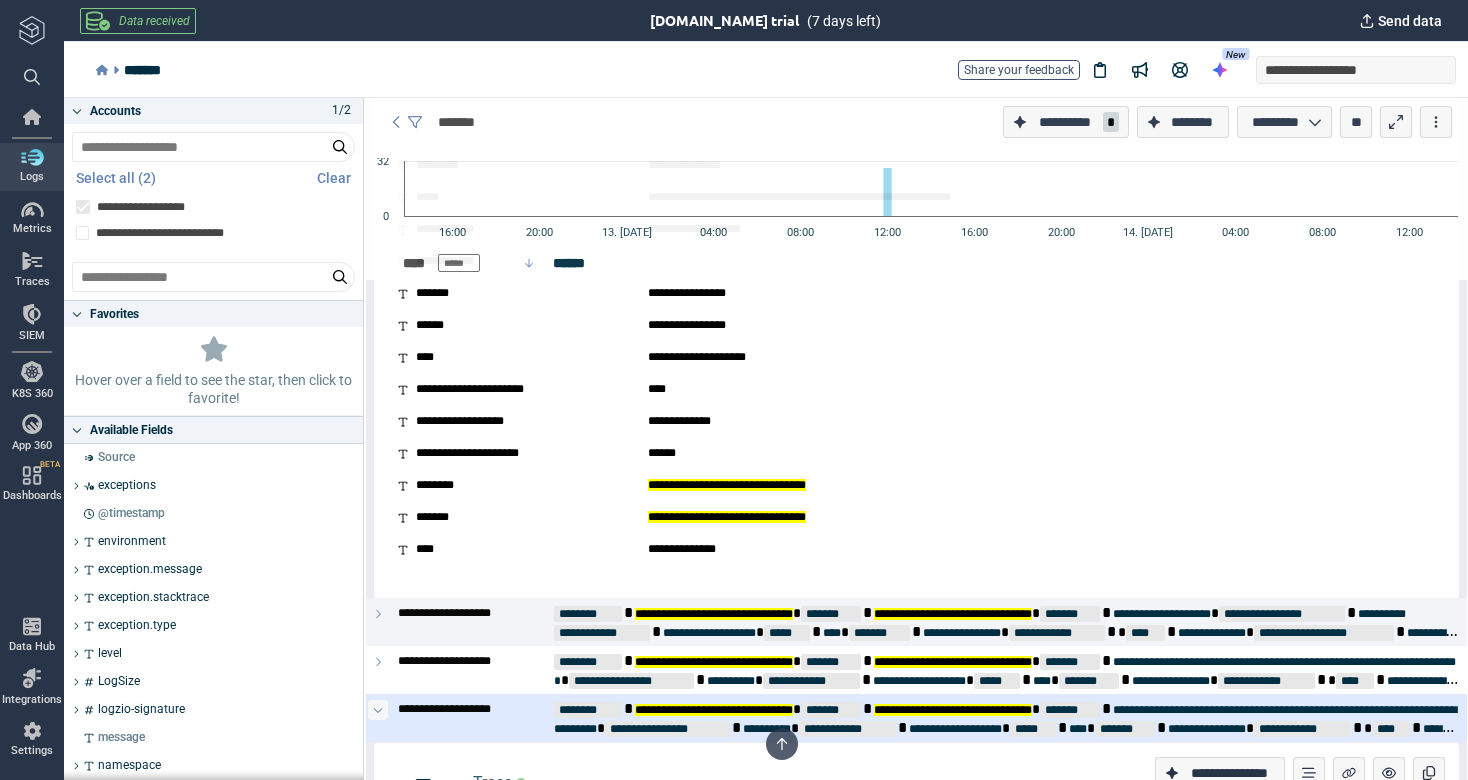click at bounding box center [378, 710] 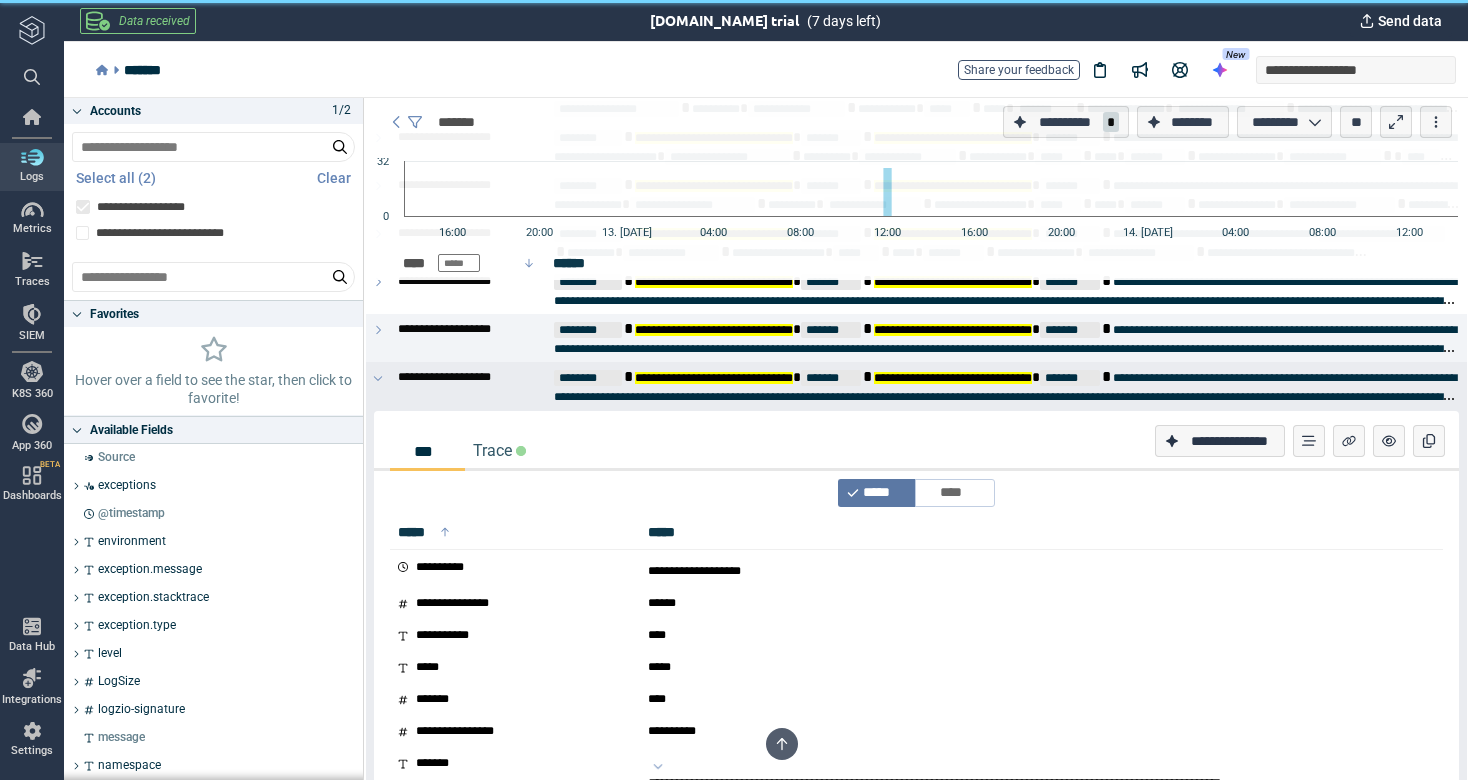 scroll, scrollTop: 217, scrollLeft: 0, axis: vertical 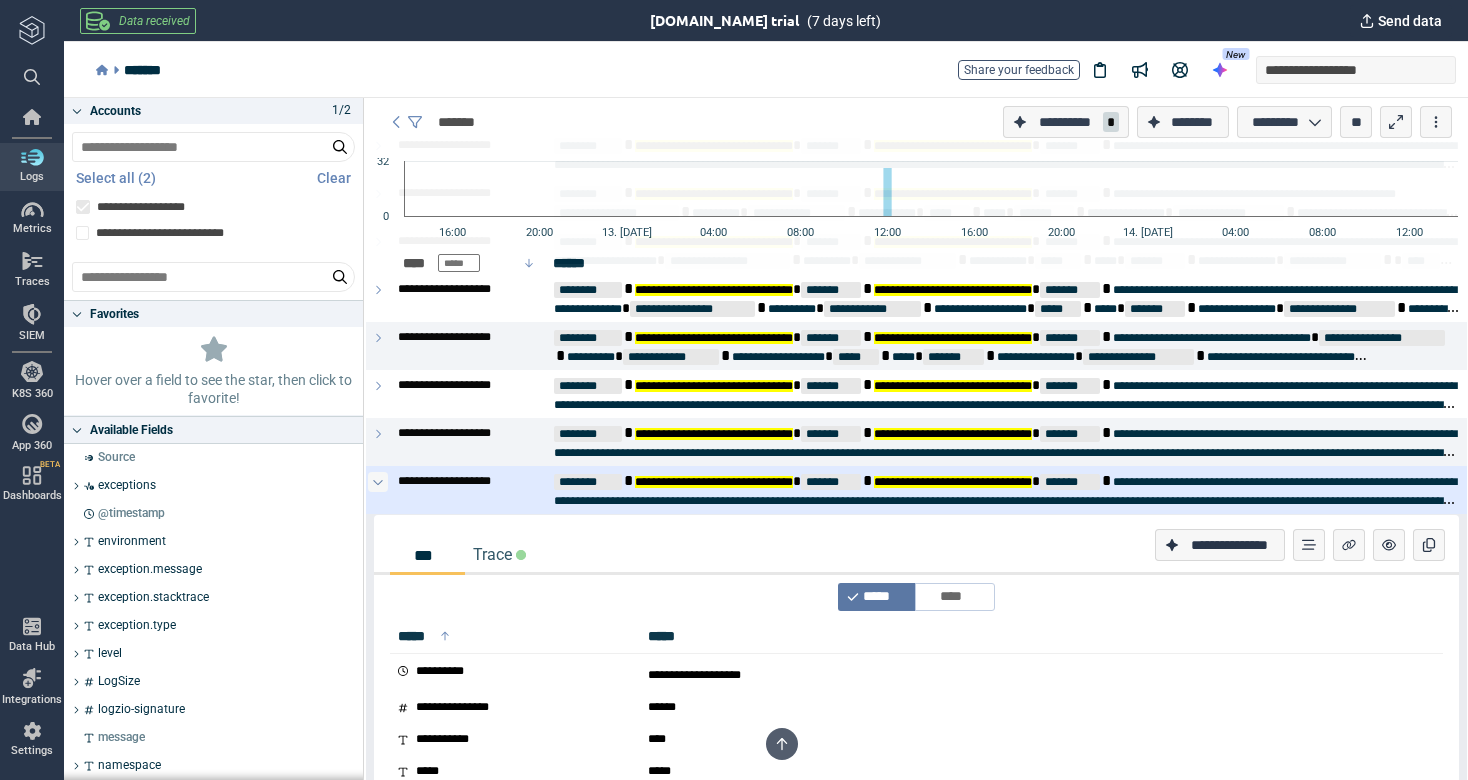 click 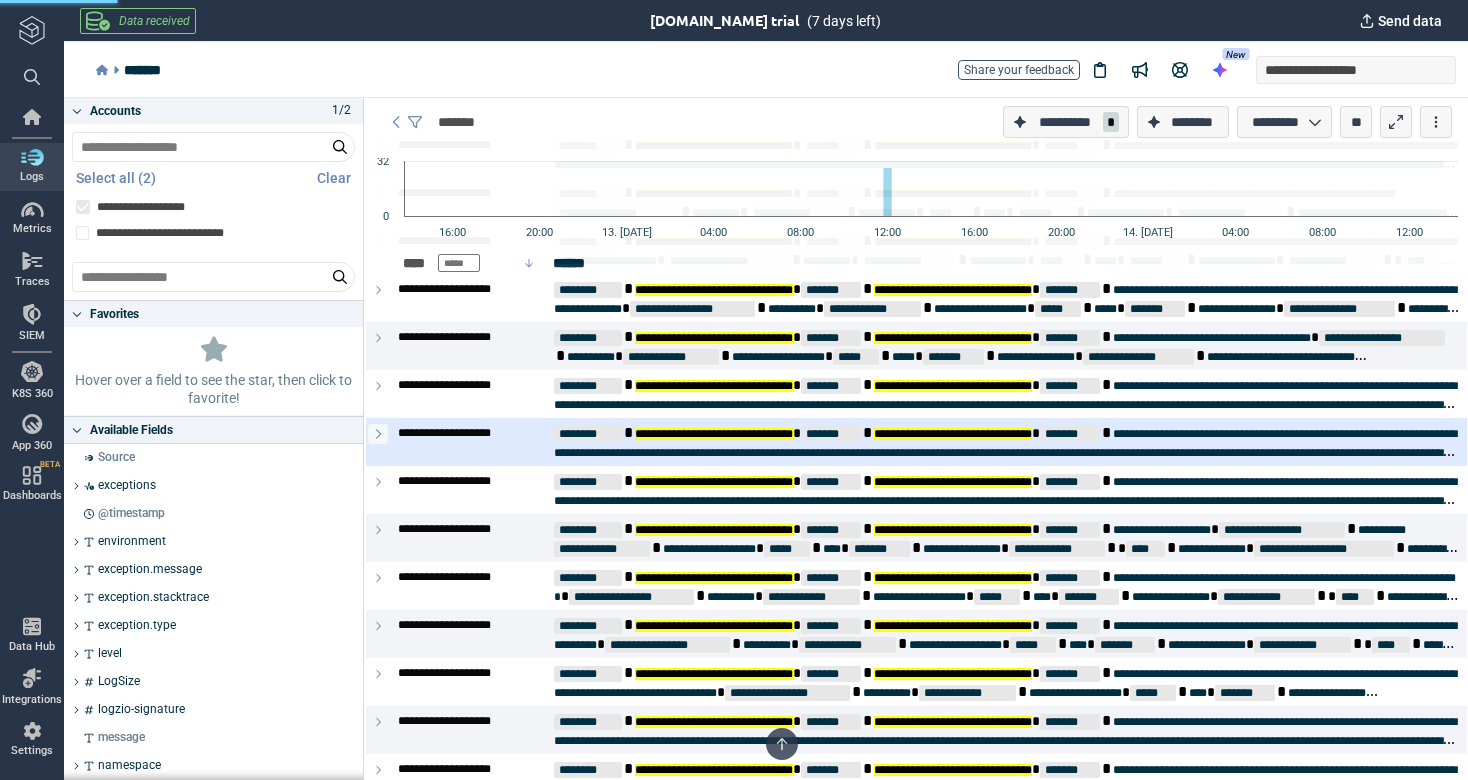 click 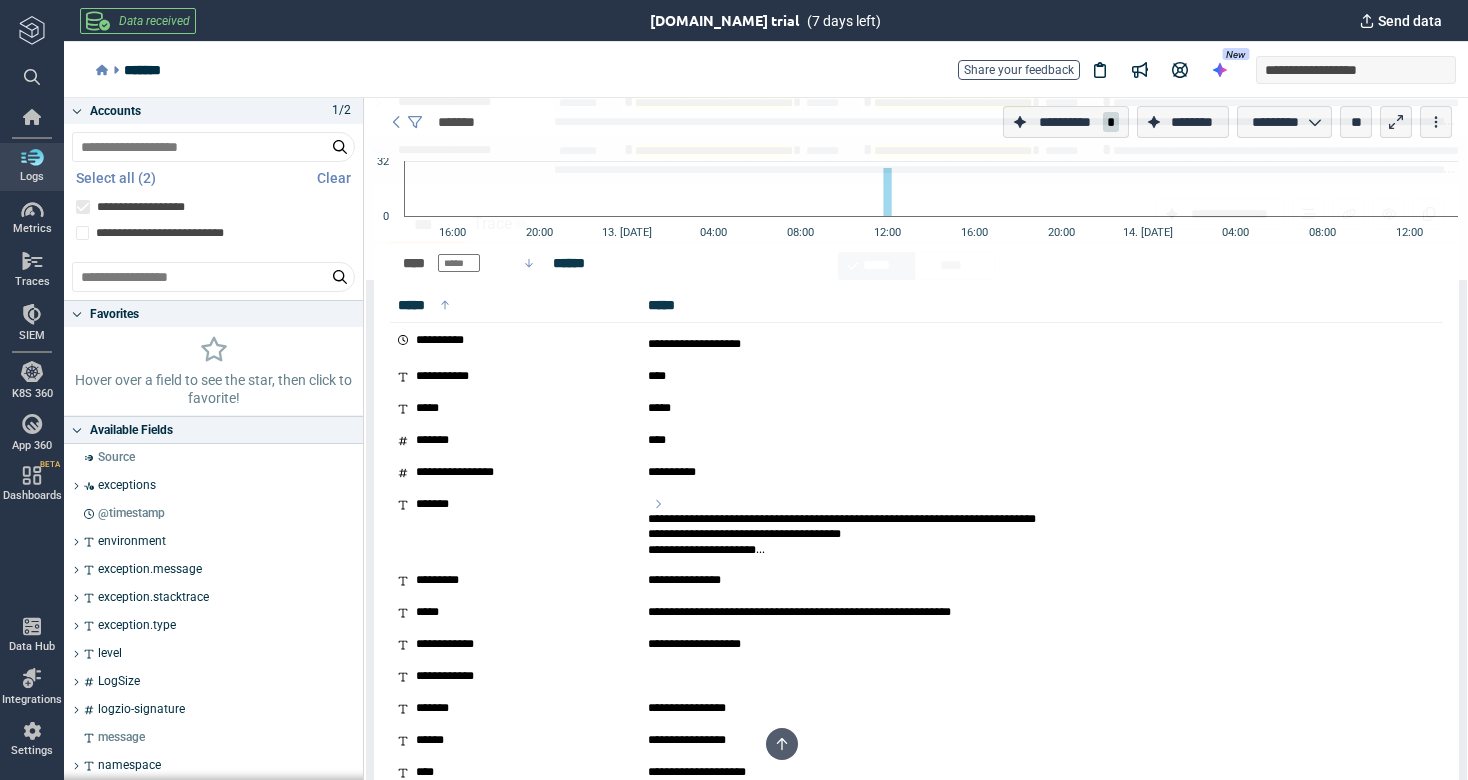 scroll, scrollTop: 562, scrollLeft: 0, axis: vertical 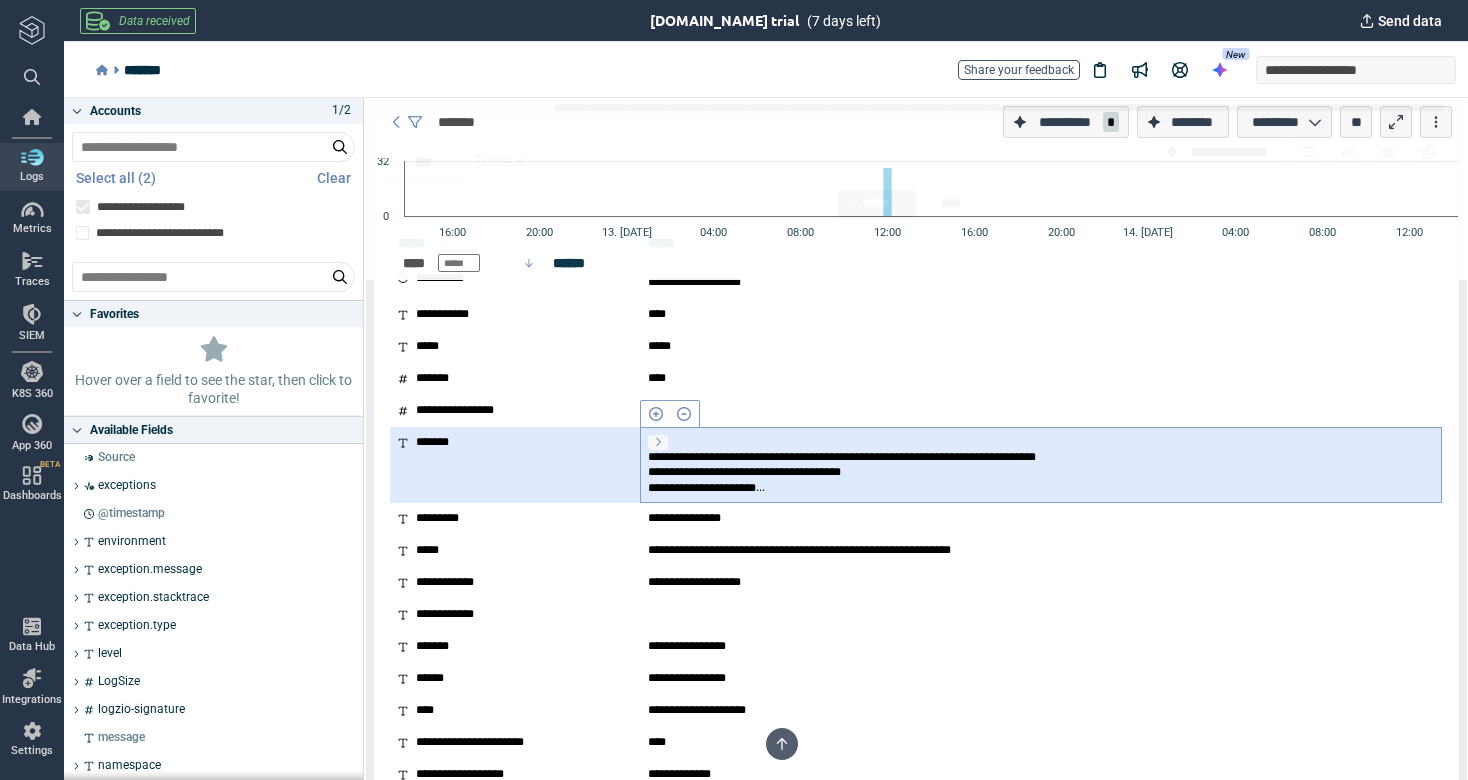 click 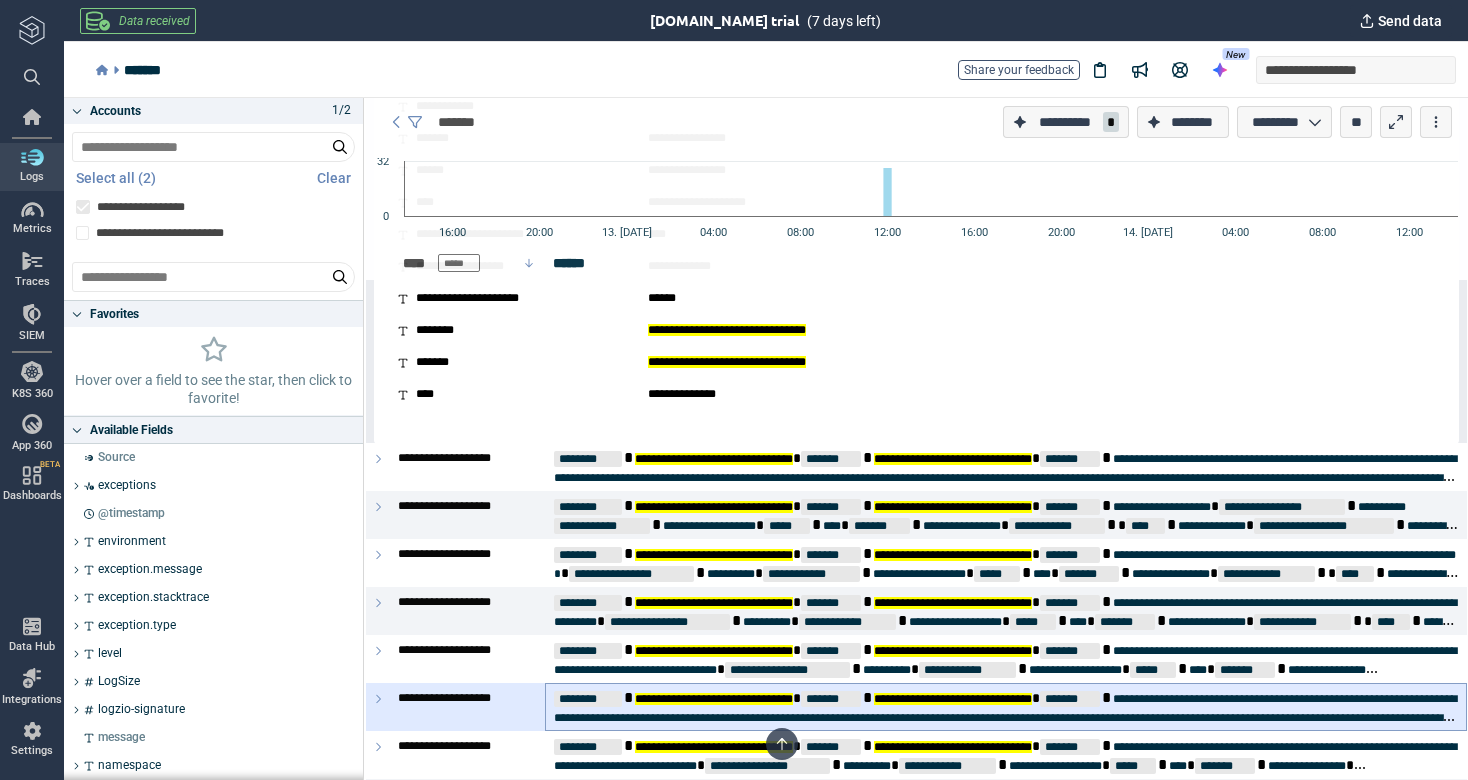 scroll, scrollTop: 1287, scrollLeft: 0, axis: vertical 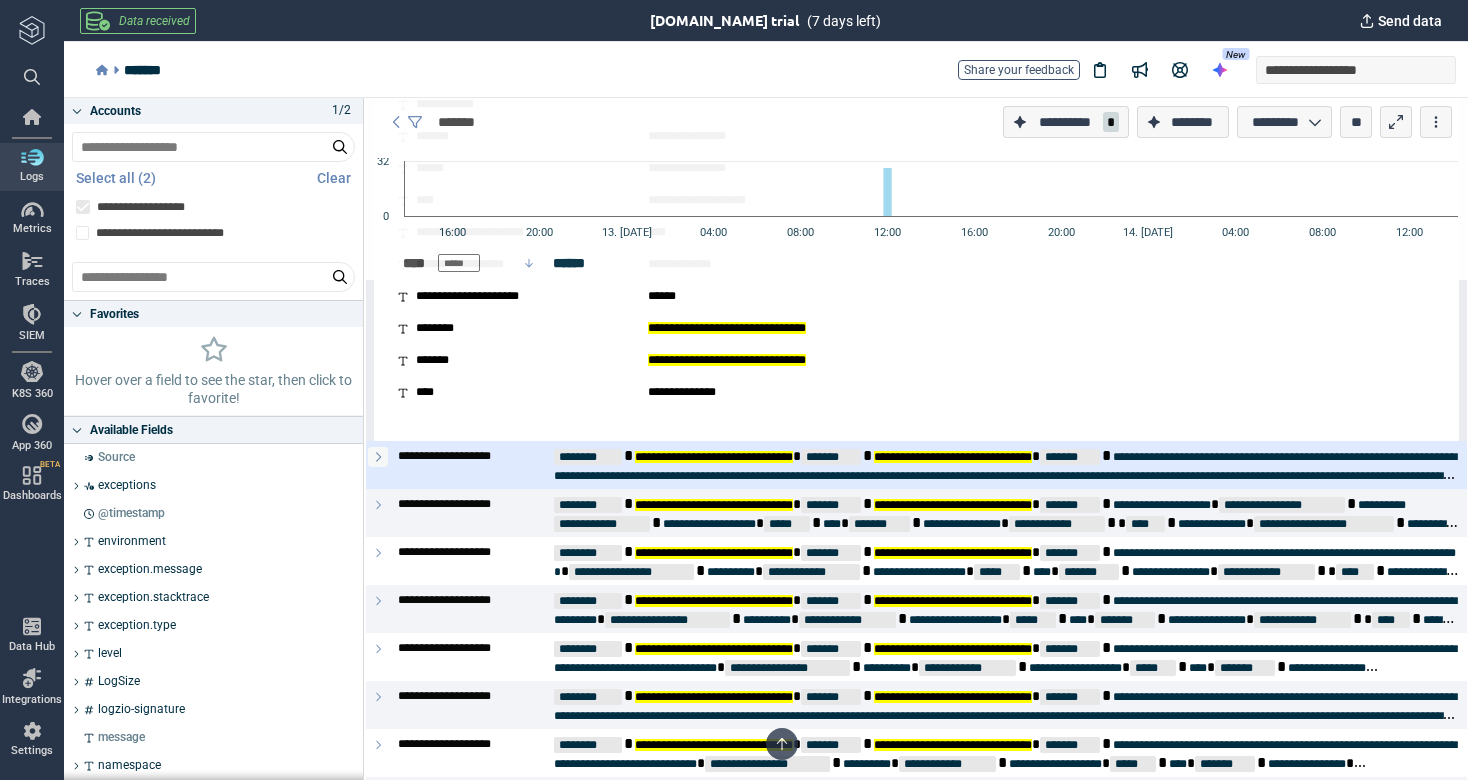click 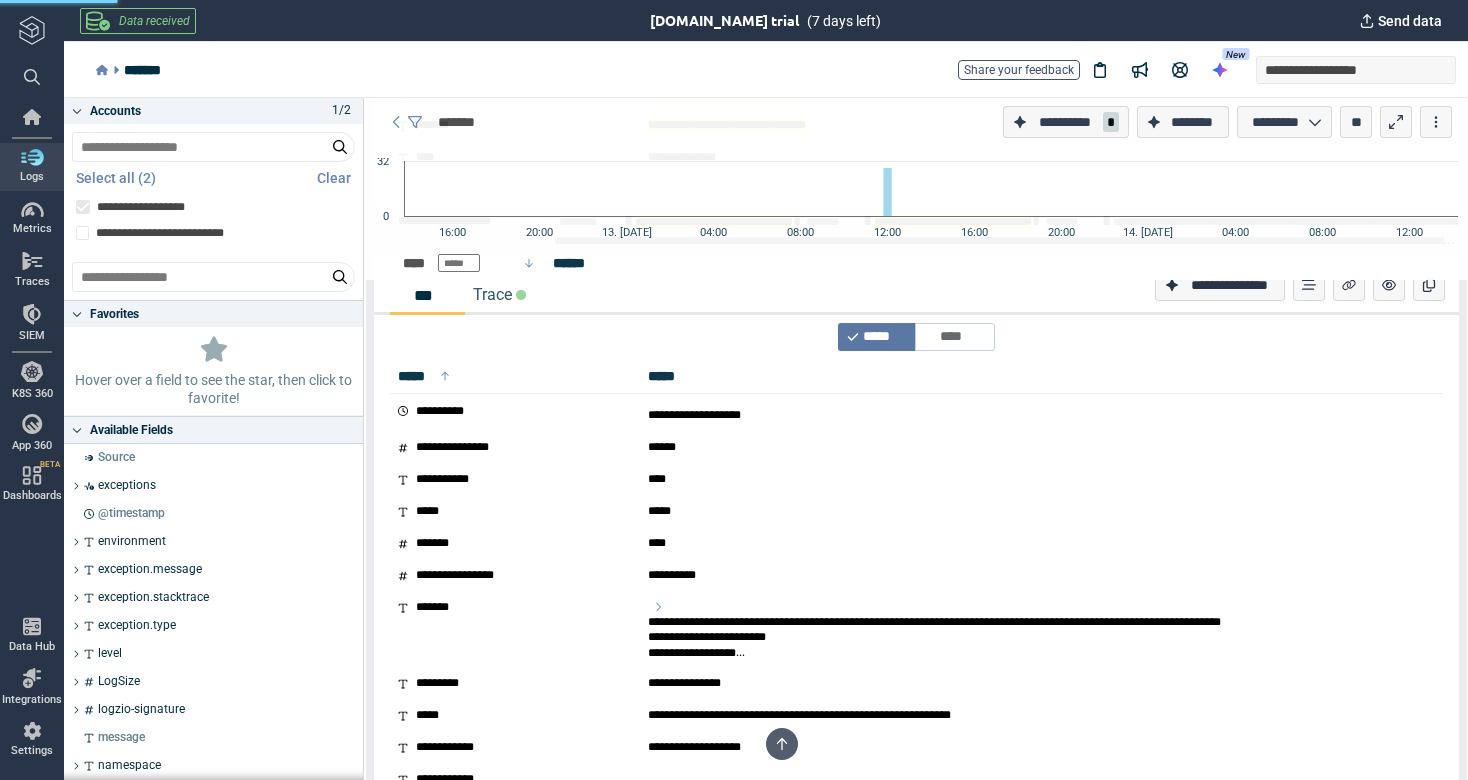 scroll, scrollTop: 1625, scrollLeft: 0, axis: vertical 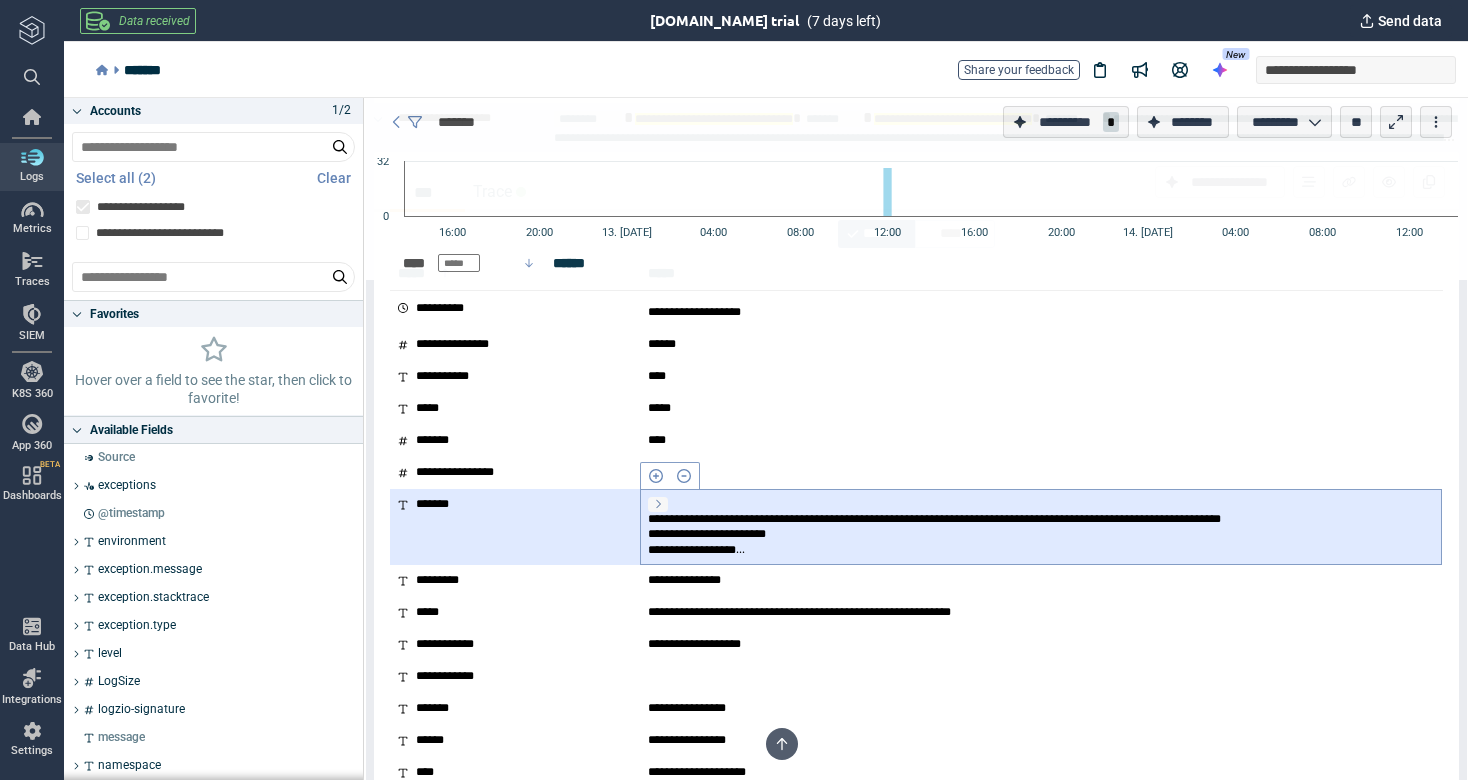 click 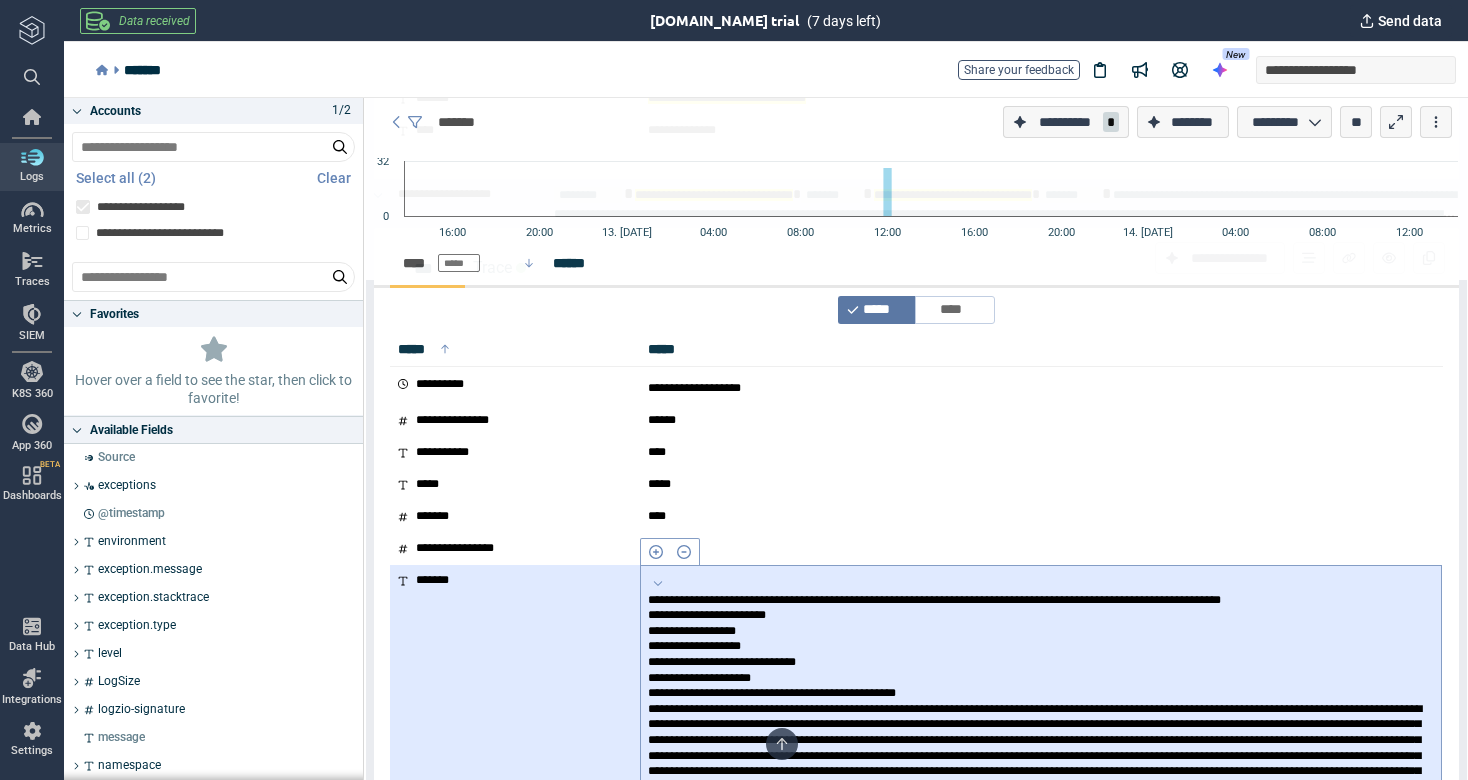 scroll, scrollTop: 1216, scrollLeft: 0, axis: vertical 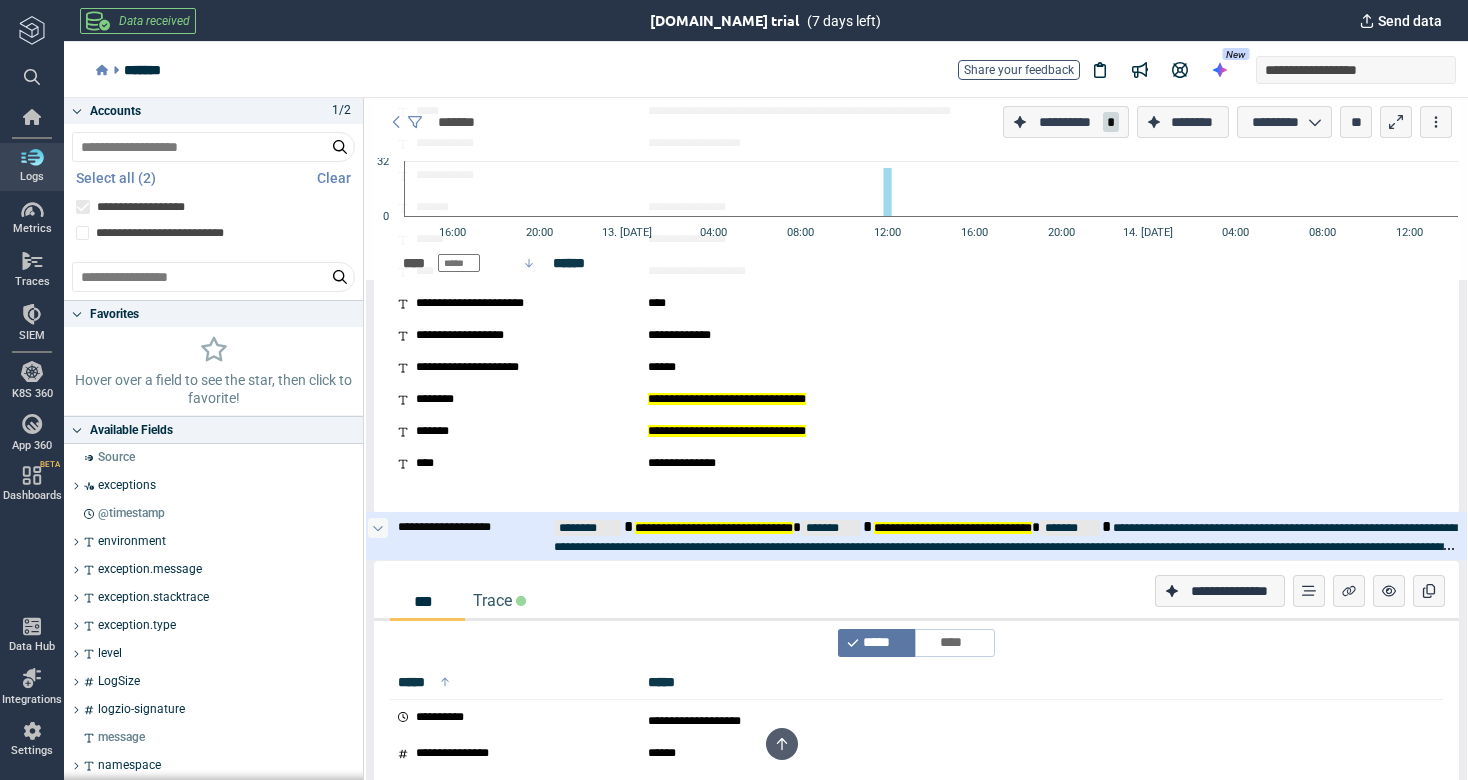 click 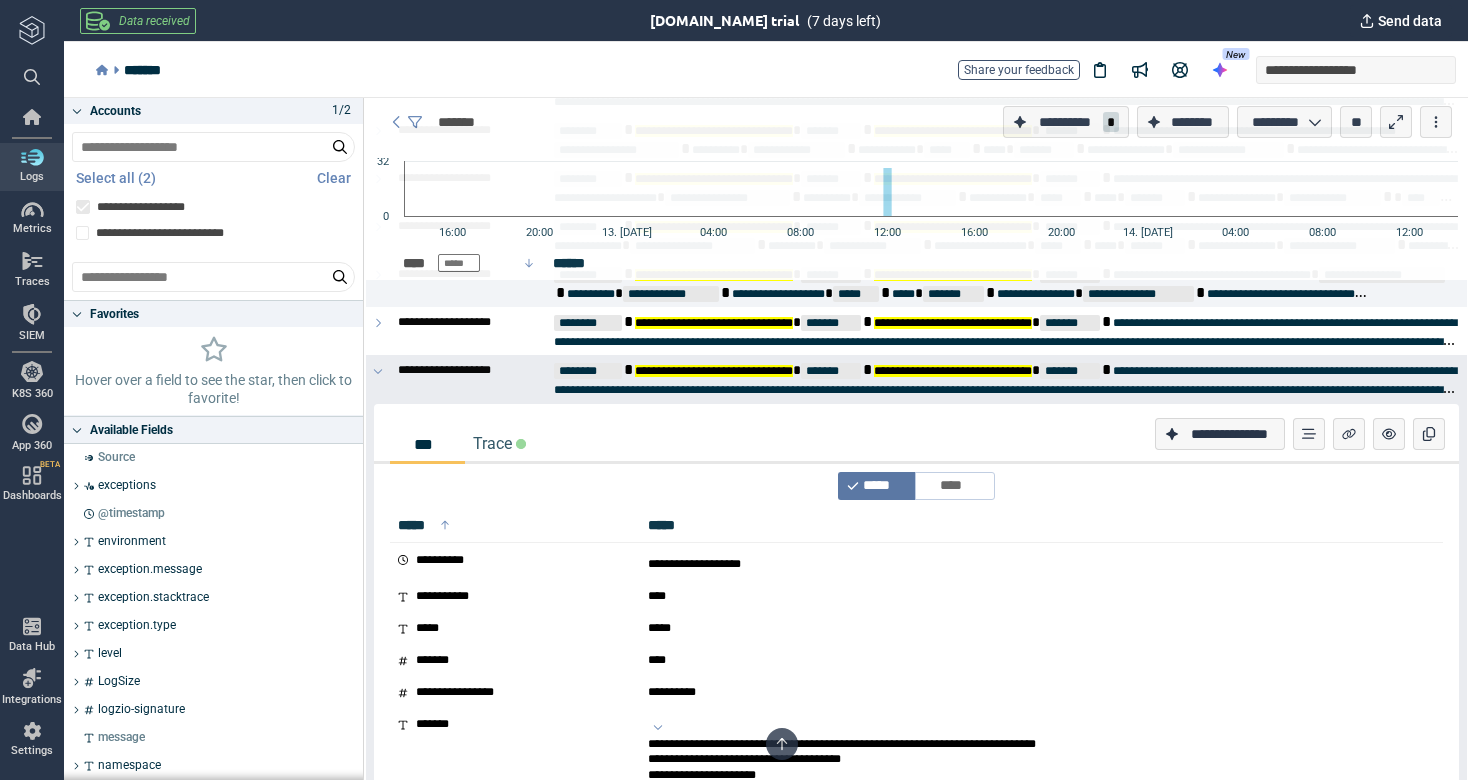 scroll, scrollTop: 267, scrollLeft: 0, axis: vertical 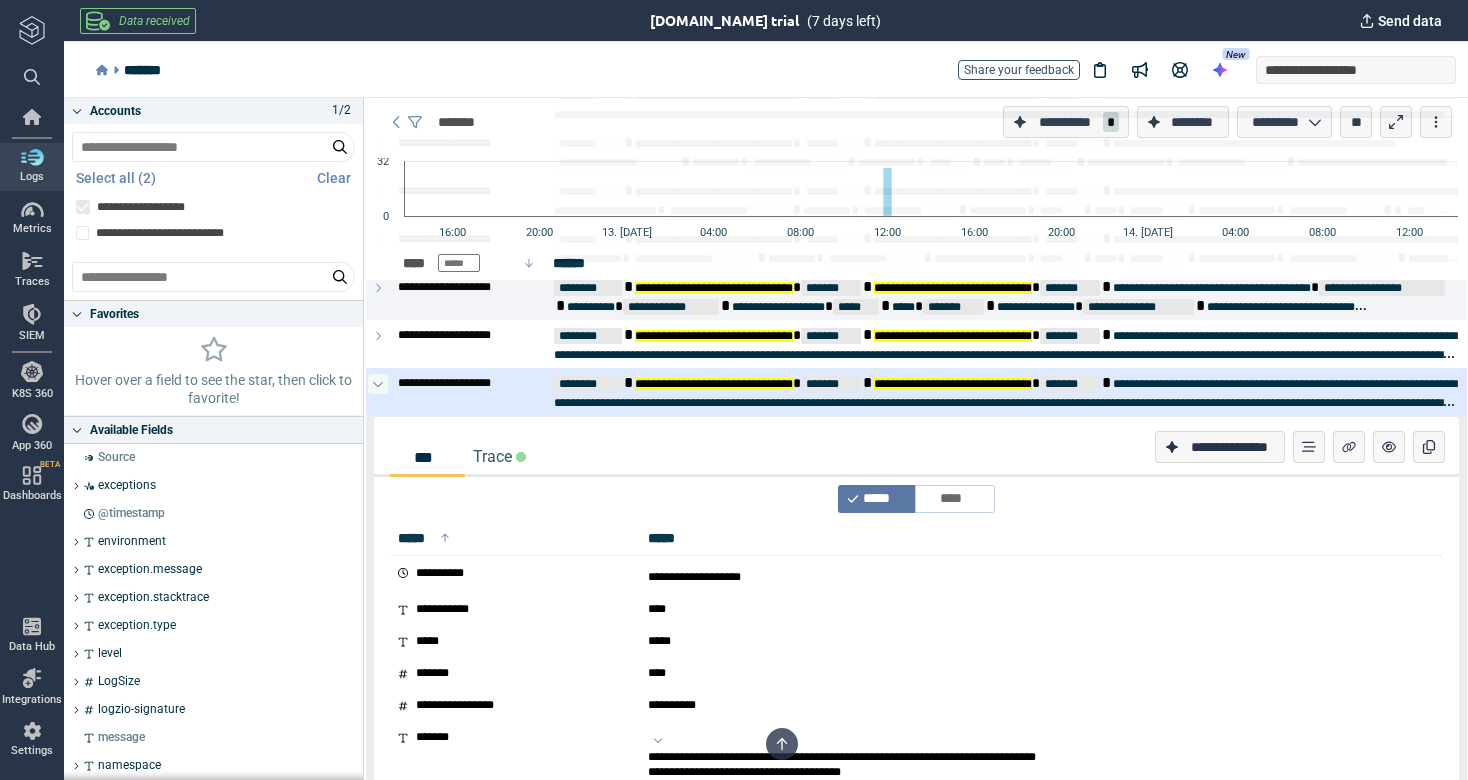 click 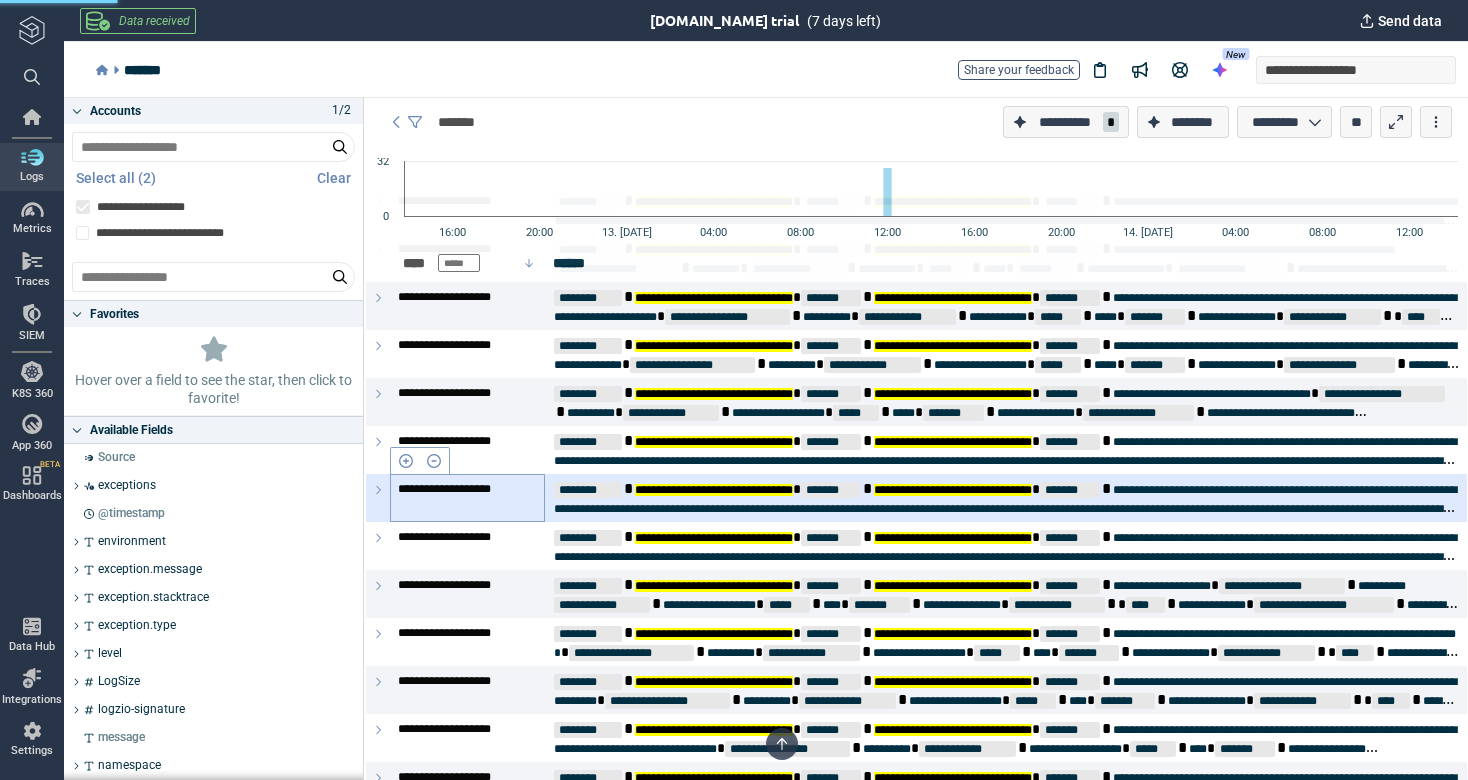 scroll, scrollTop: 121, scrollLeft: 0, axis: vertical 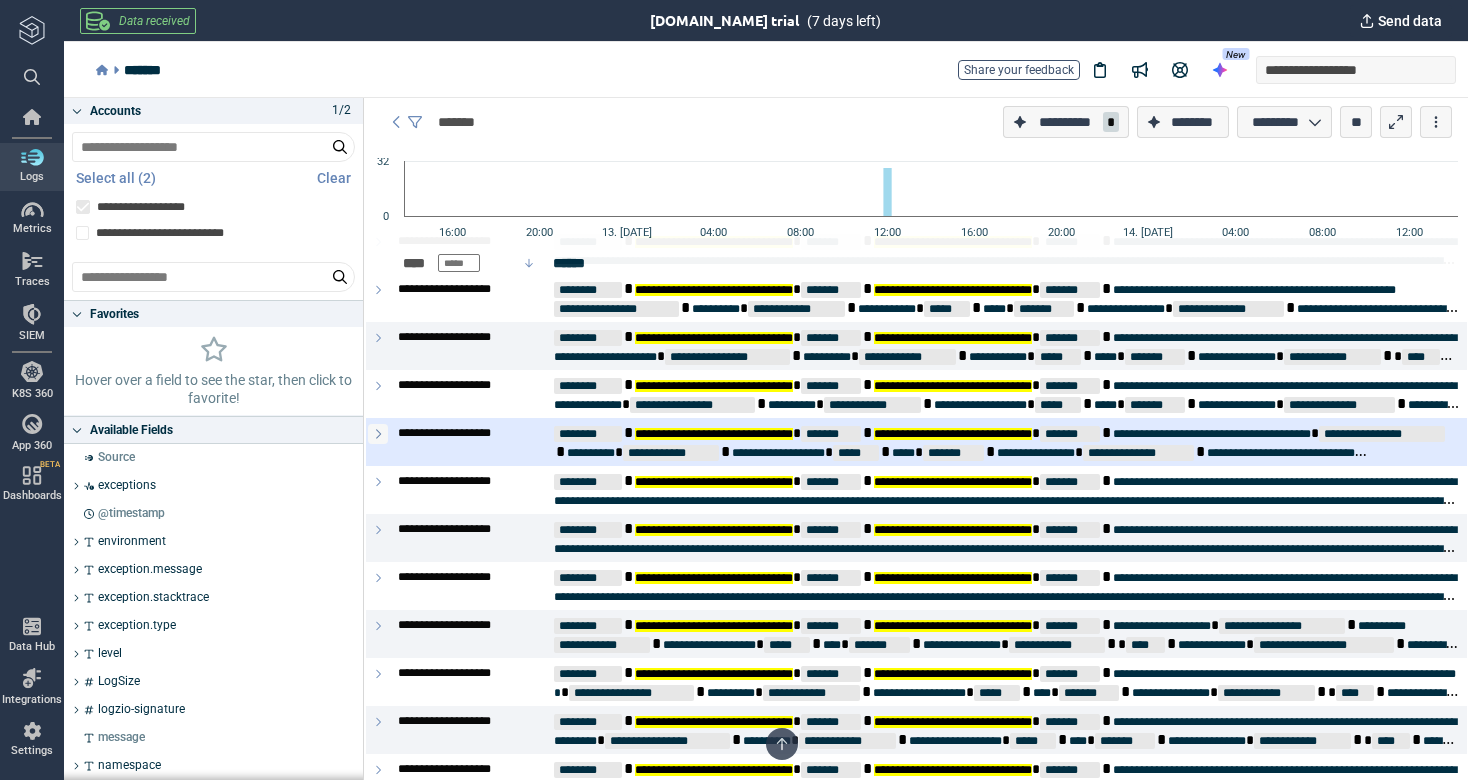 click 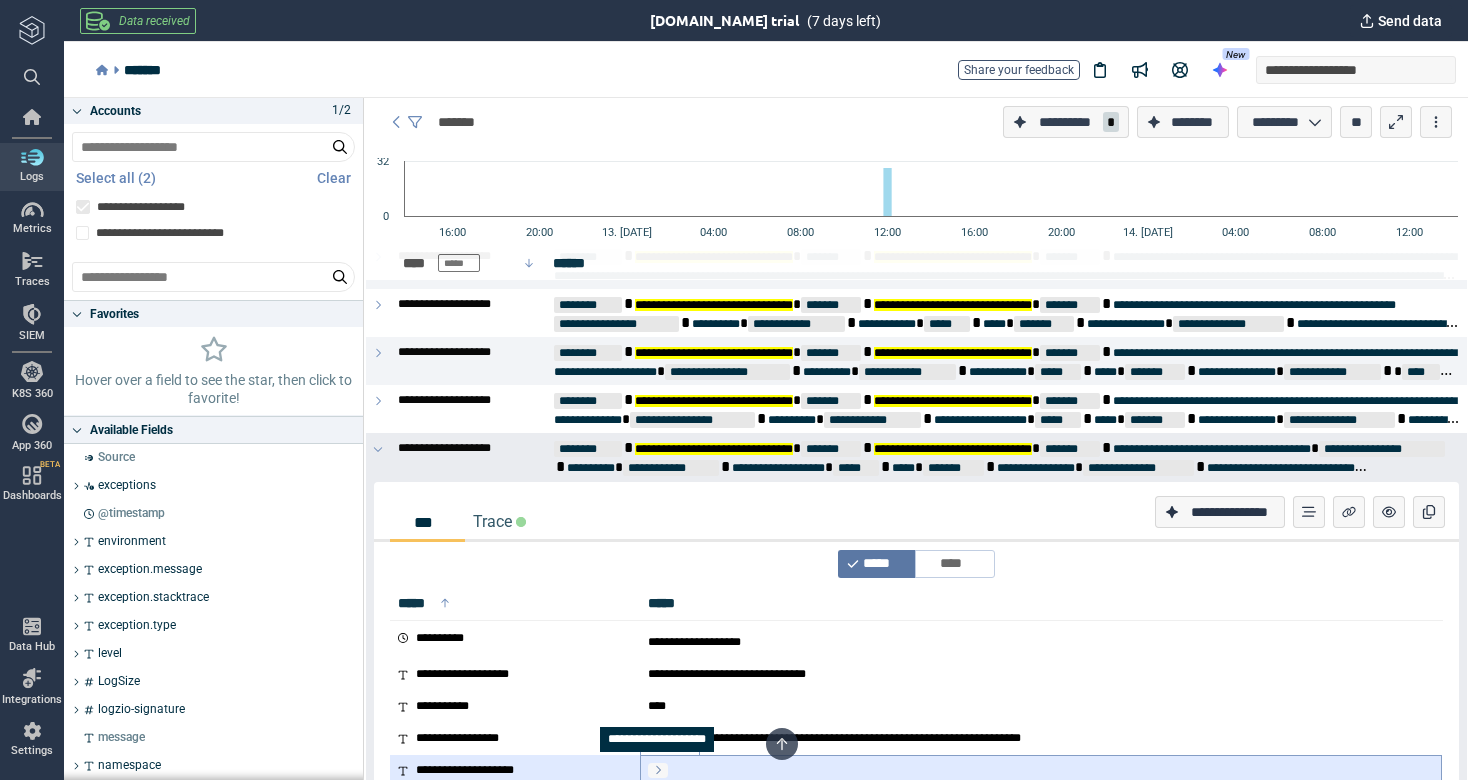 scroll, scrollTop: 75, scrollLeft: 0, axis: vertical 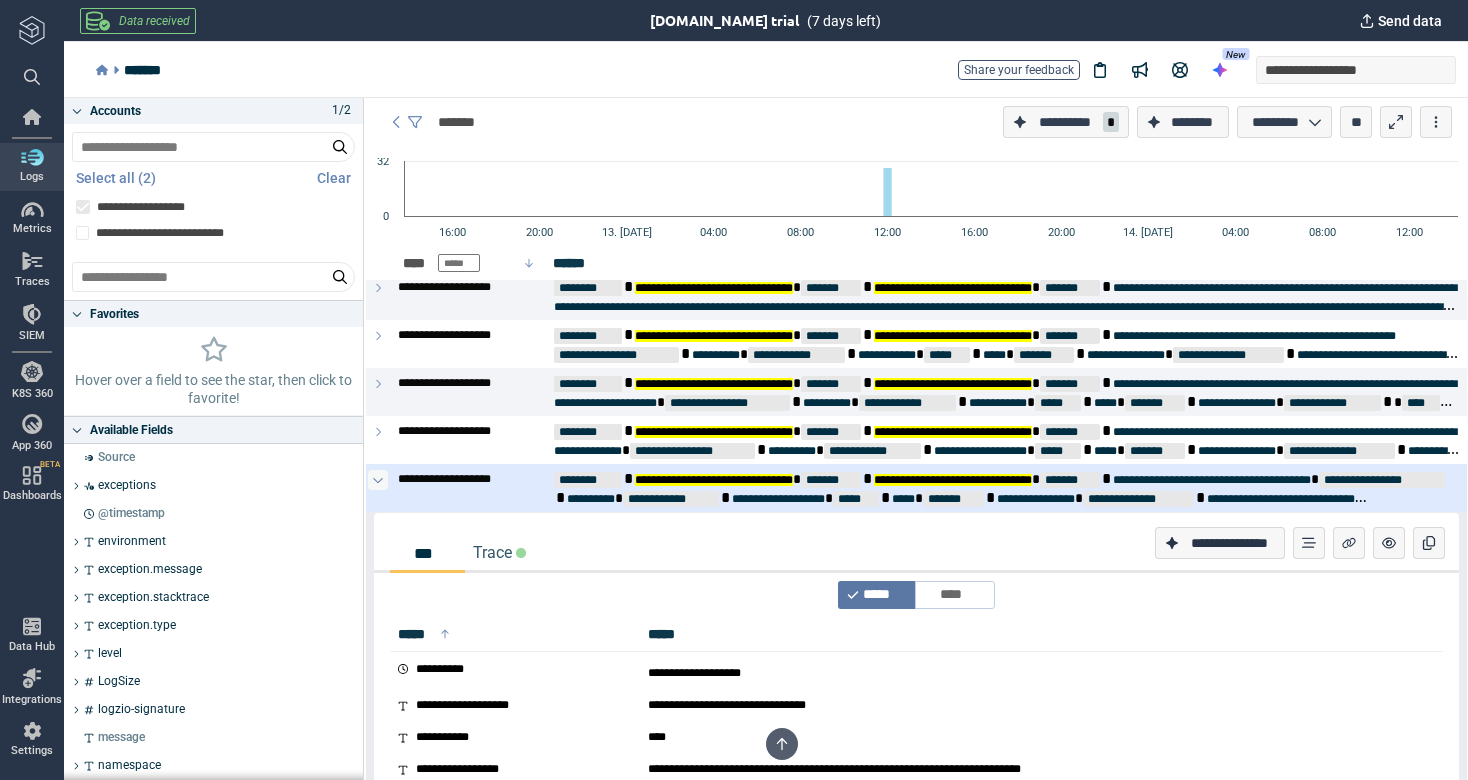 click 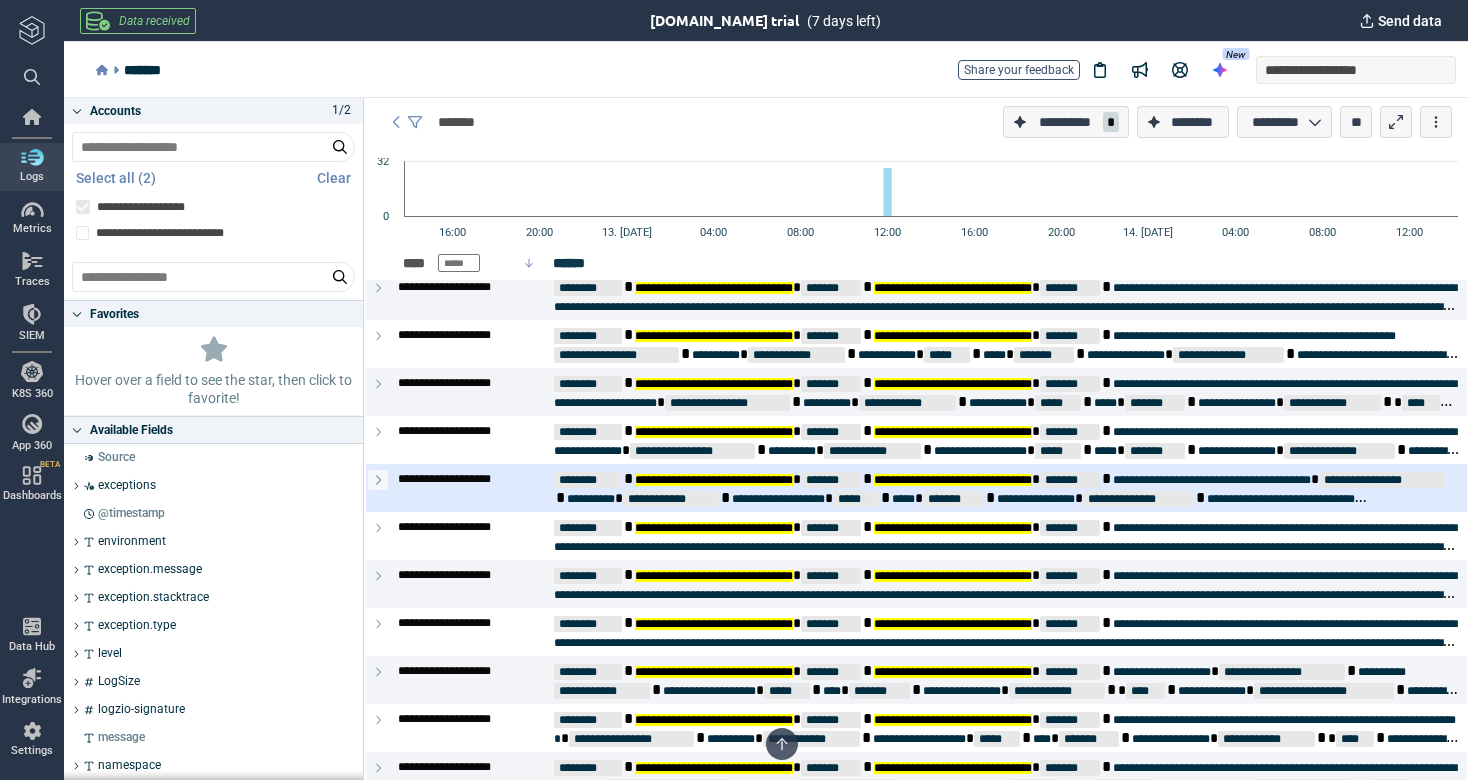 scroll, scrollTop: 130, scrollLeft: 0, axis: vertical 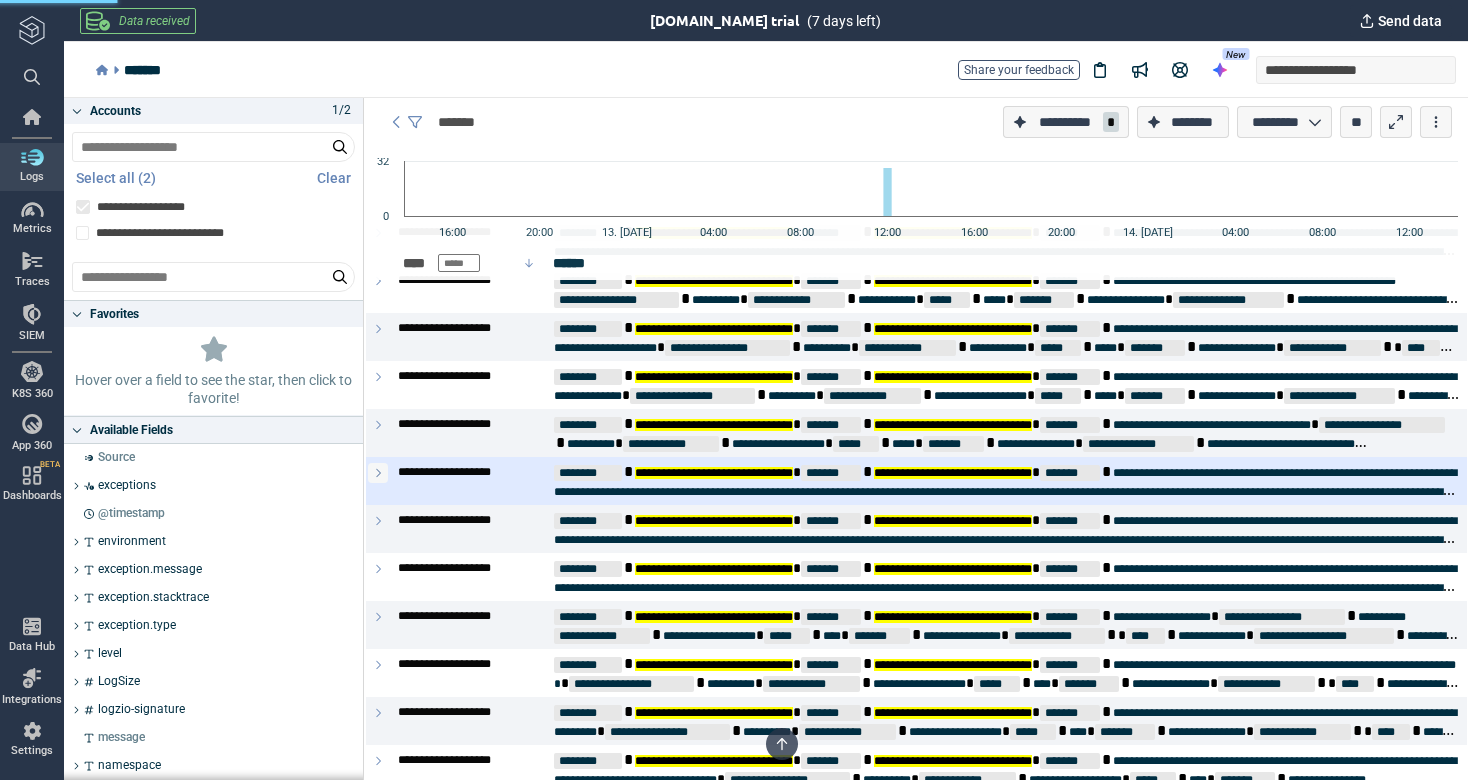click at bounding box center [378, 473] 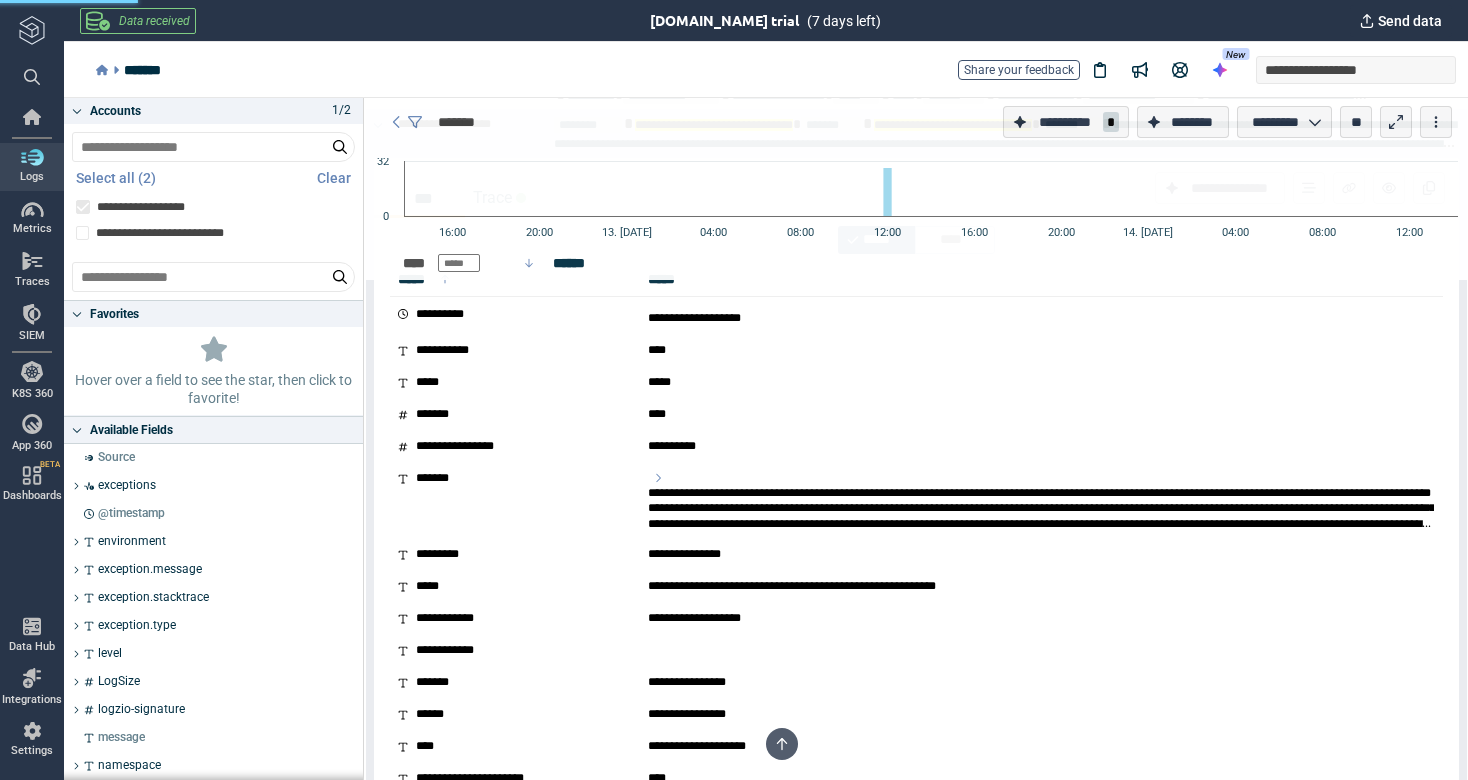 scroll, scrollTop: 608, scrollLeft: 0, axis: vertical 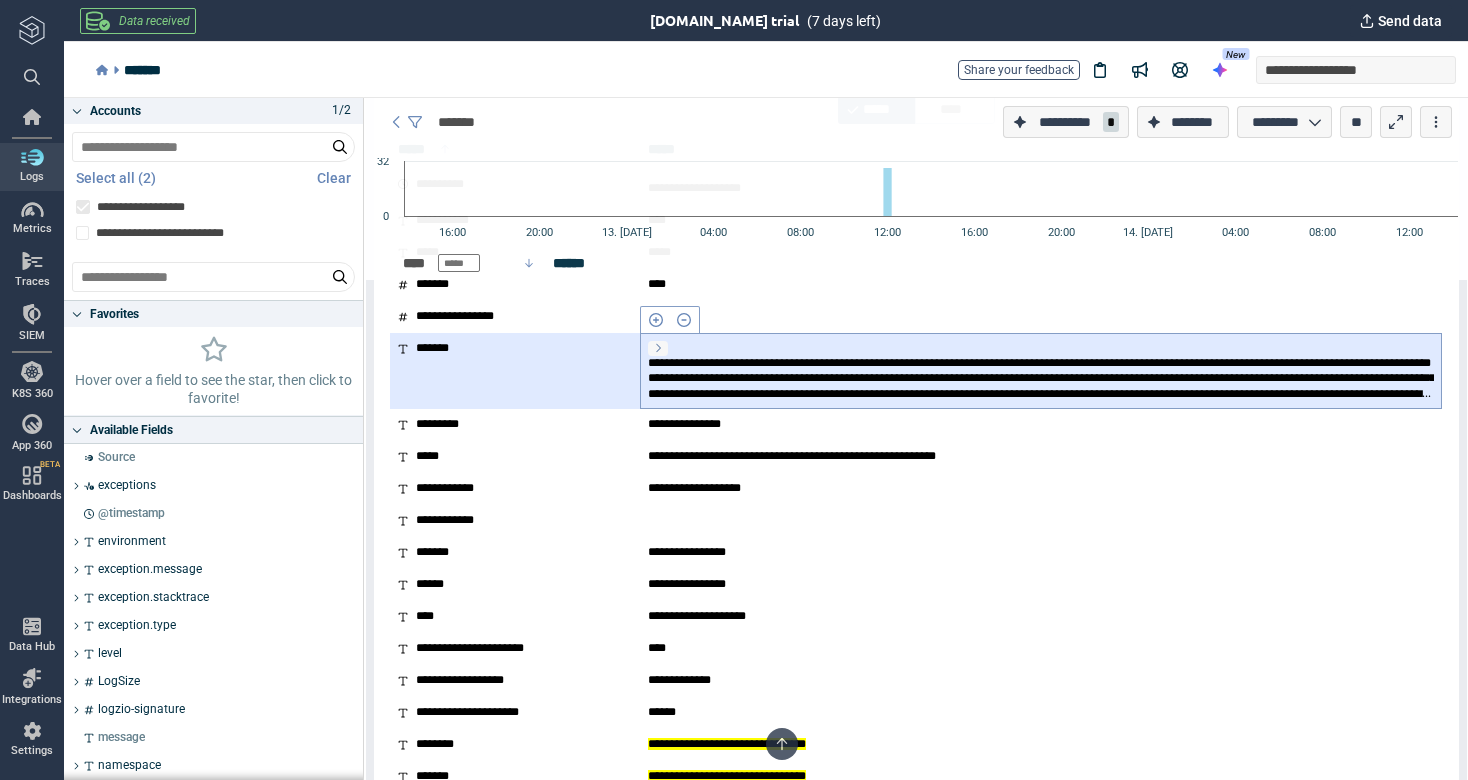 click 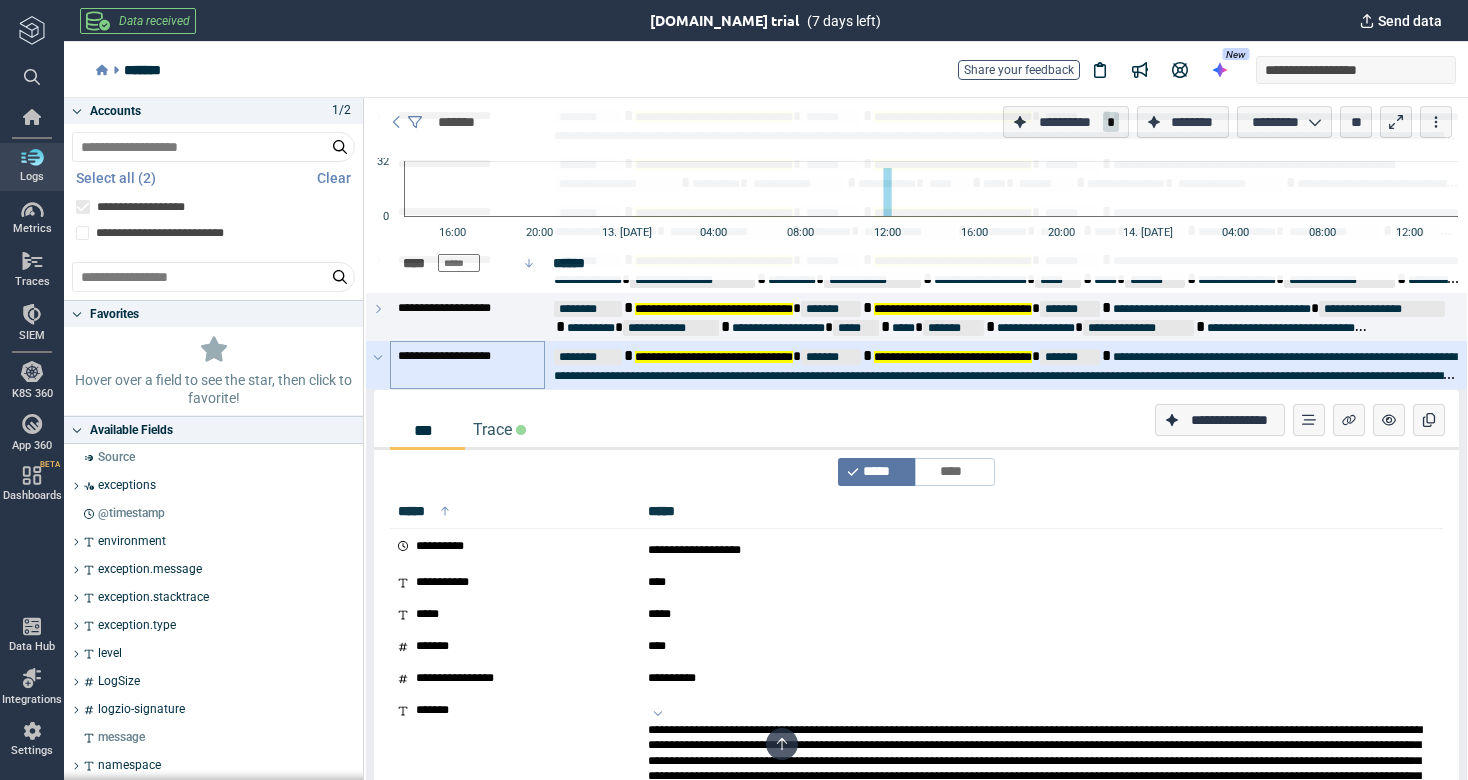 scroll, scrollTop: 180, scrollLeft: 0, axis: vertical 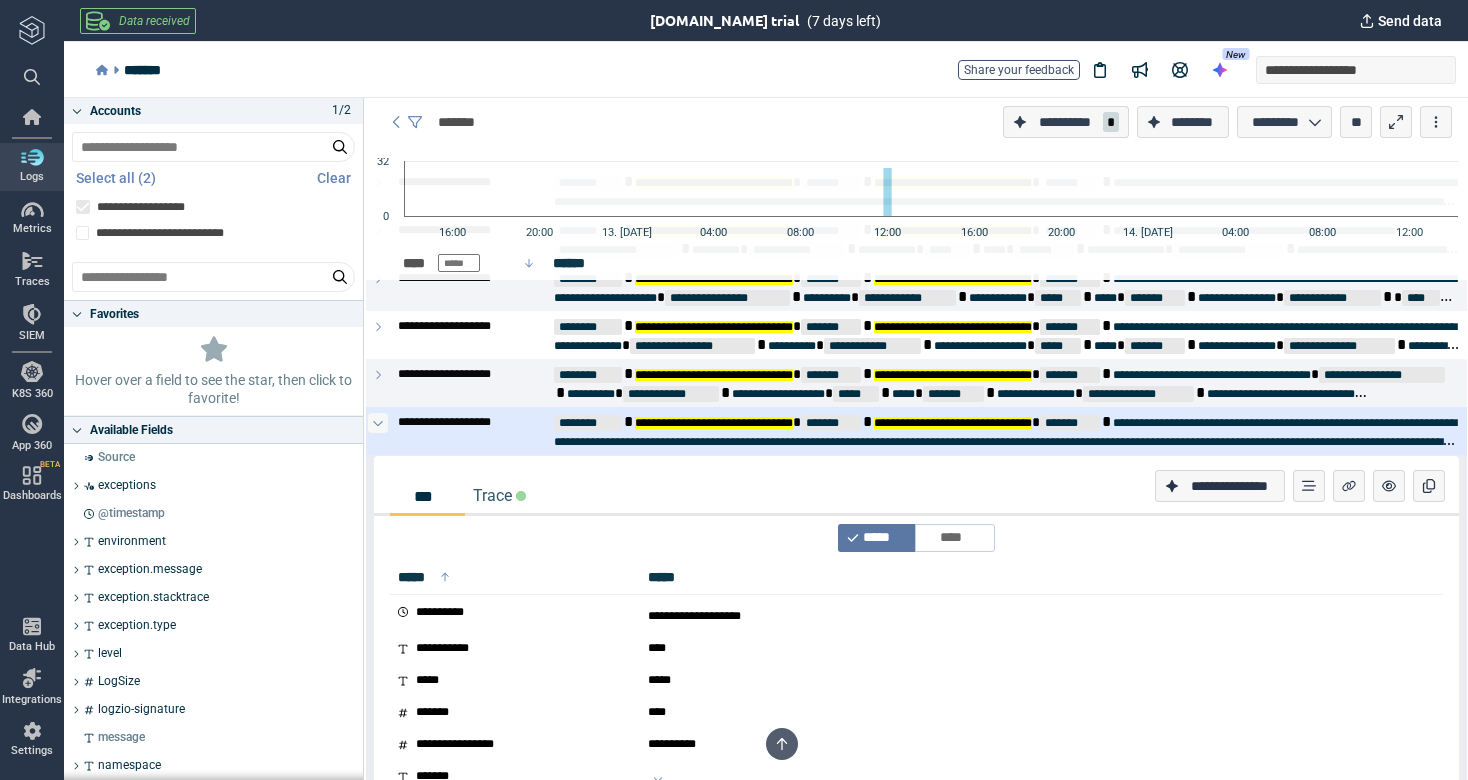 click 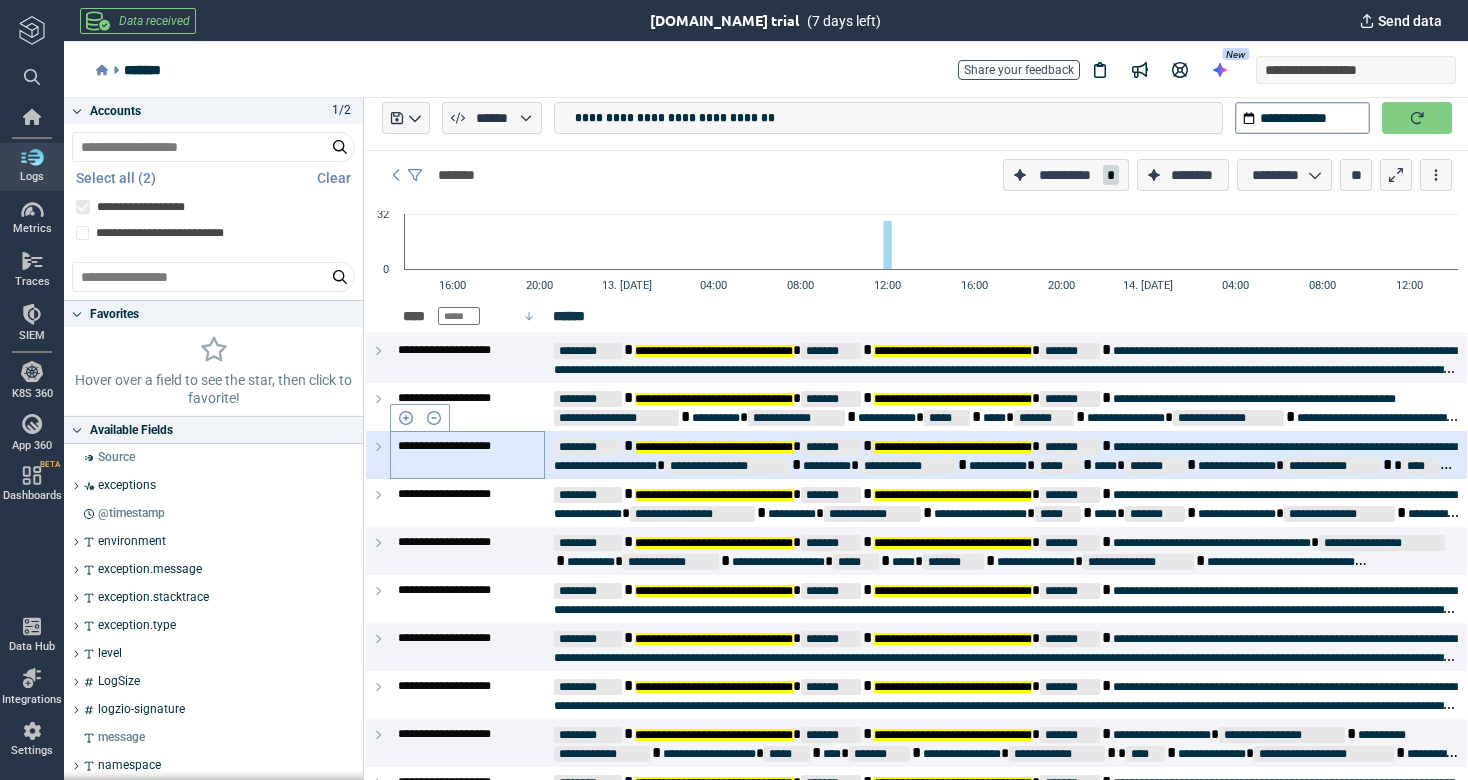 scroll, scrollTop: 0, scrollLeft: 0, axis: both 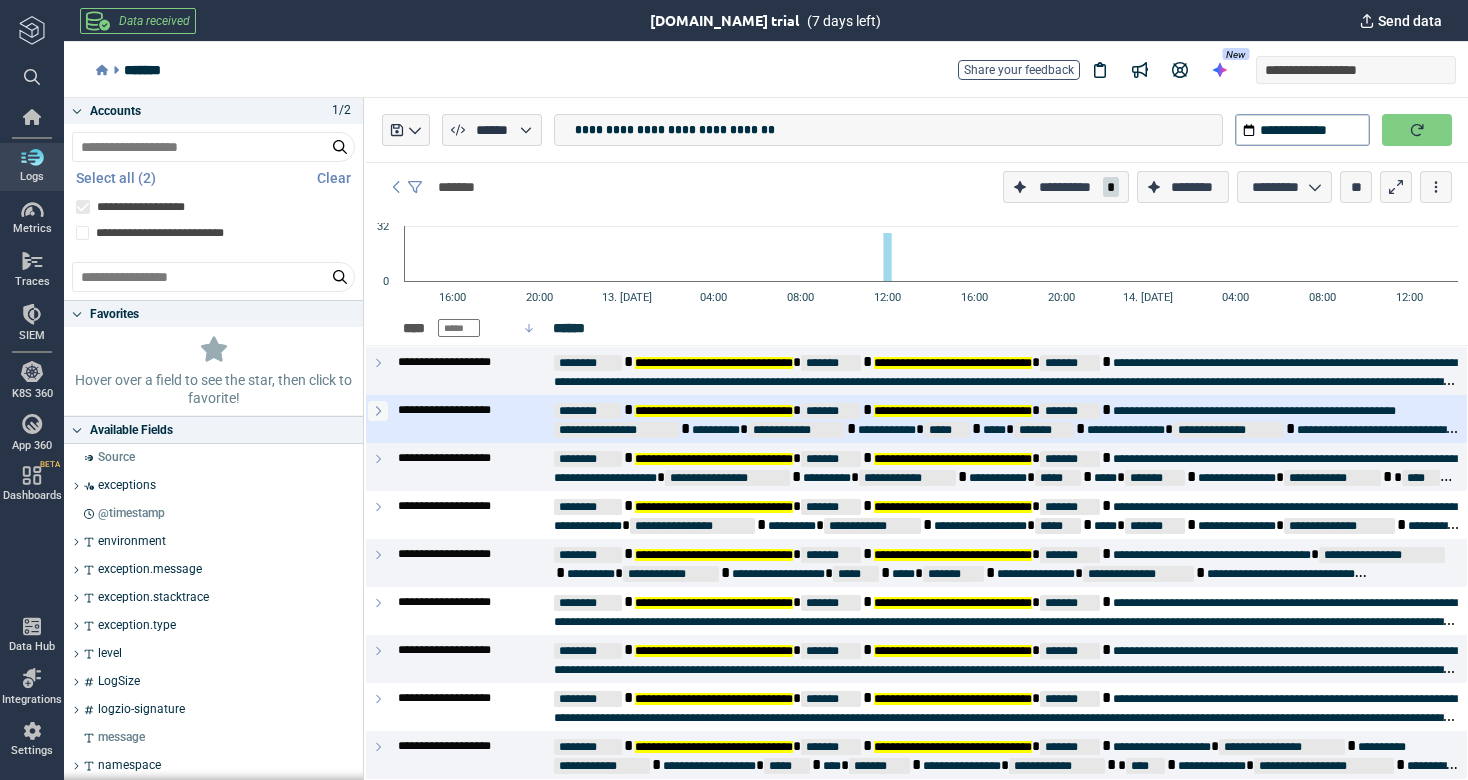 click 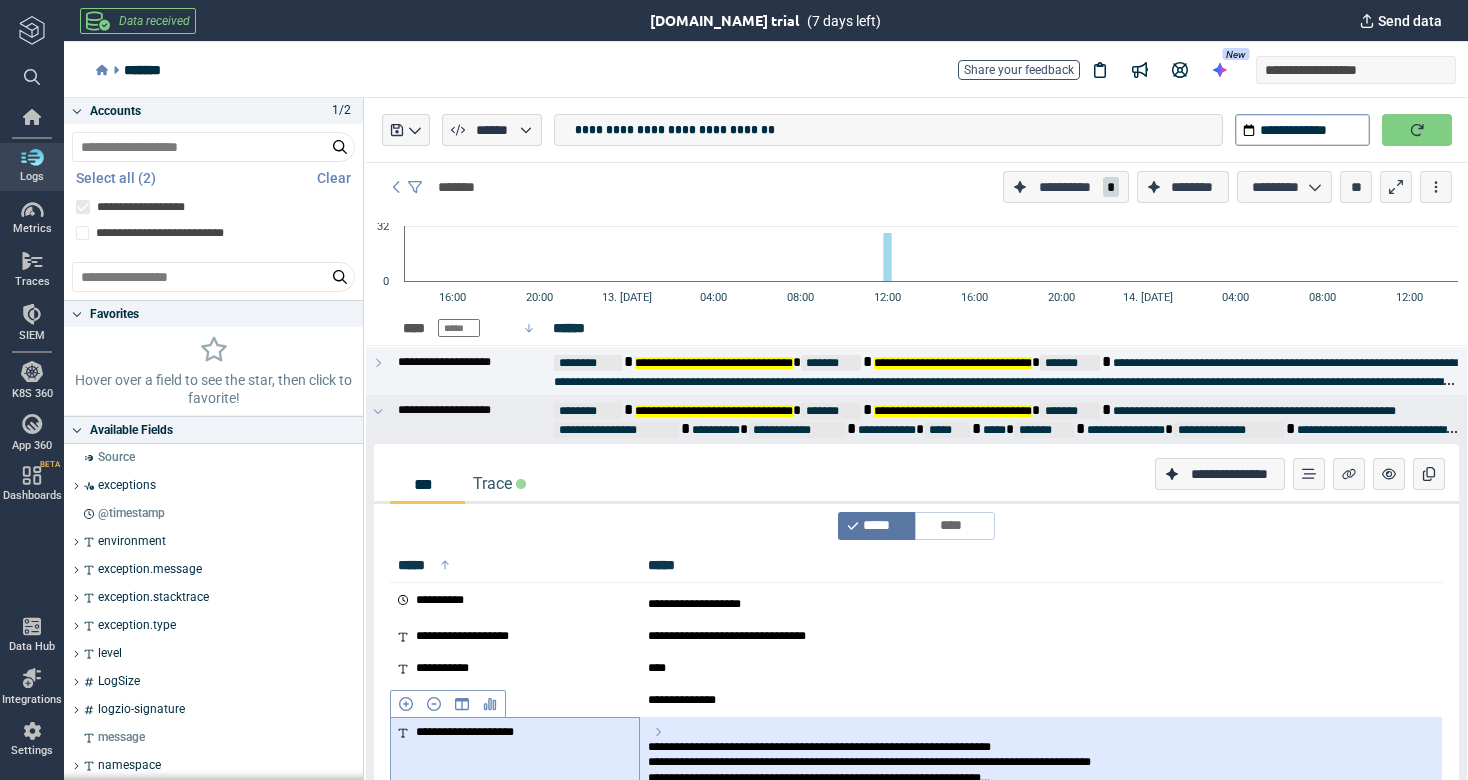 scroll, scrollTop: 0, scrollLeft: 0, axis: both 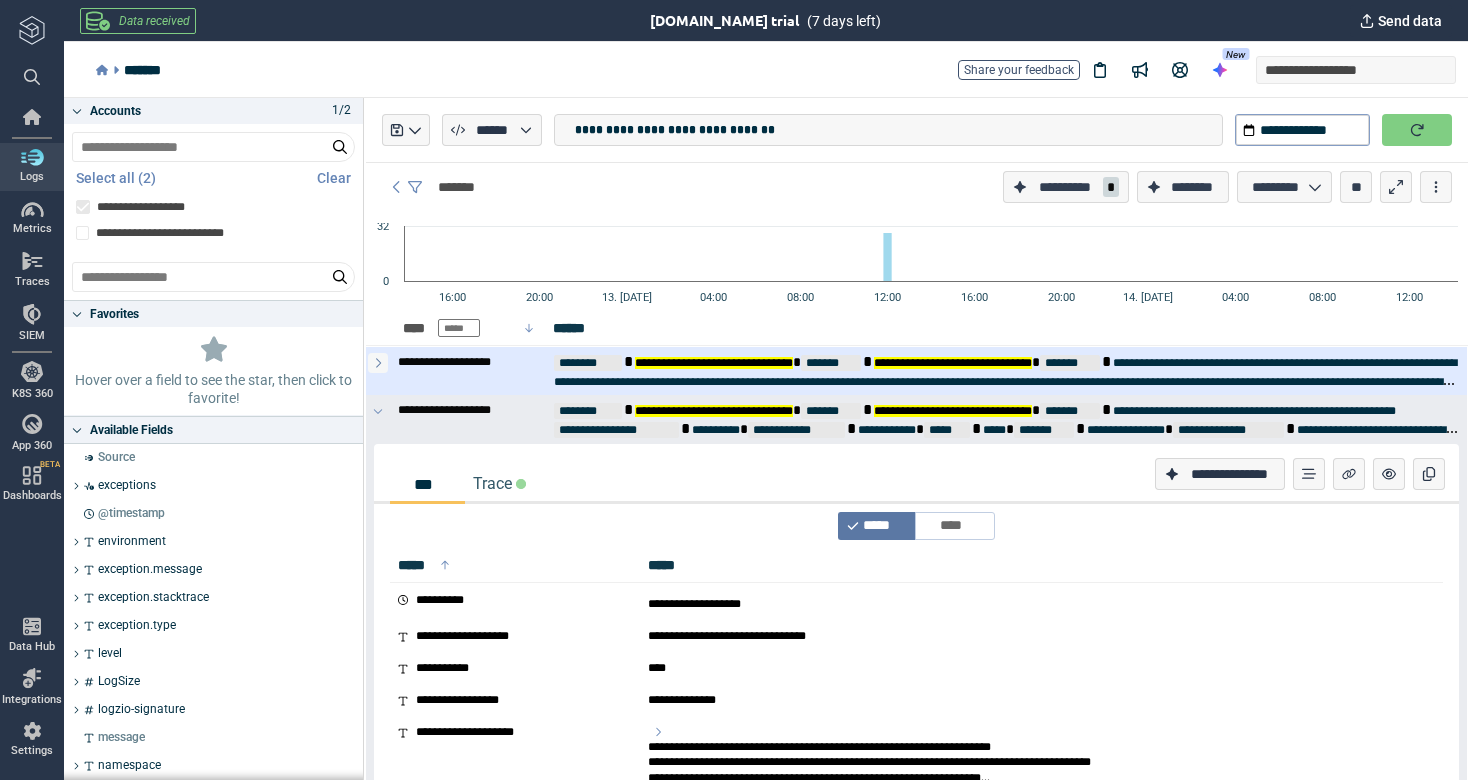 click 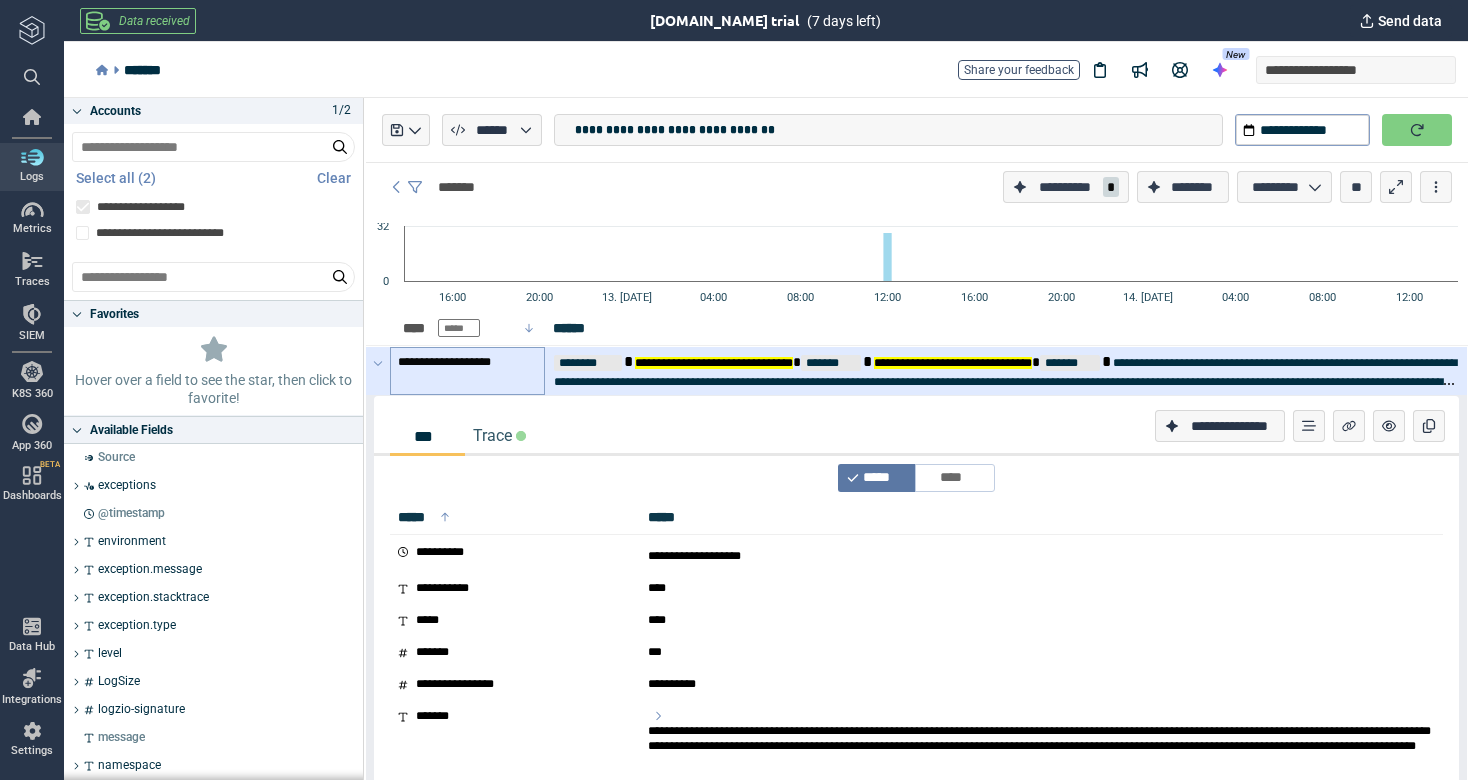 scroll, scrollTop: 0, scrollLeft: 0, axis: both 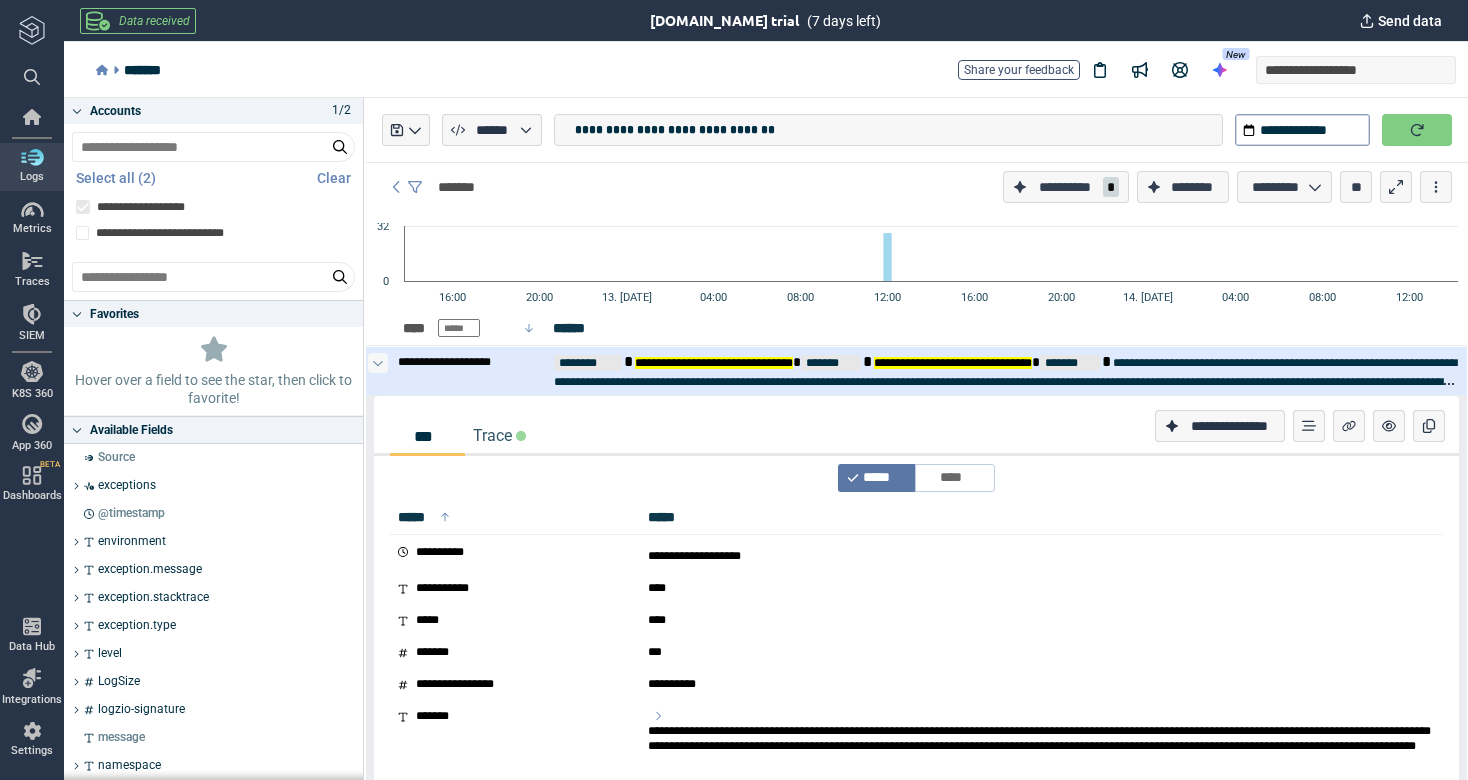 click 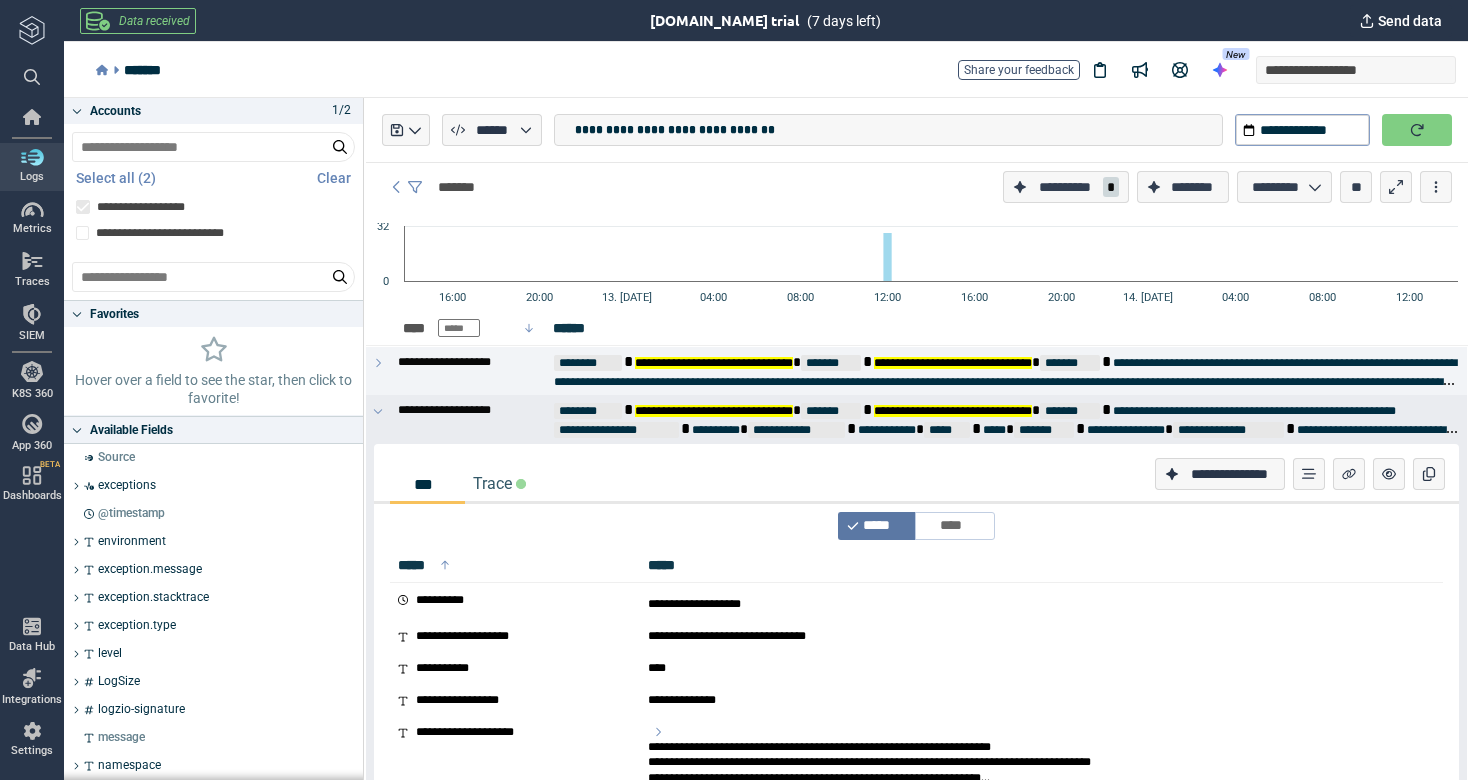 type on "*" 